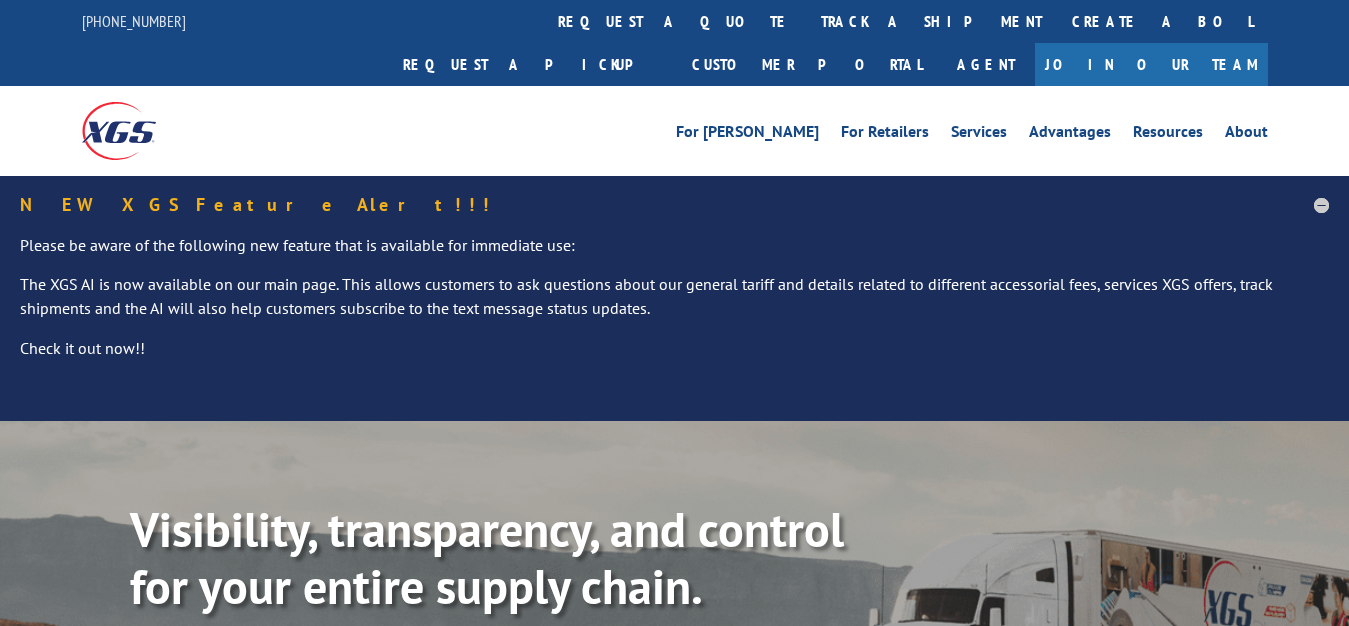 scroll, scrollTop: 0, scrollLeft: 0, axis: both 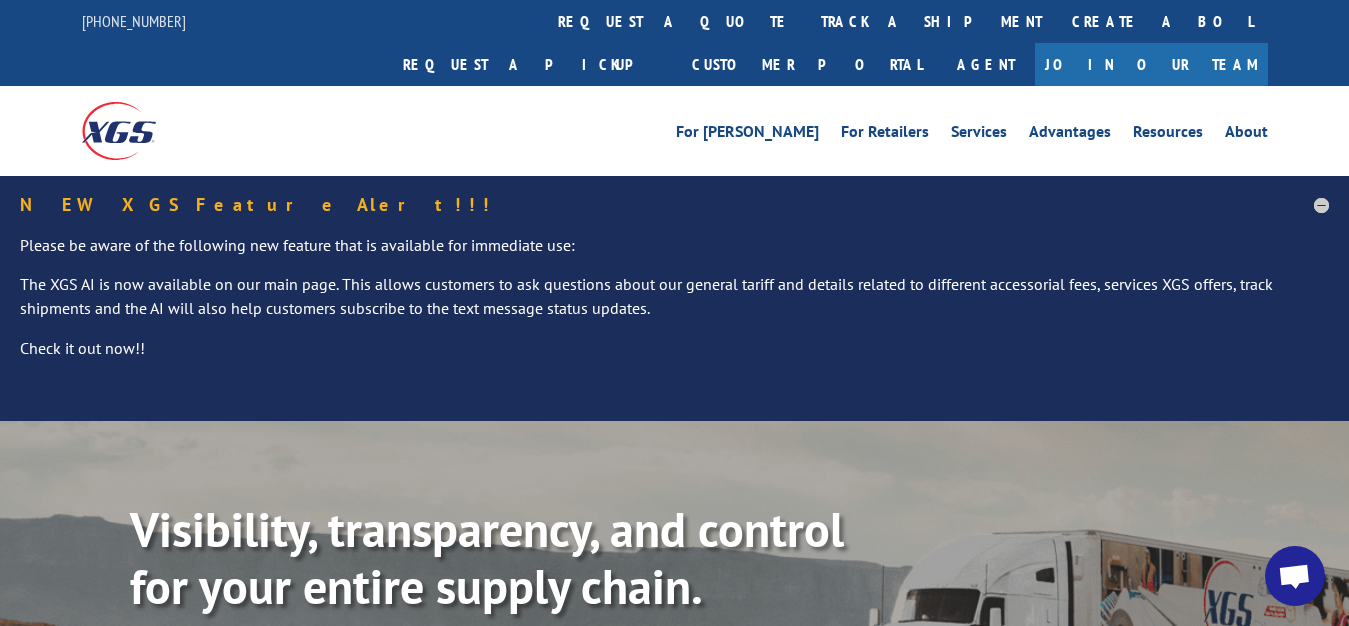 click on "NEW XGS Feature Alert!!!" at bounding box center (674, 205) 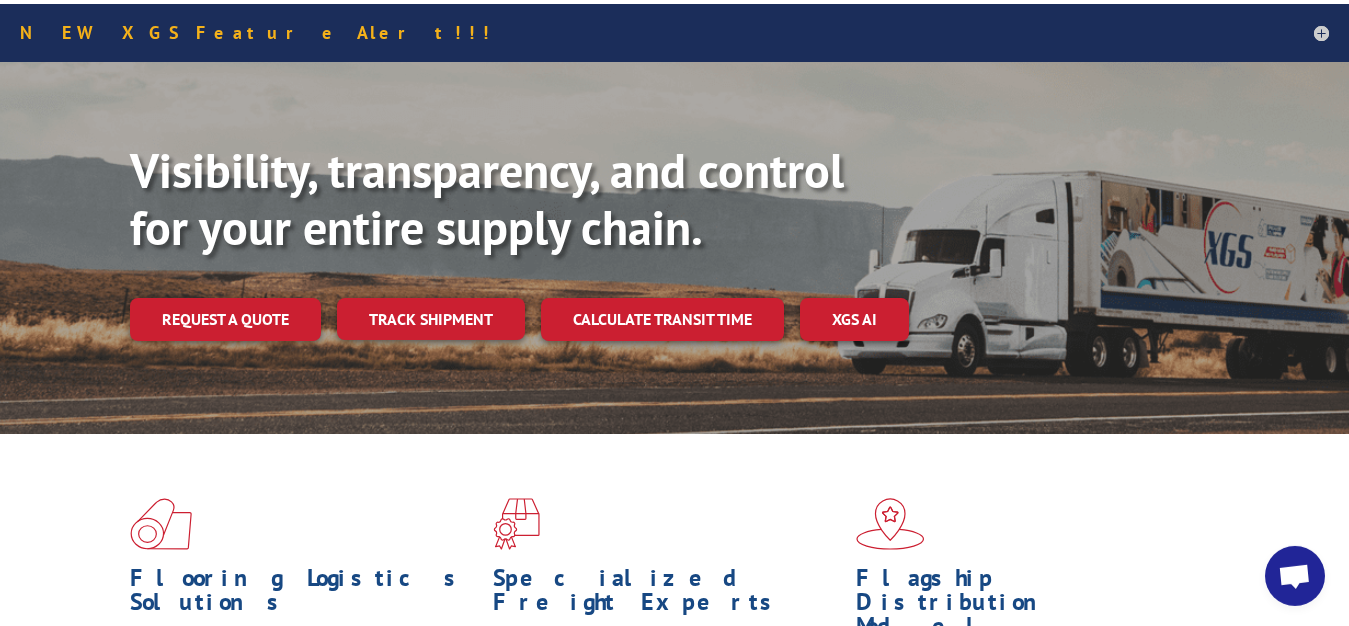 scroll, scrollTop: 204, scrollLeft: 0, axis: vertical 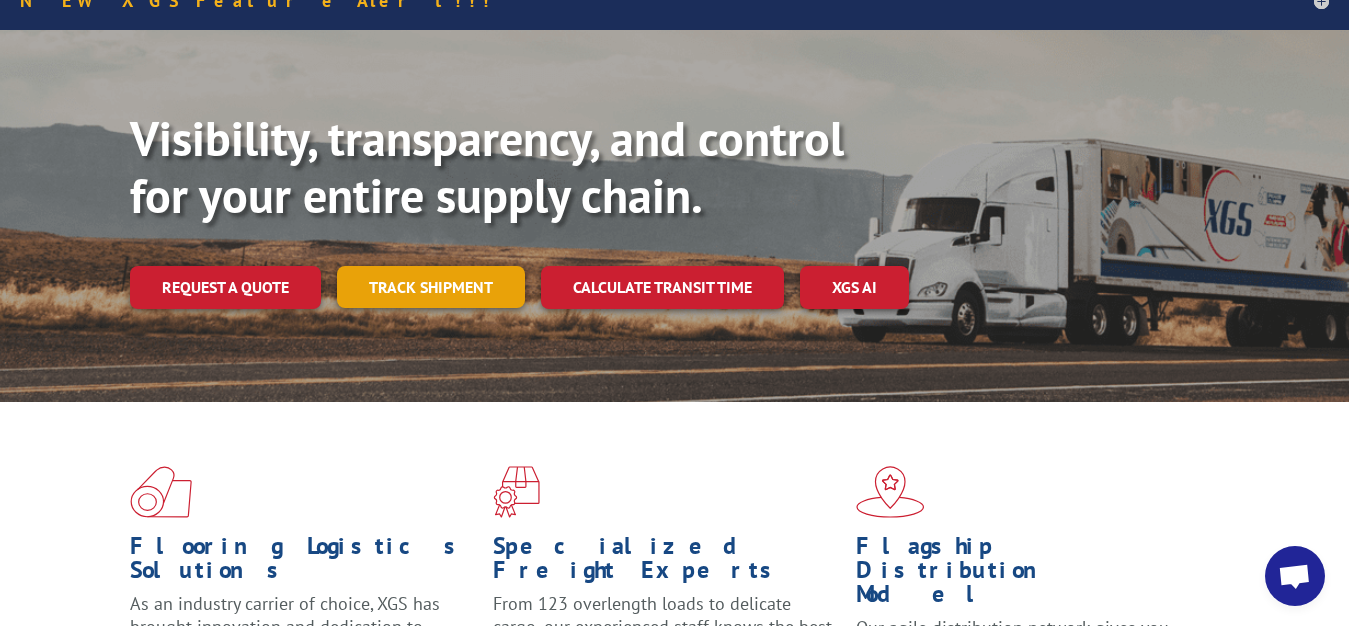 click on "Track shipment" at bounding box center (431, 287) 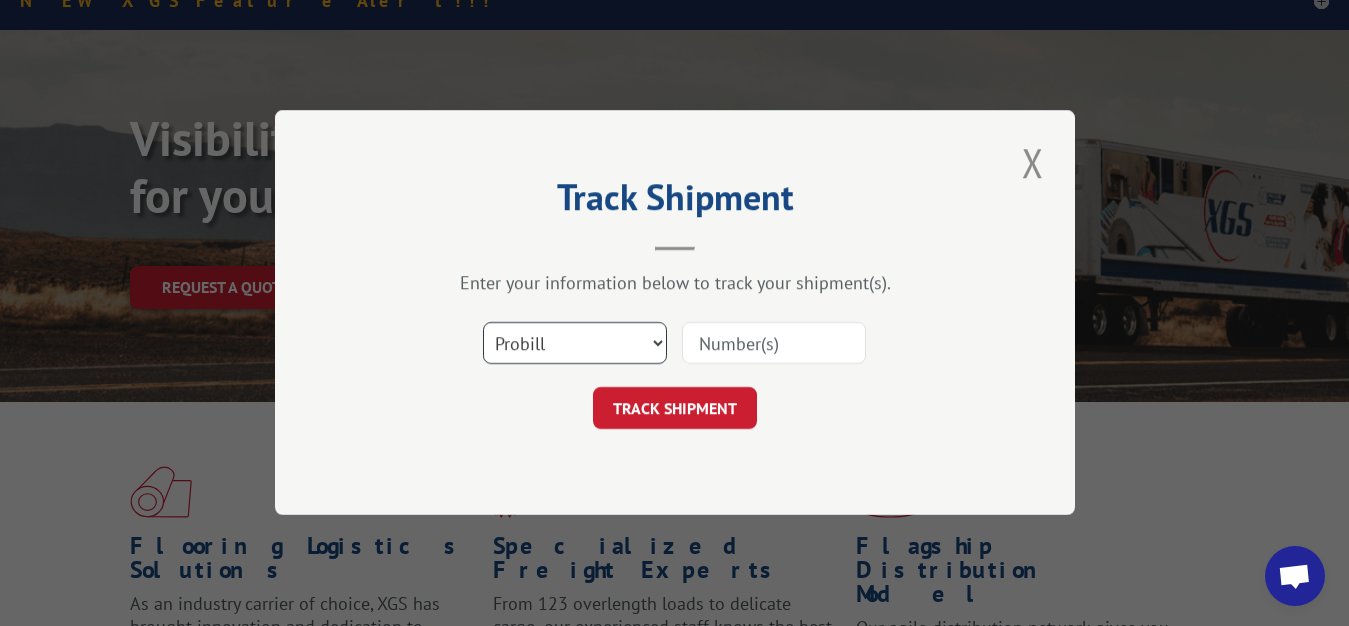 click on "Select category... Probill BOL PO" at bounding box center [575, 344] 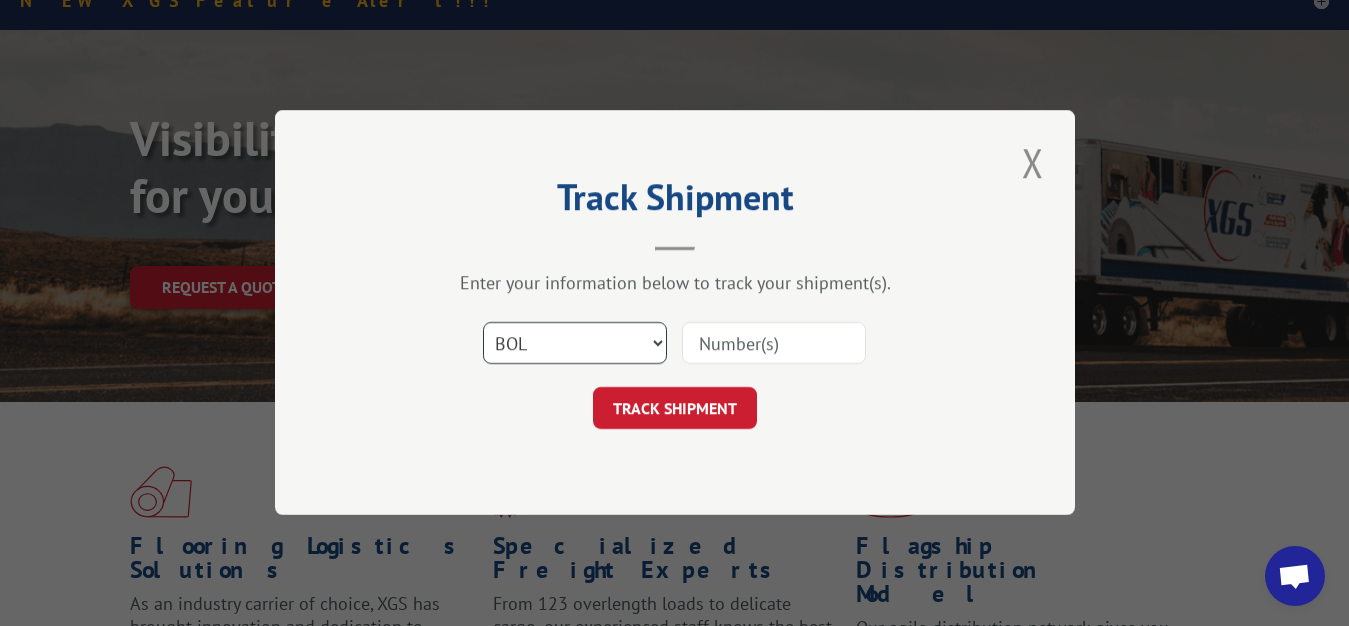 click on "BOL" at bounding box center [0, 0] 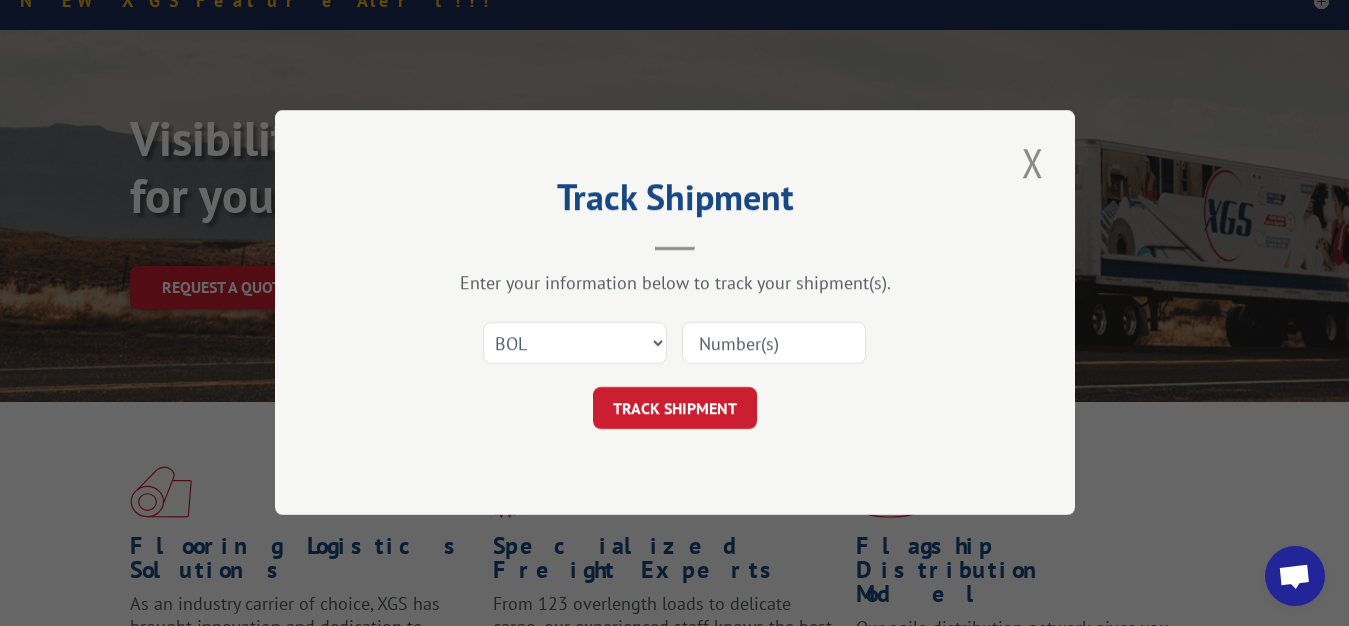 click at bounding box center [774, 344] 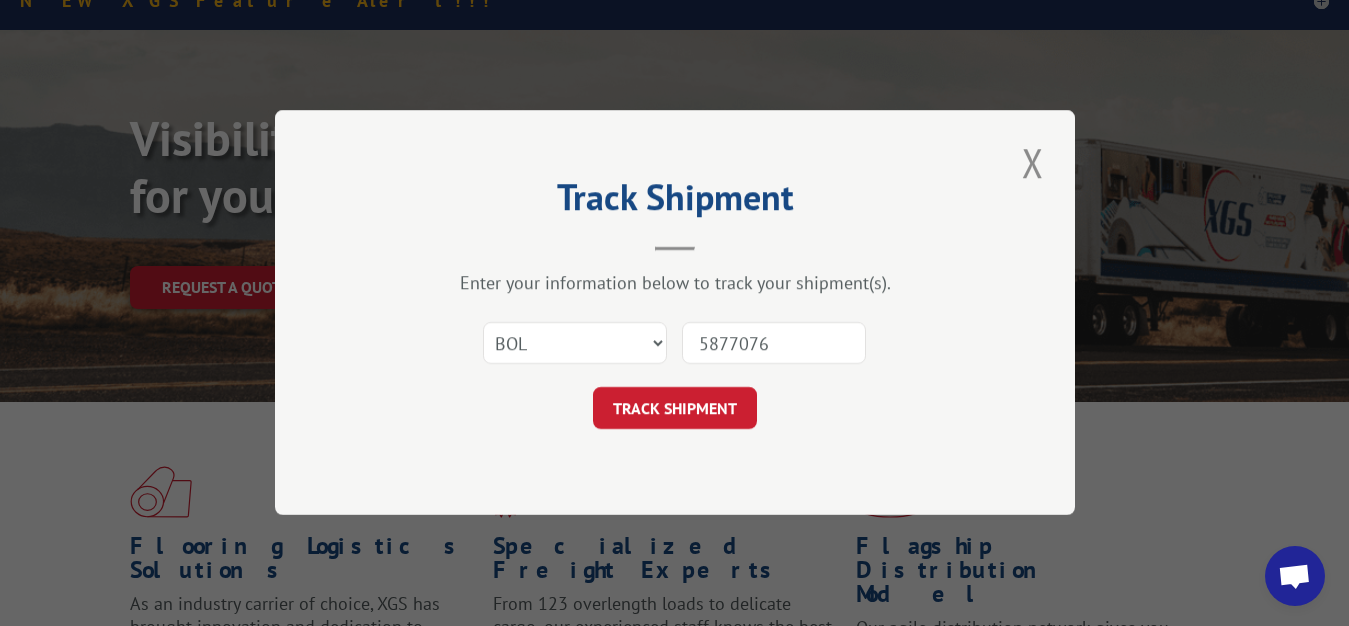 type on "5877076" 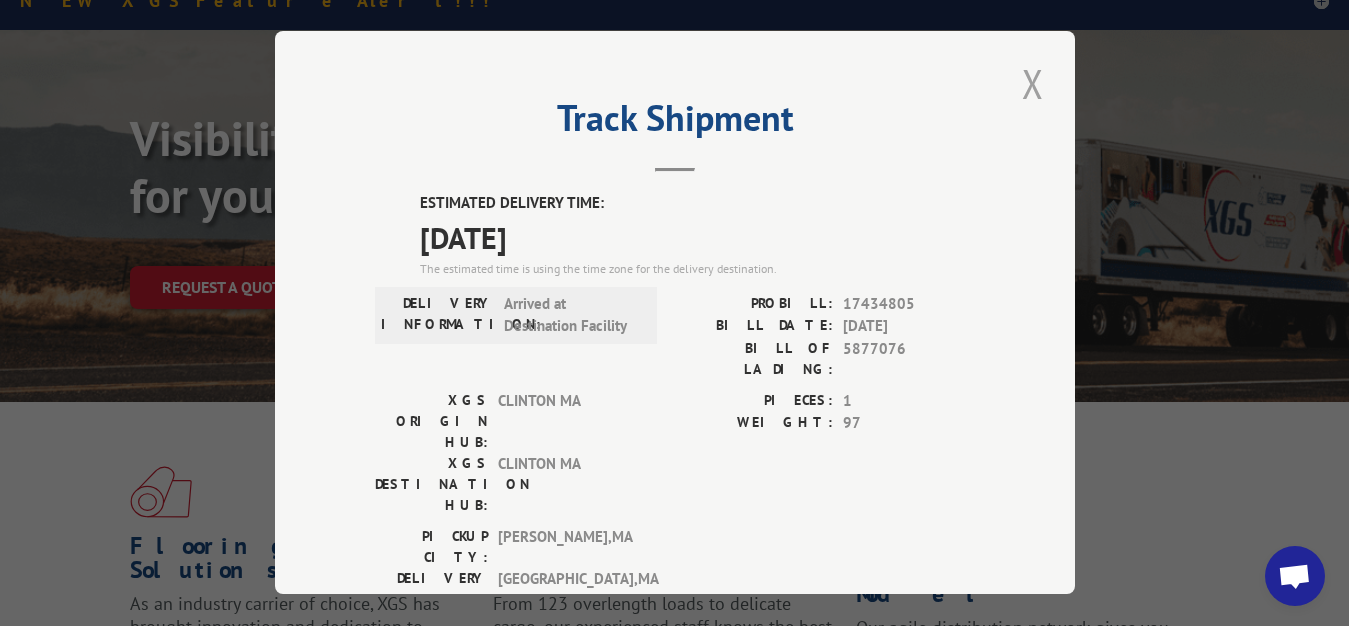 click at bounding box center (1033, 83) 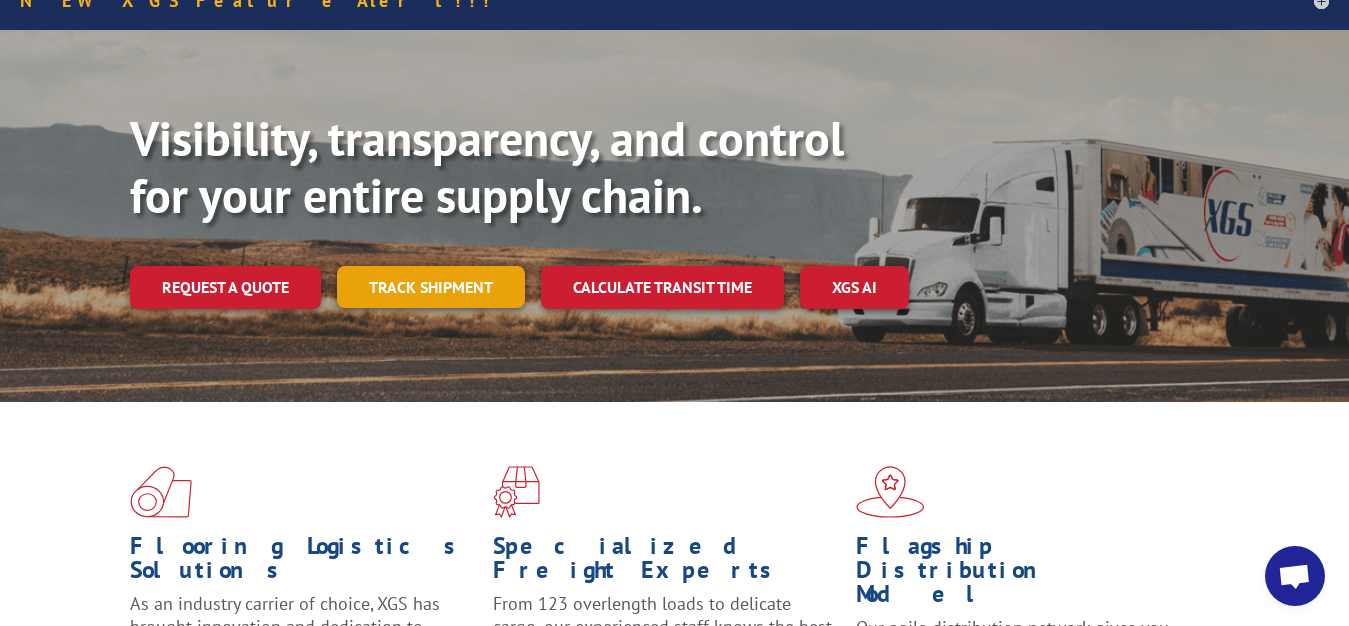 click on "Track shipment" at bounding box center [431, 287] 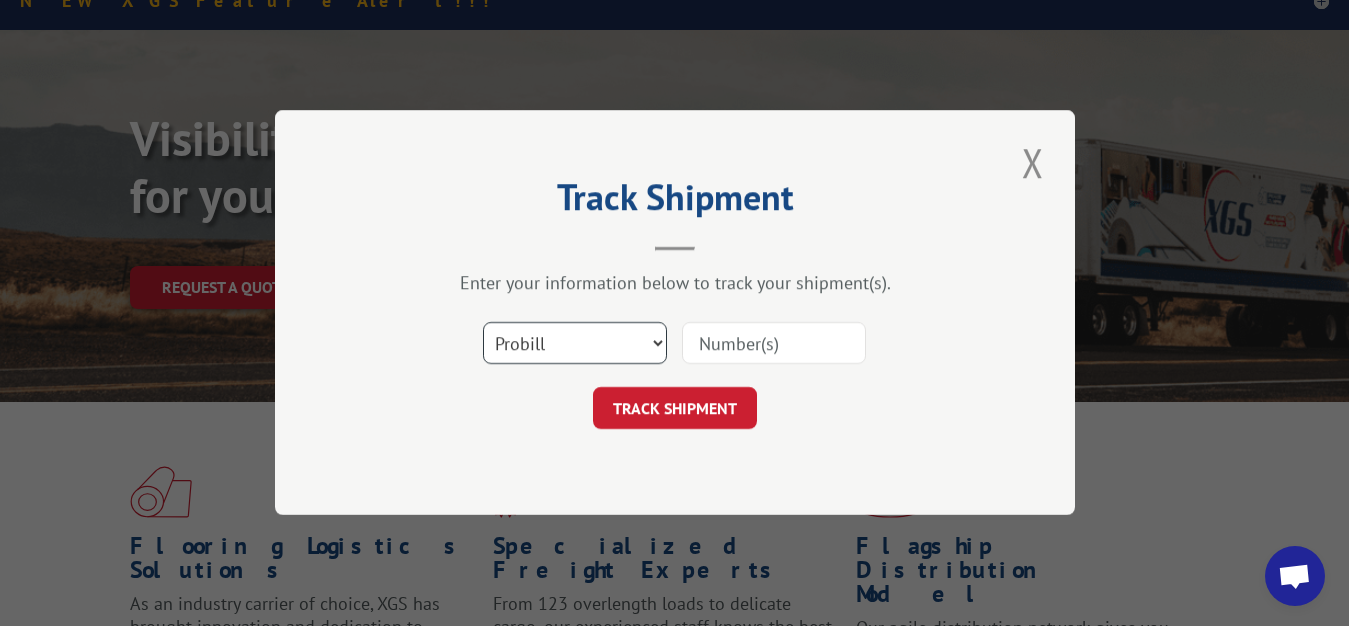 click on "Select category... Probill BOL PO" at bounding box center (575, 344) 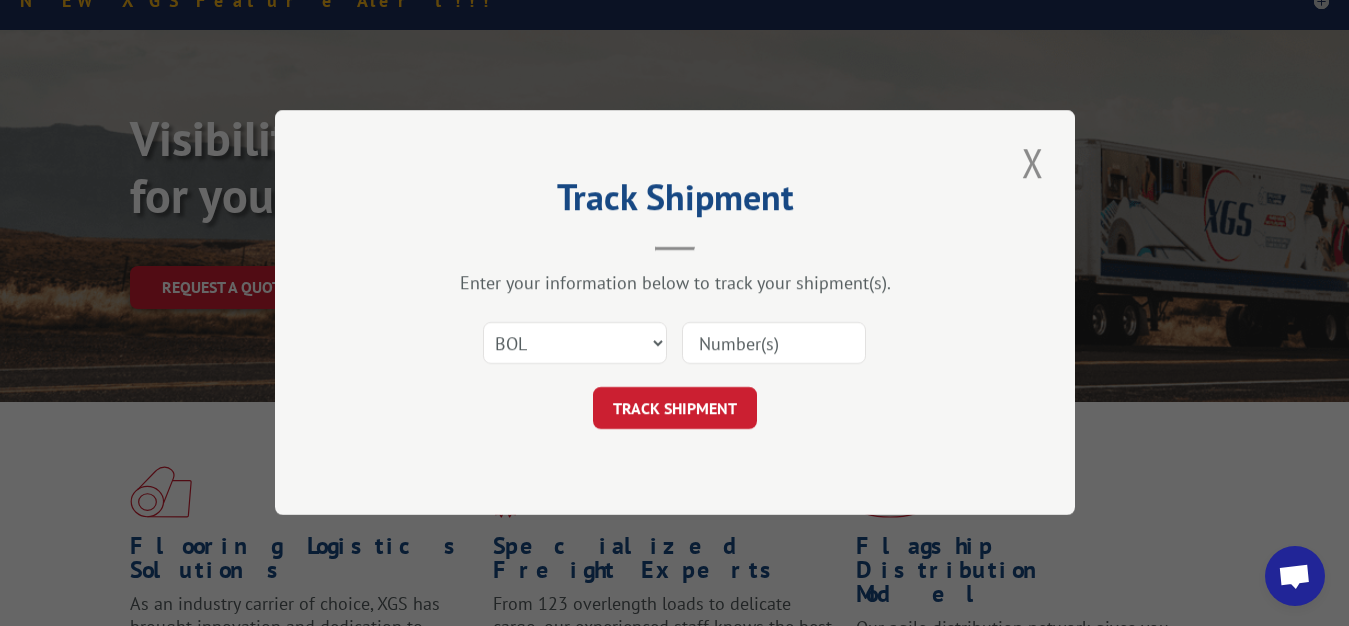 click at bounding box center (774, 344) 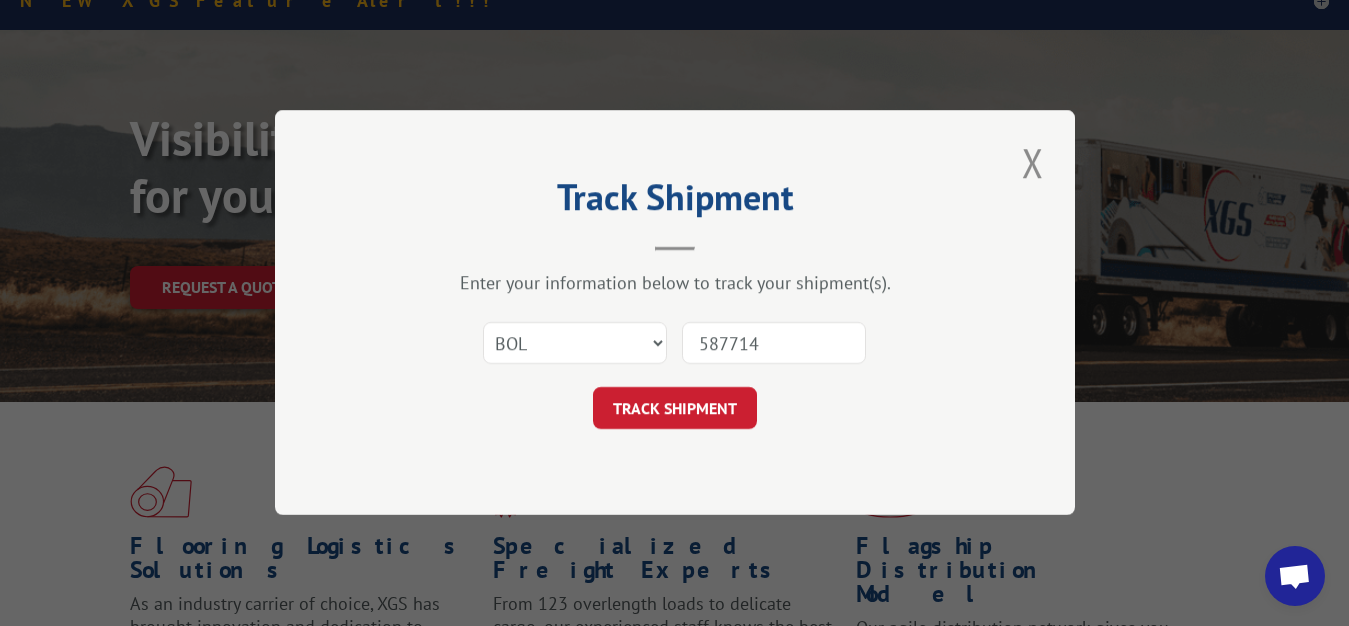 type on "5877147" 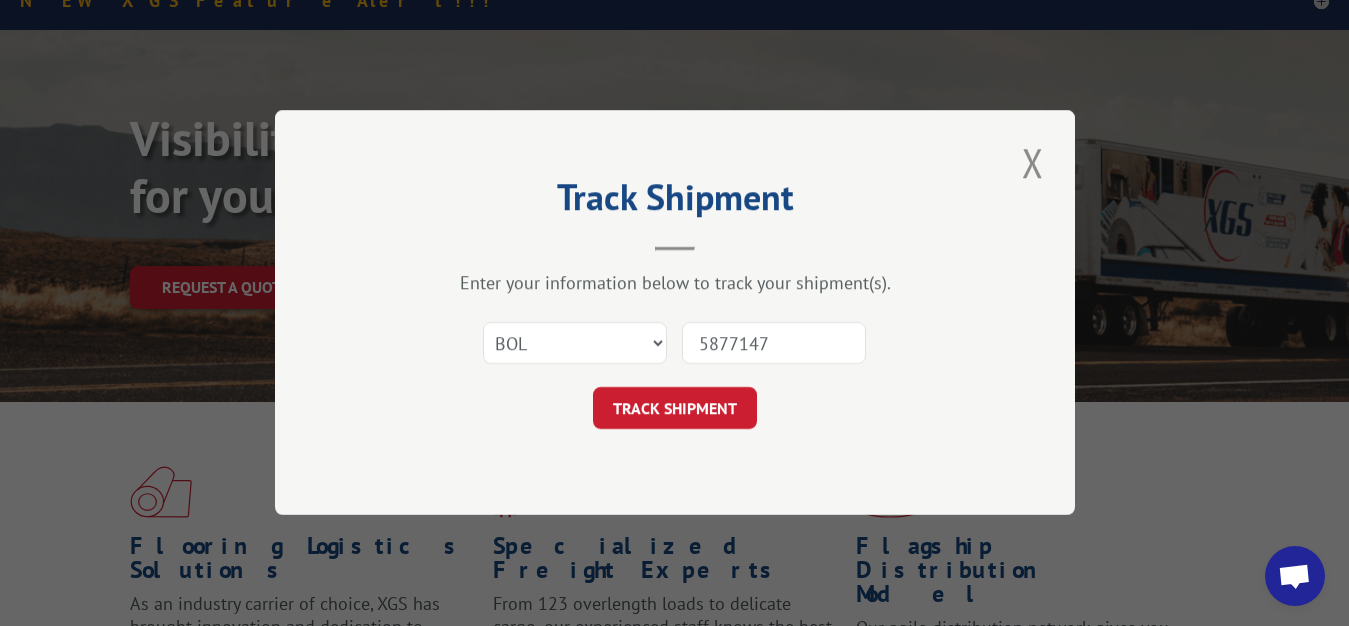 click on "TRACK SHIPMENT" at bounding box center [675, 409] 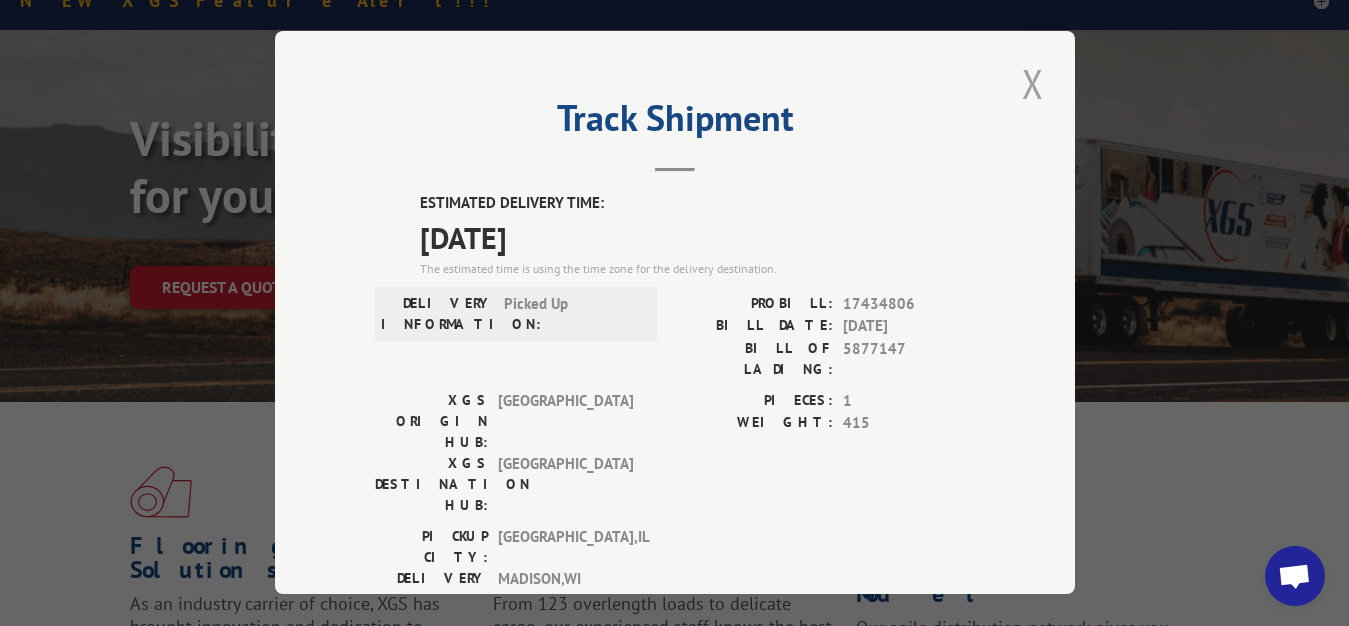 click at bounding box center (1033, 83) 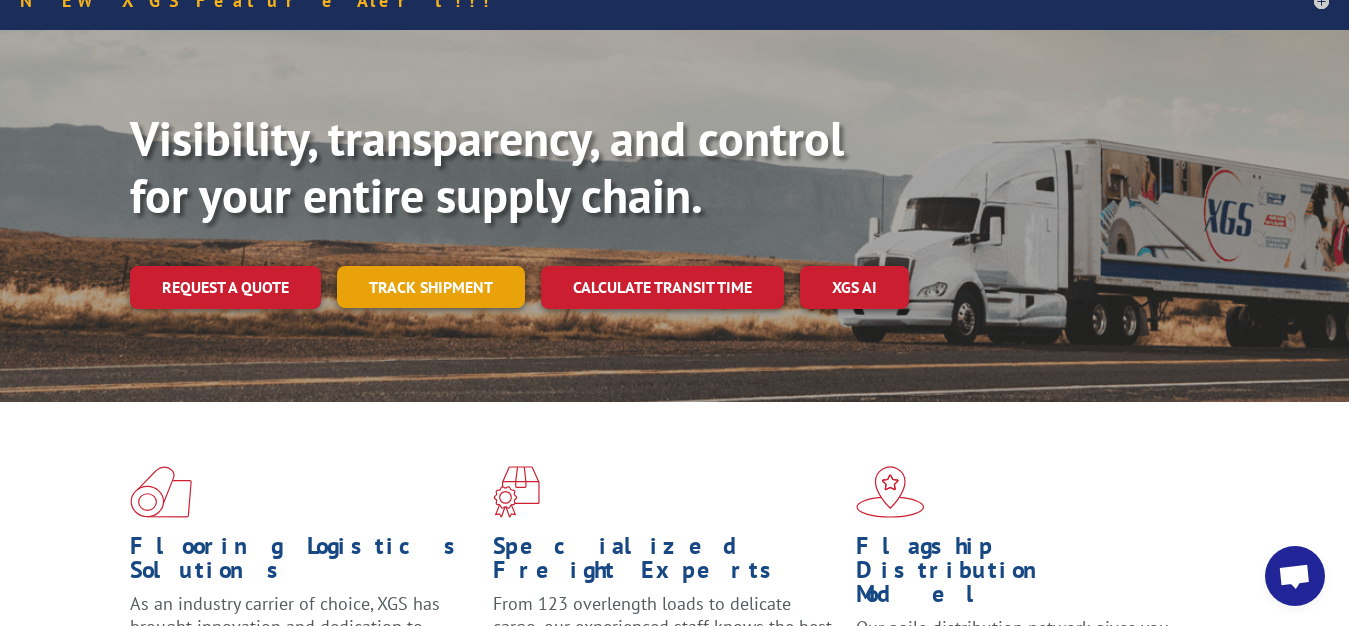 click on "Track shipment" at bounding box center (431, 287) 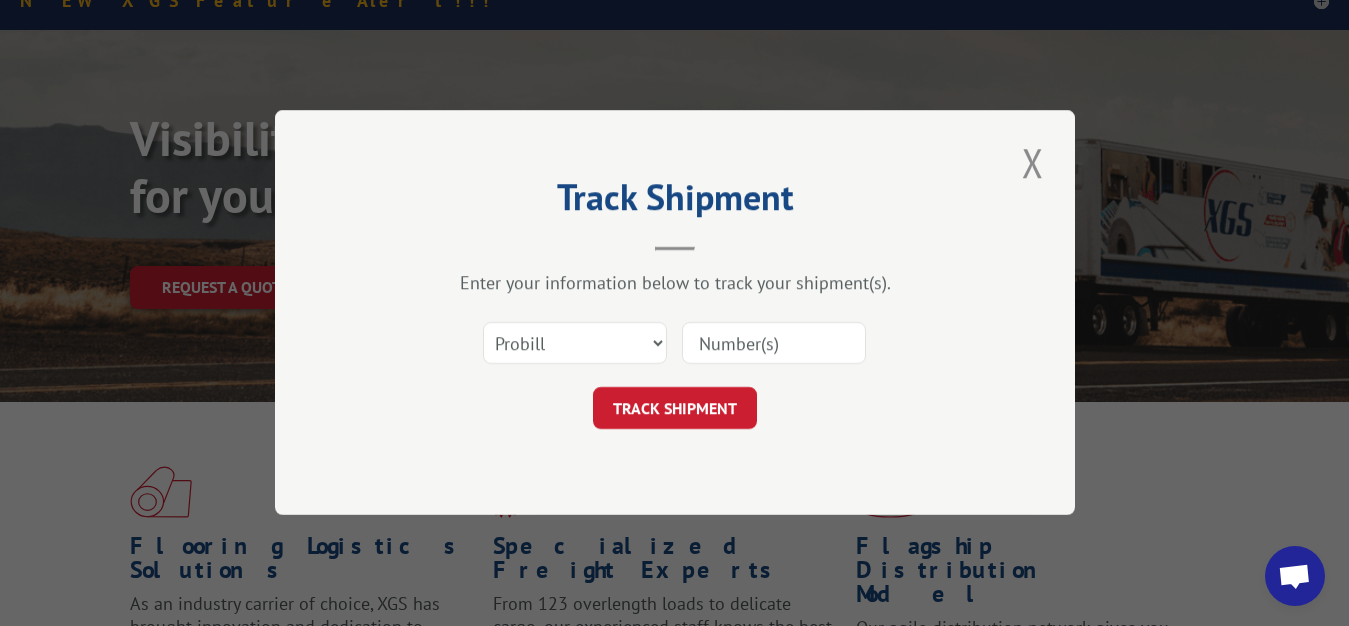 scroll, scrollTop: 0, scrollLeft: 0, axis: both 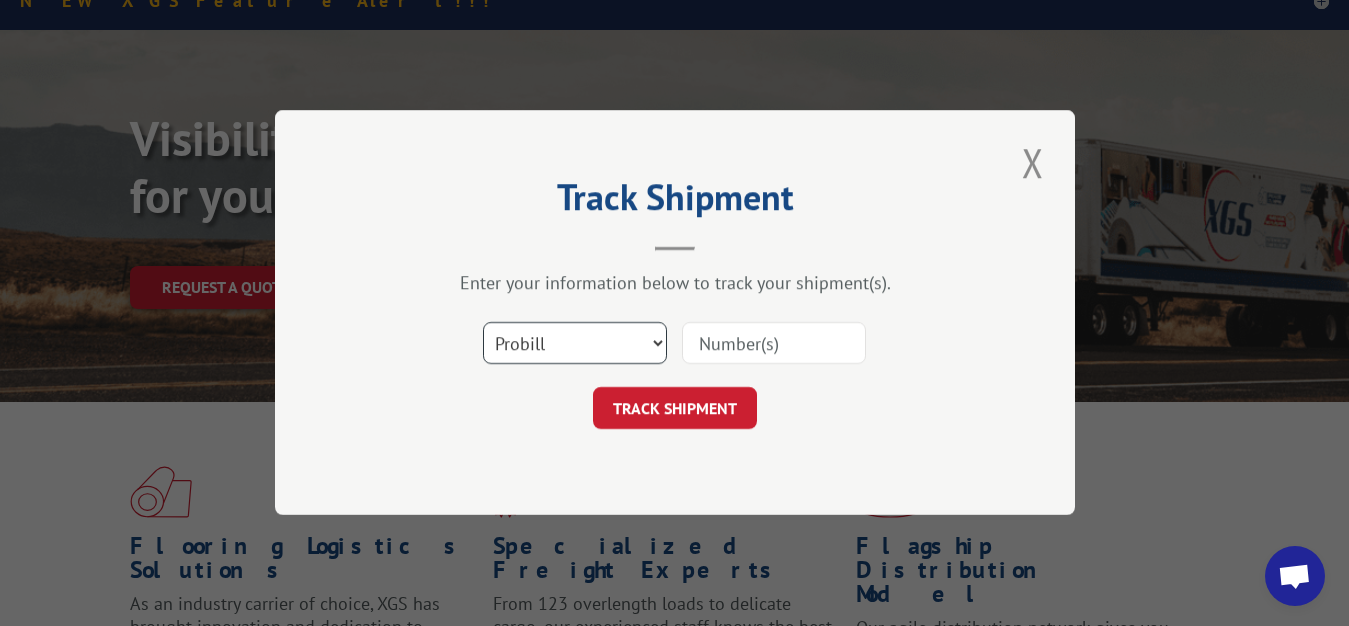 click on "Select category... Probill BOL PO" at bounding box center [575, 344] 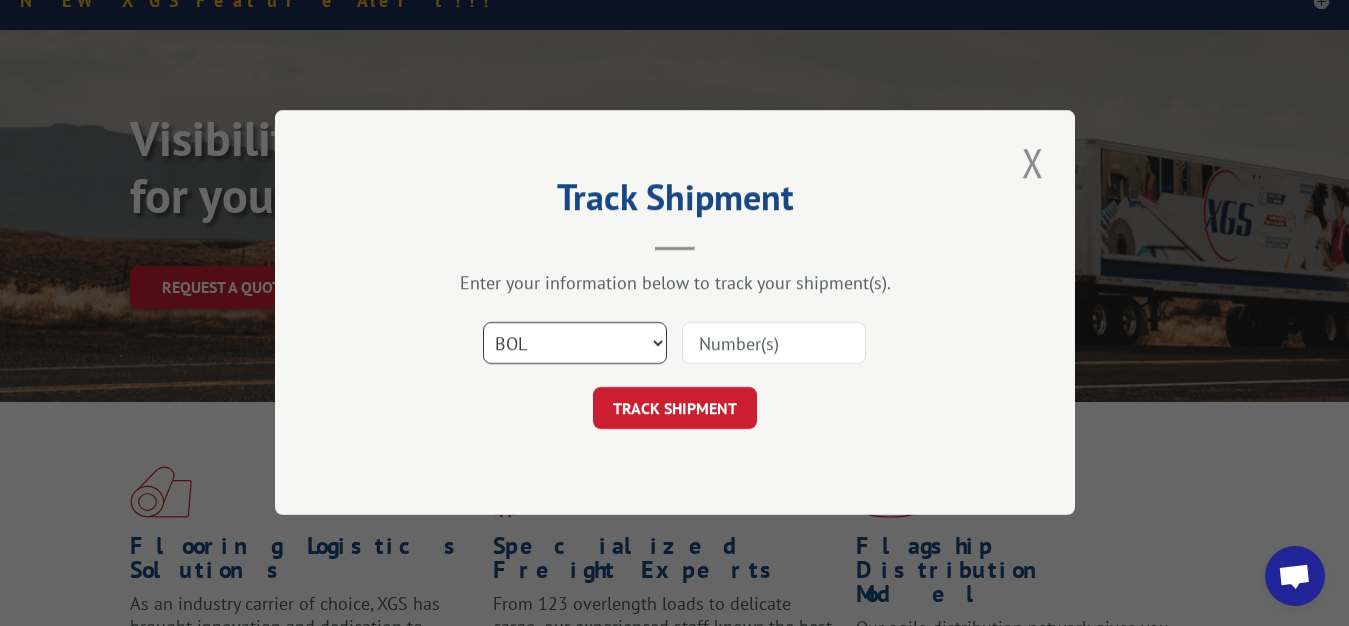 click on "BOL" at bounding box center (0, 0) 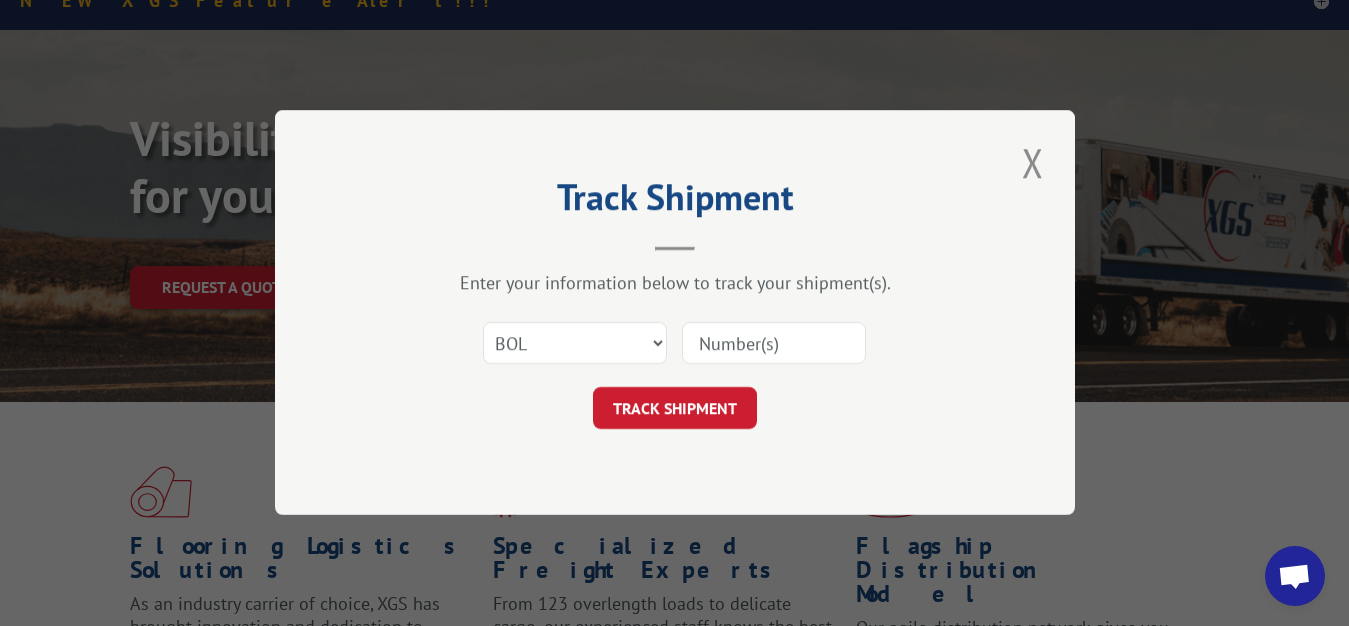 click at bounding box center [774, 344] 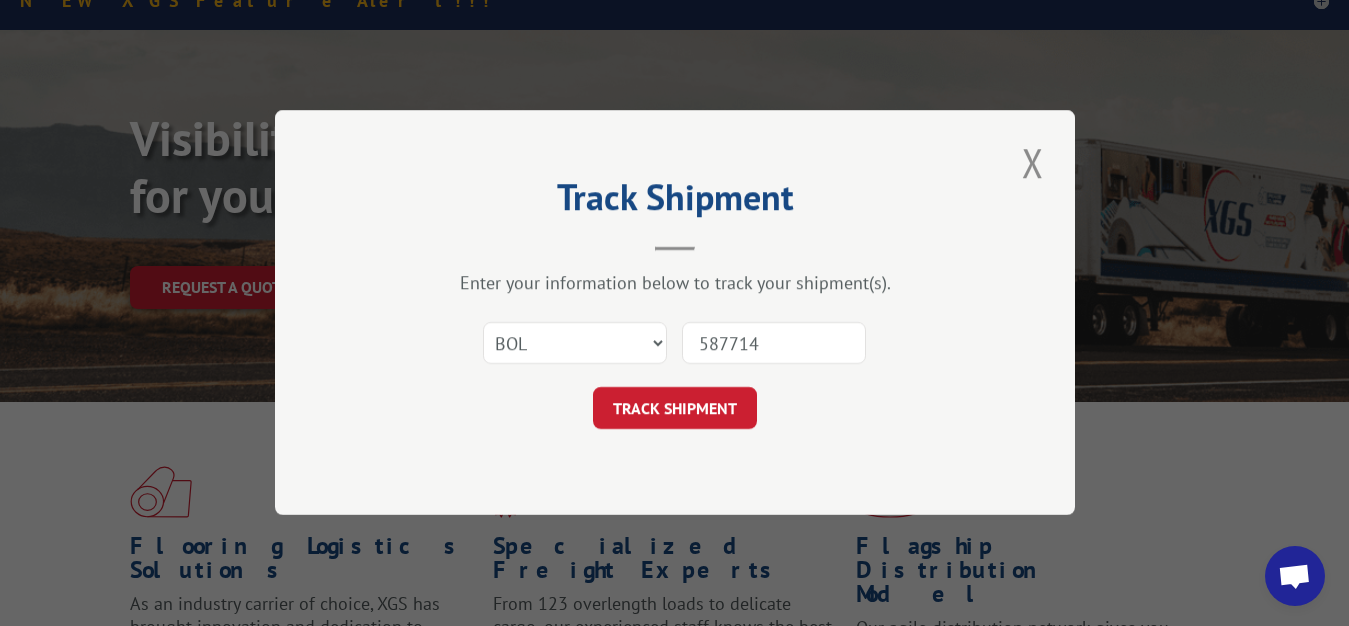type on "5877148" 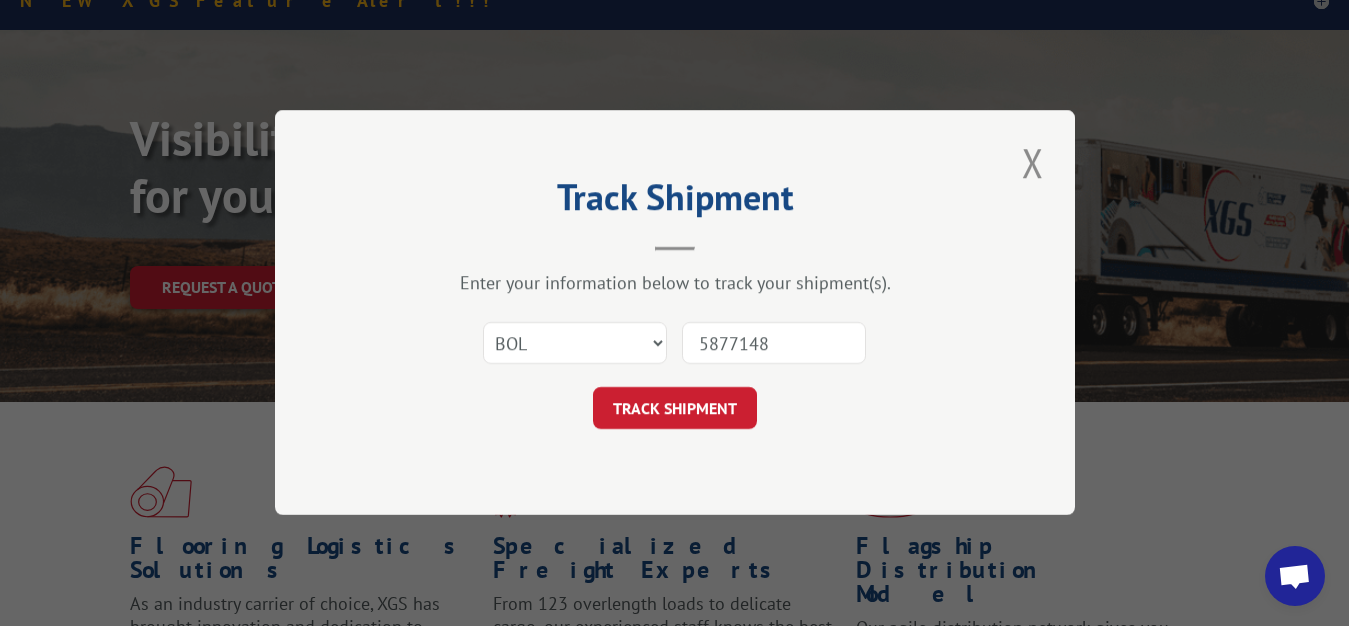 click on "TRACK SHIPMENT" at bounding box center [675, 409] 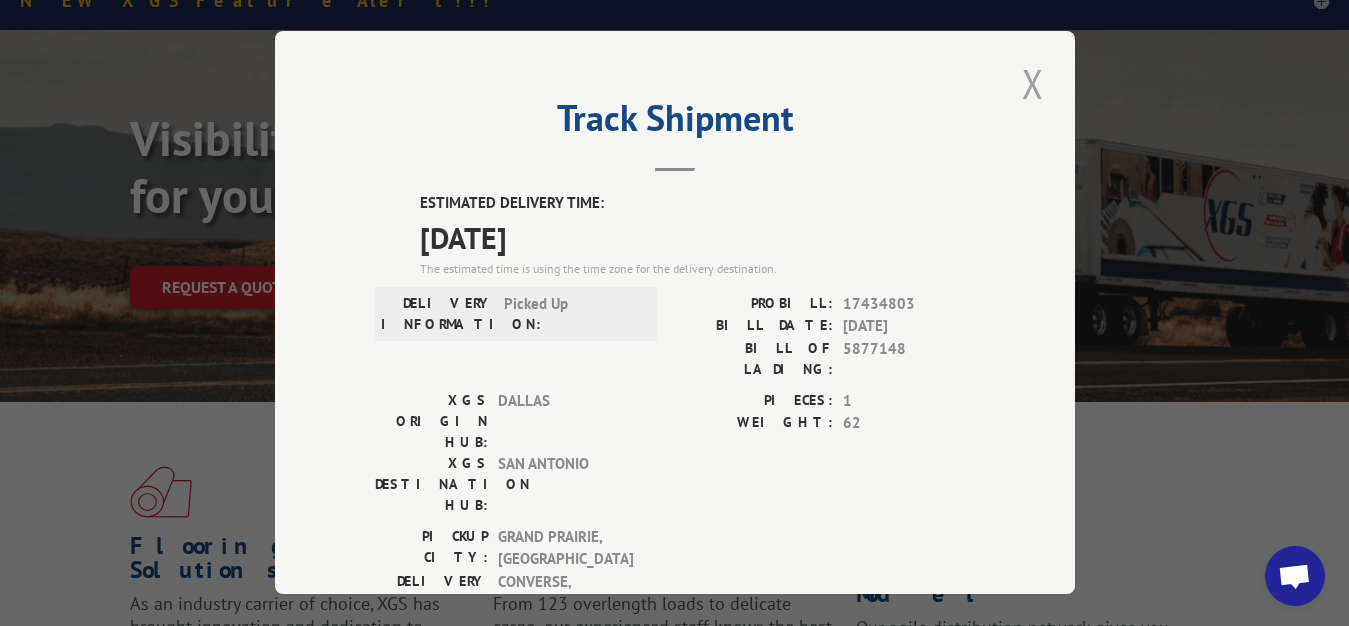 click at bounding box center (1033, 83) 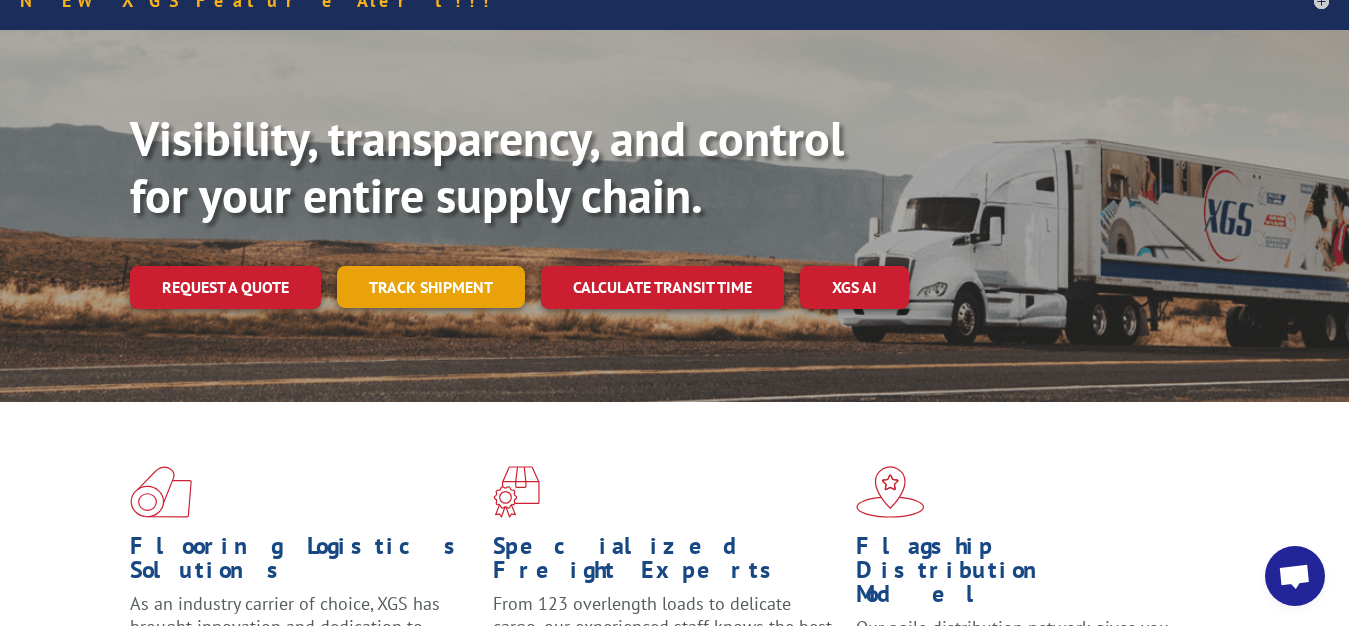 click on "Track shipment" at bounding box center [431, 287] 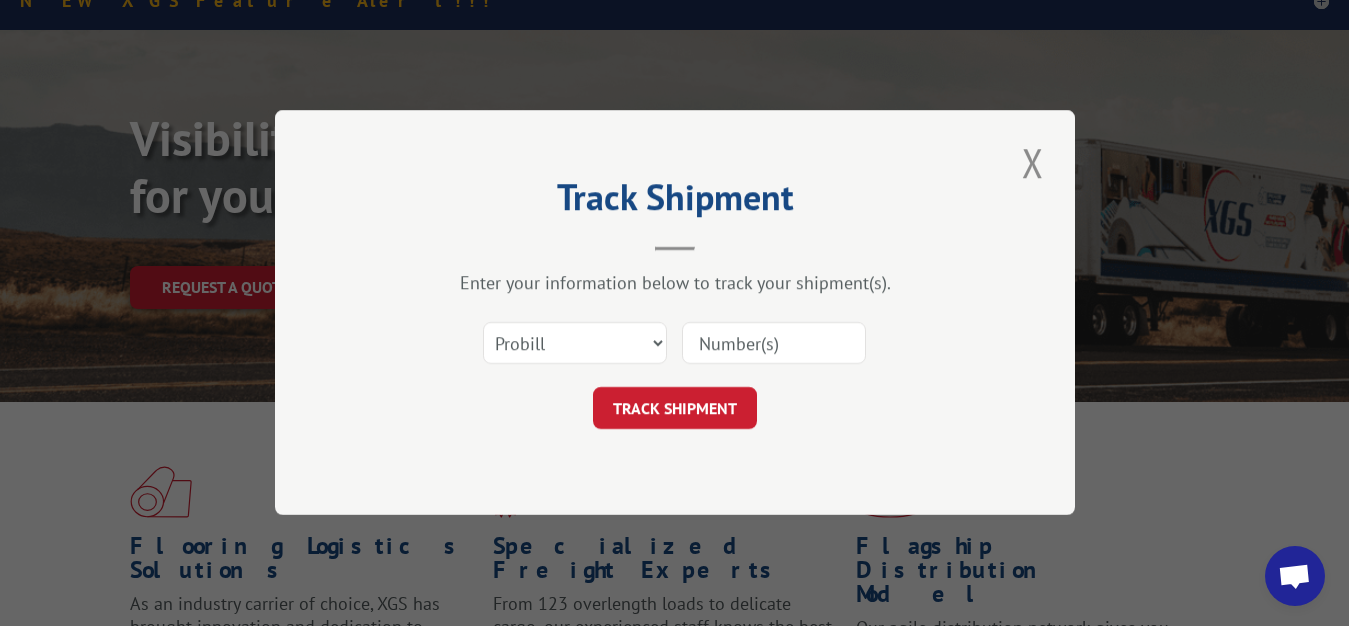 scroll, scrollTop: 0, scrollLeft: 0, axis: both 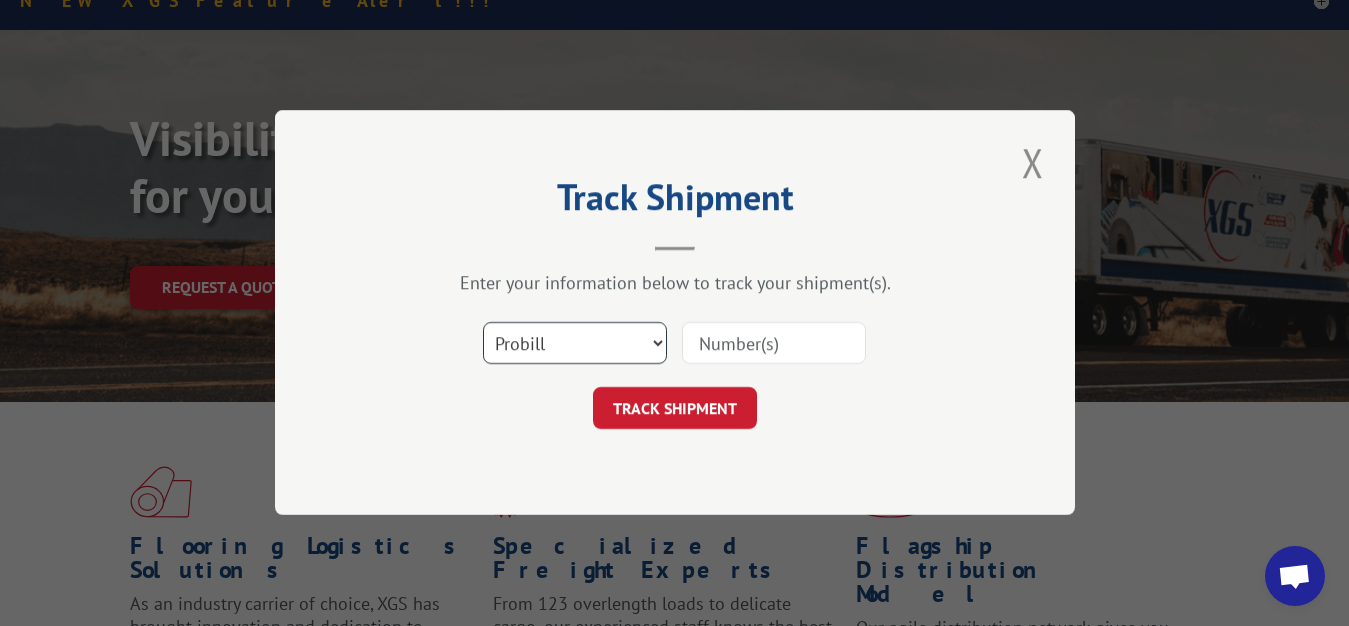 click on "Select category... Probill BOL PO" at bounding box center [575, 344] 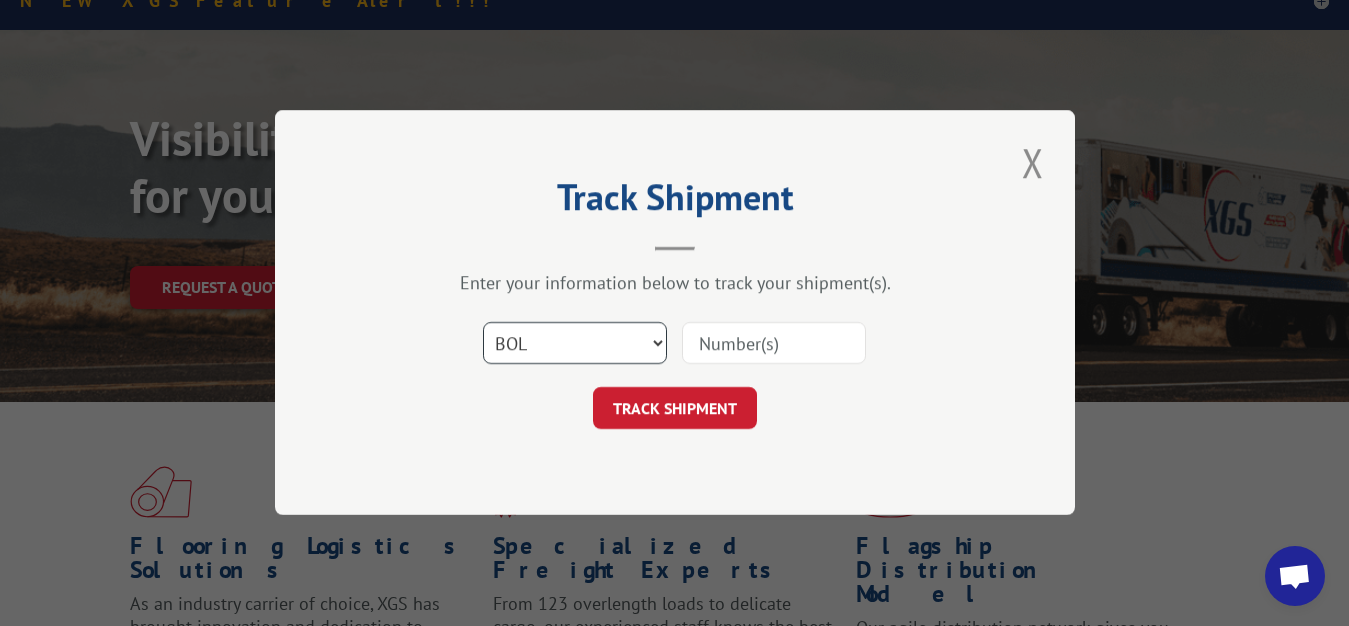 click on "BOL" at bounding box center (0, 0) 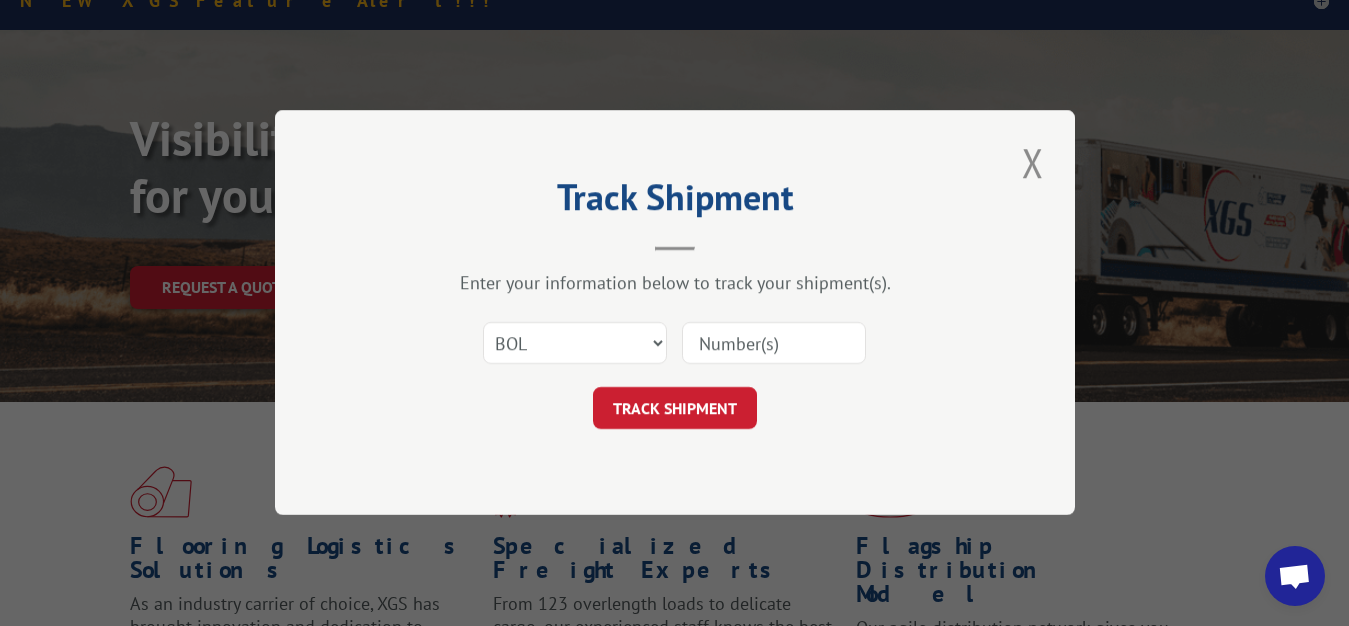 click at bounding box center (774, 344) 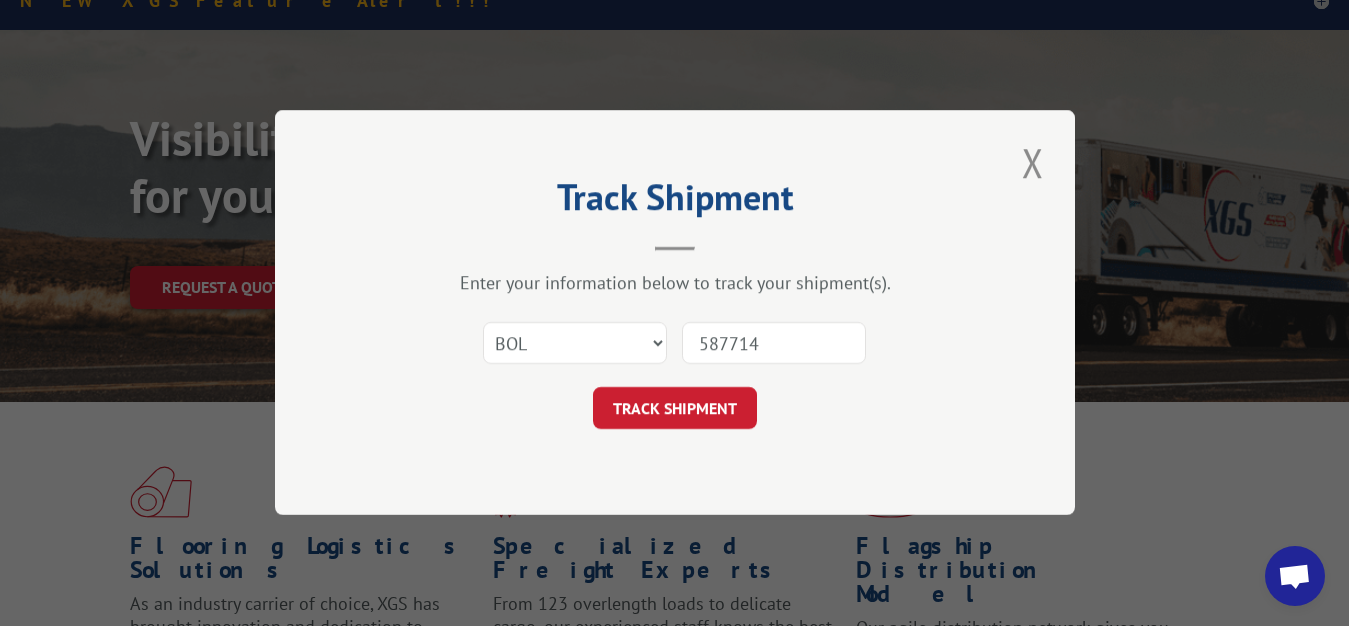 type on "5877149" 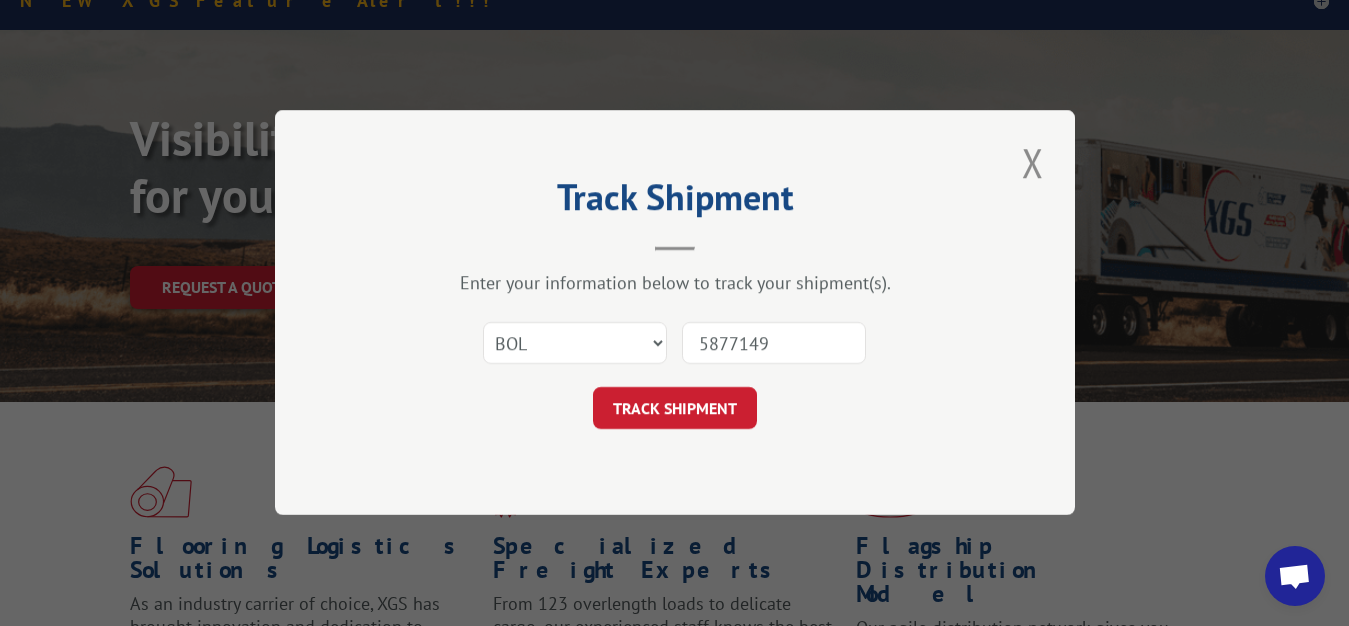 click on "TRACK SHIPMENT" at bounding box center [675, 409] 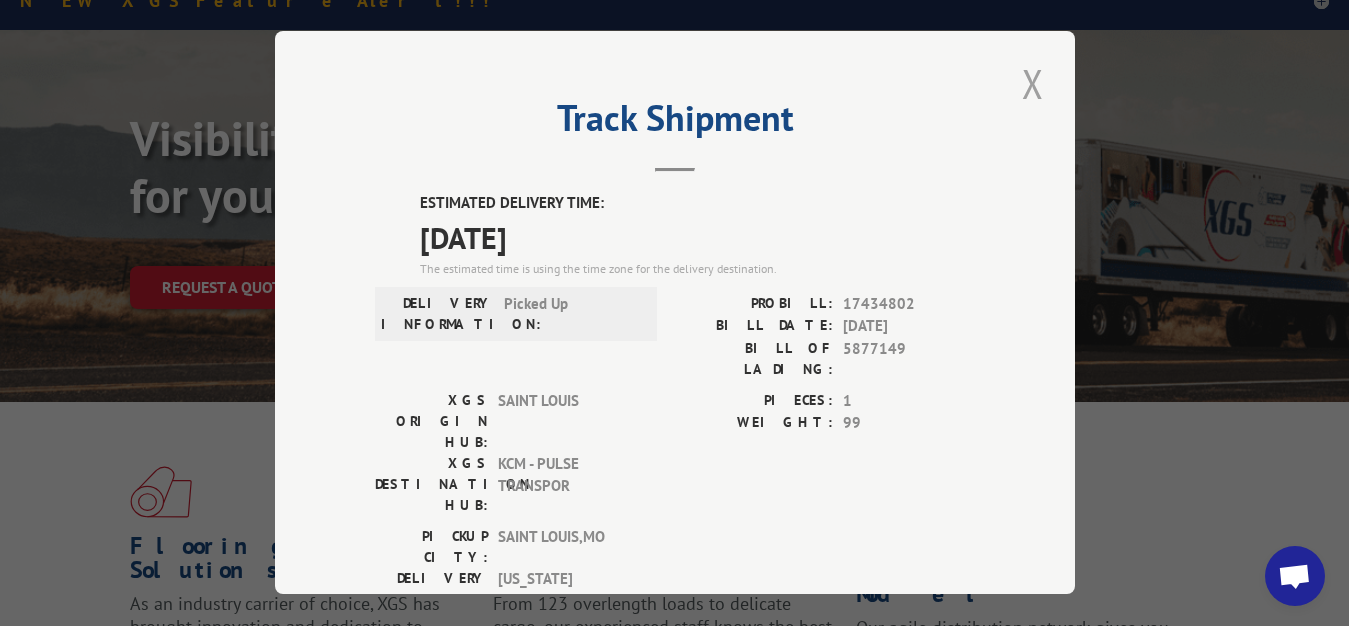 click at bounding box center (1033, 83) 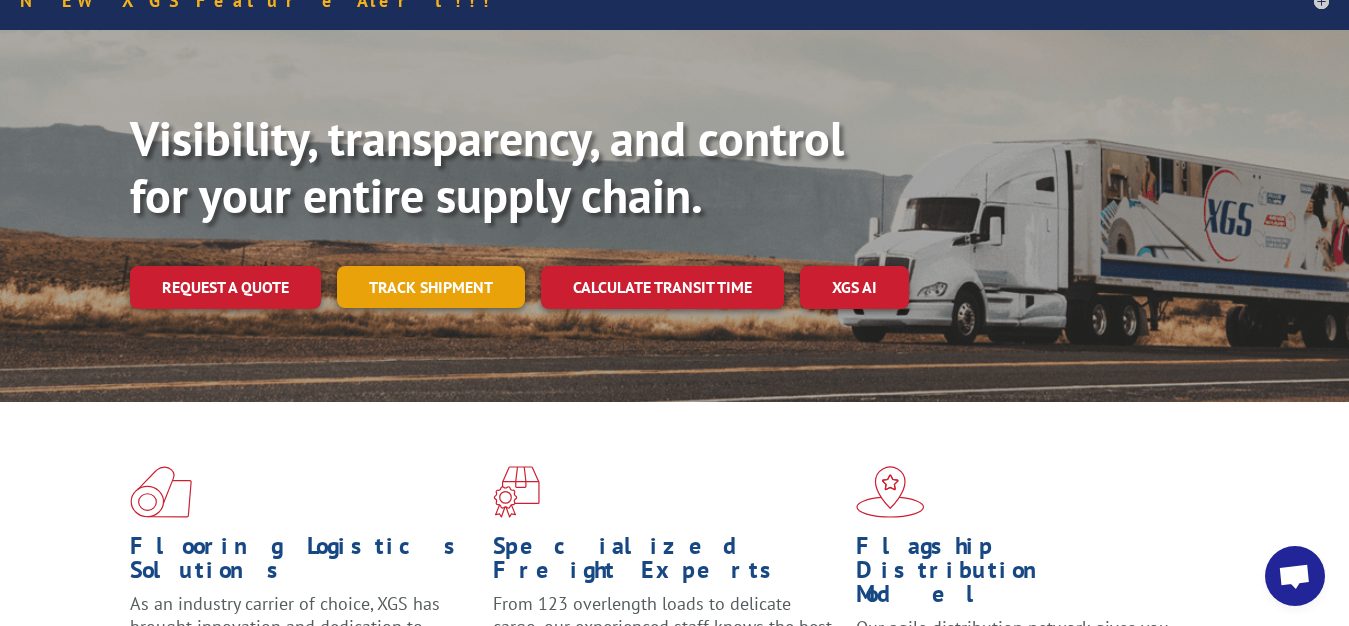click on "Track shipment" at bounding box center [431, 287] 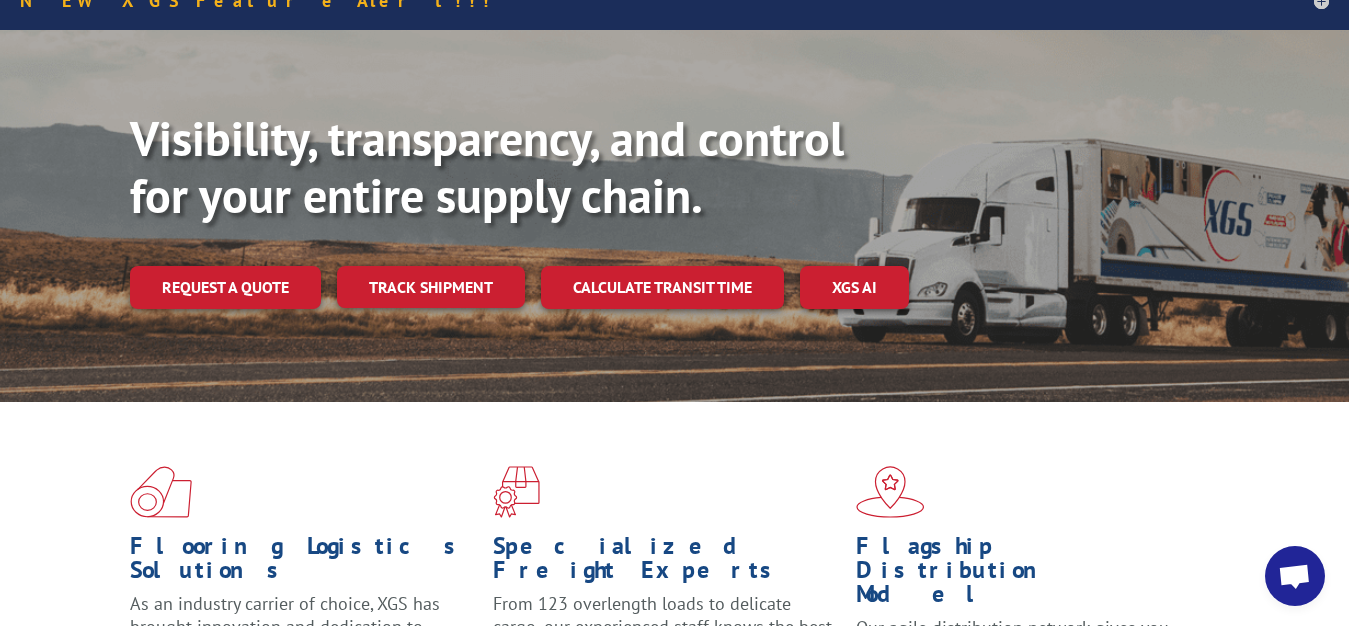 scroll, scrollTop: 0, scrollLeft: 0, axis: both 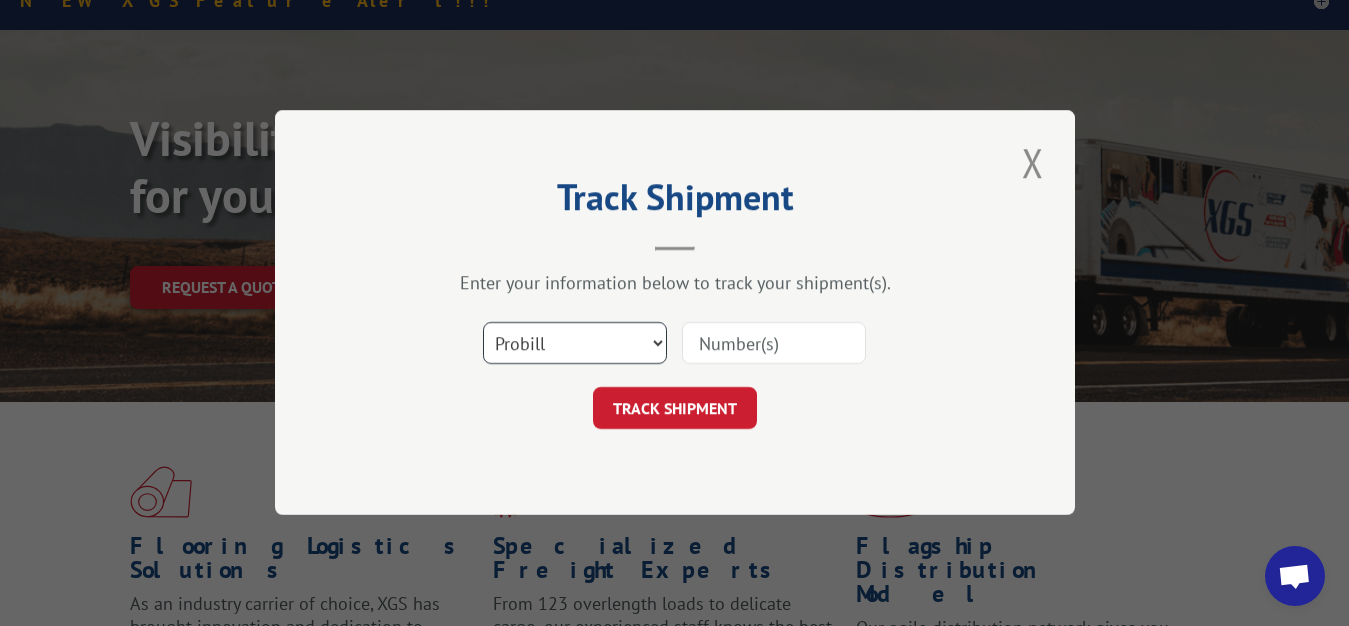 click on "Select category... Probill BOL PO" at bounding box center [575, 344] 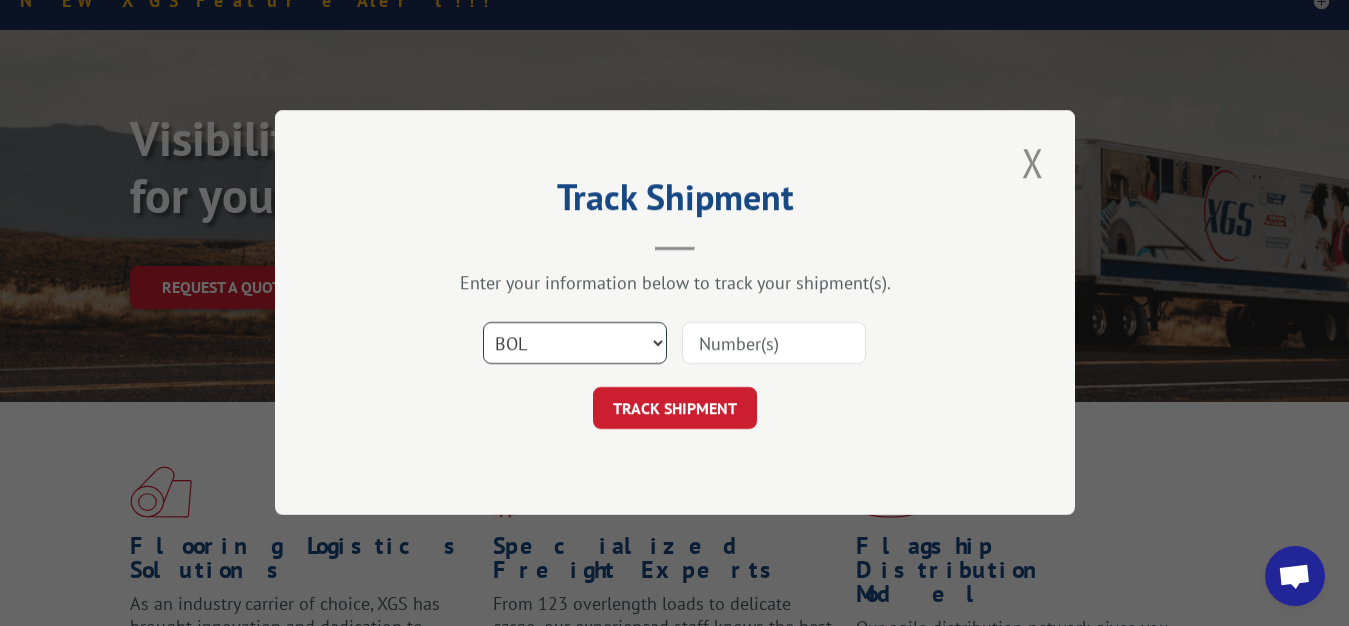 click on "BOL" at bounding box center [0, 0] 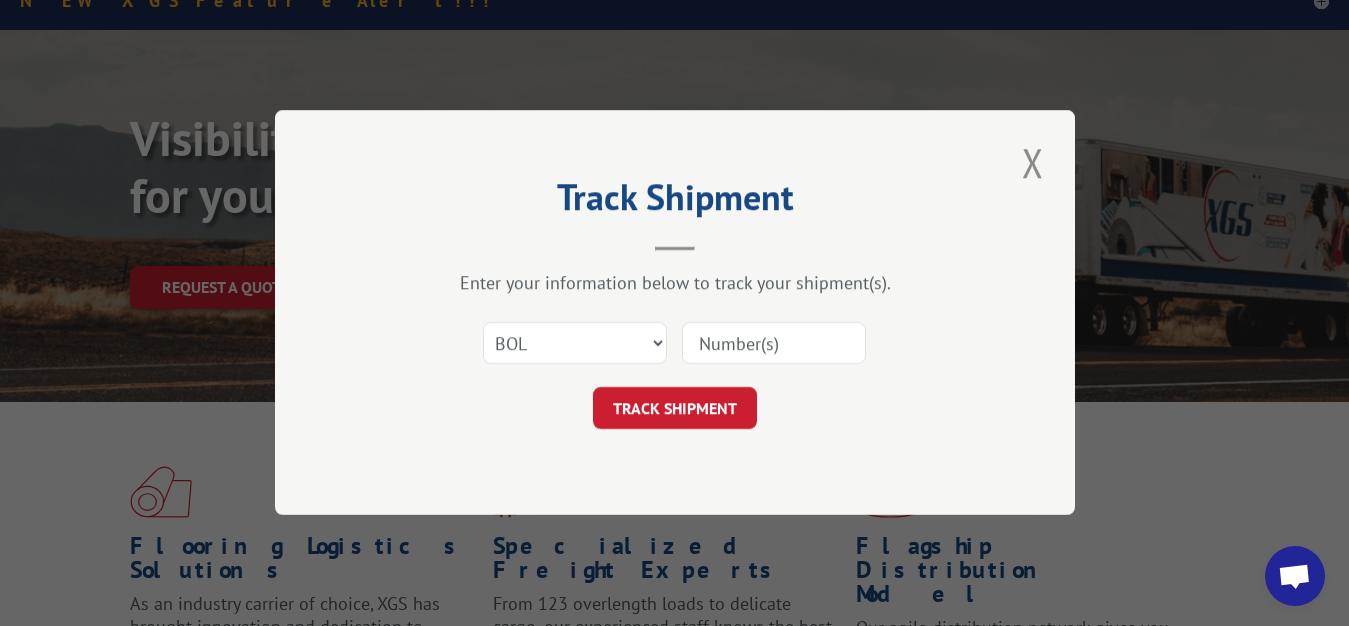 drag, startPoint x: 695, startPoint y: 334, endPoint x: 728, endPoint y: 252, distance: 88.391174 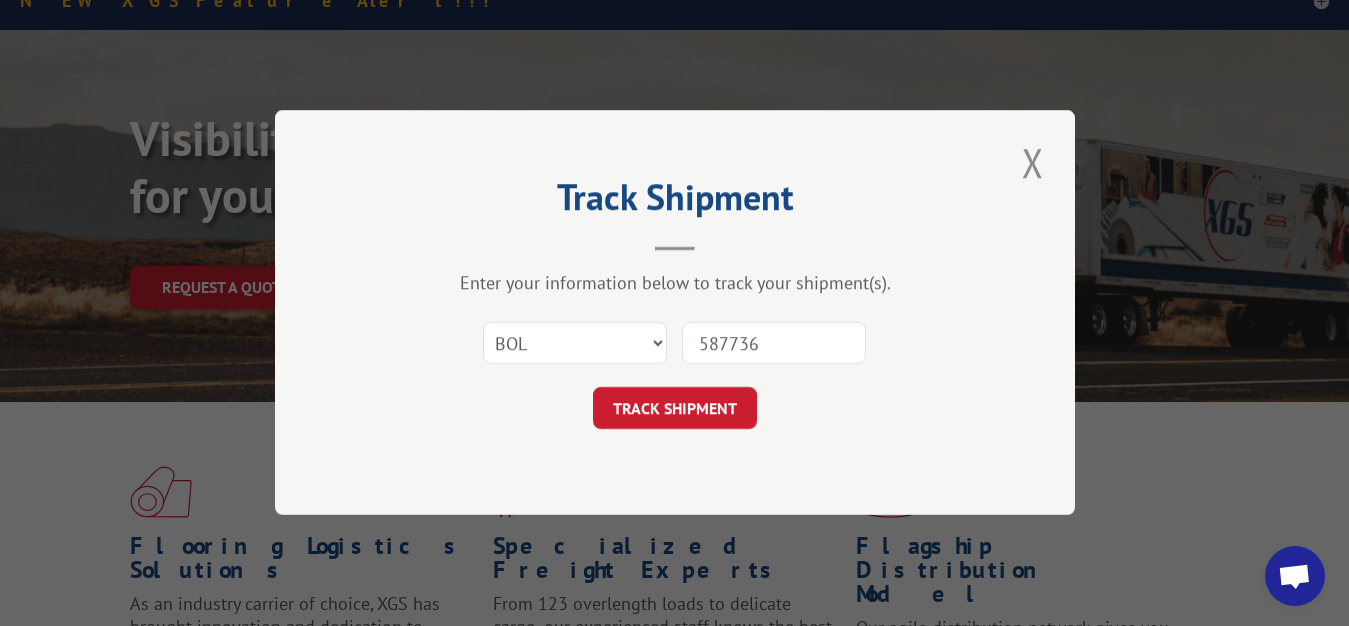 type on "5877363" 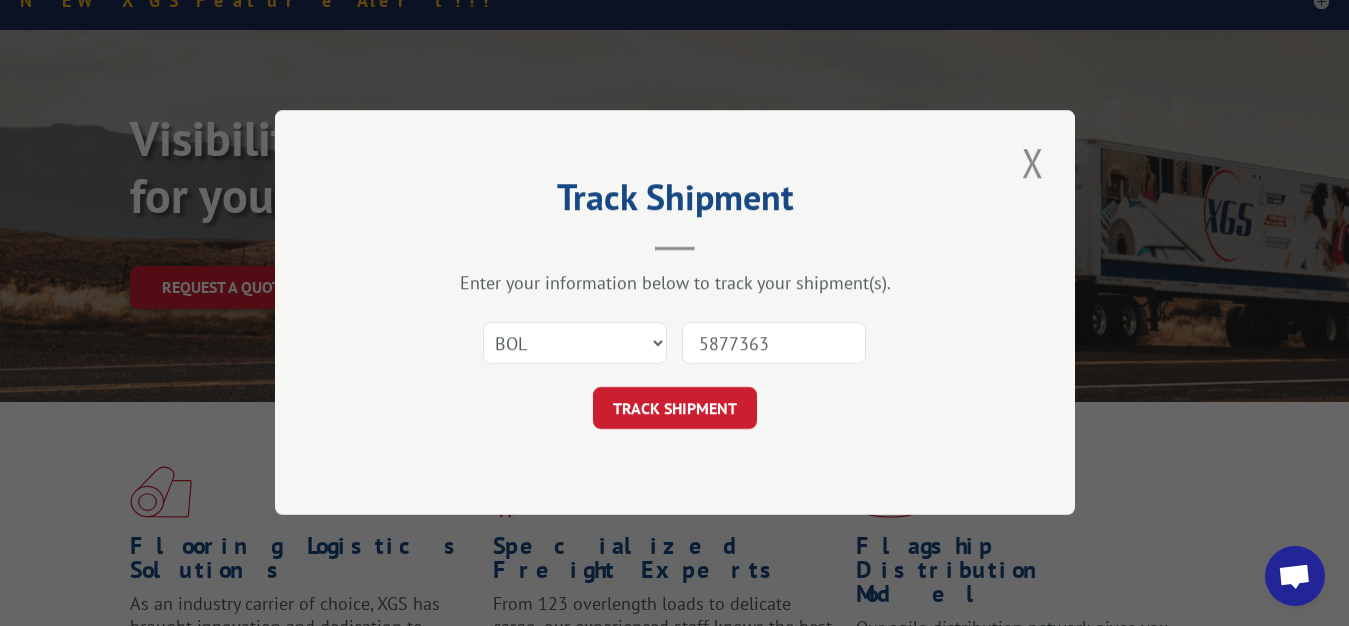 click on "TRACK SHIPMENT" at bounding box center [675, 409] 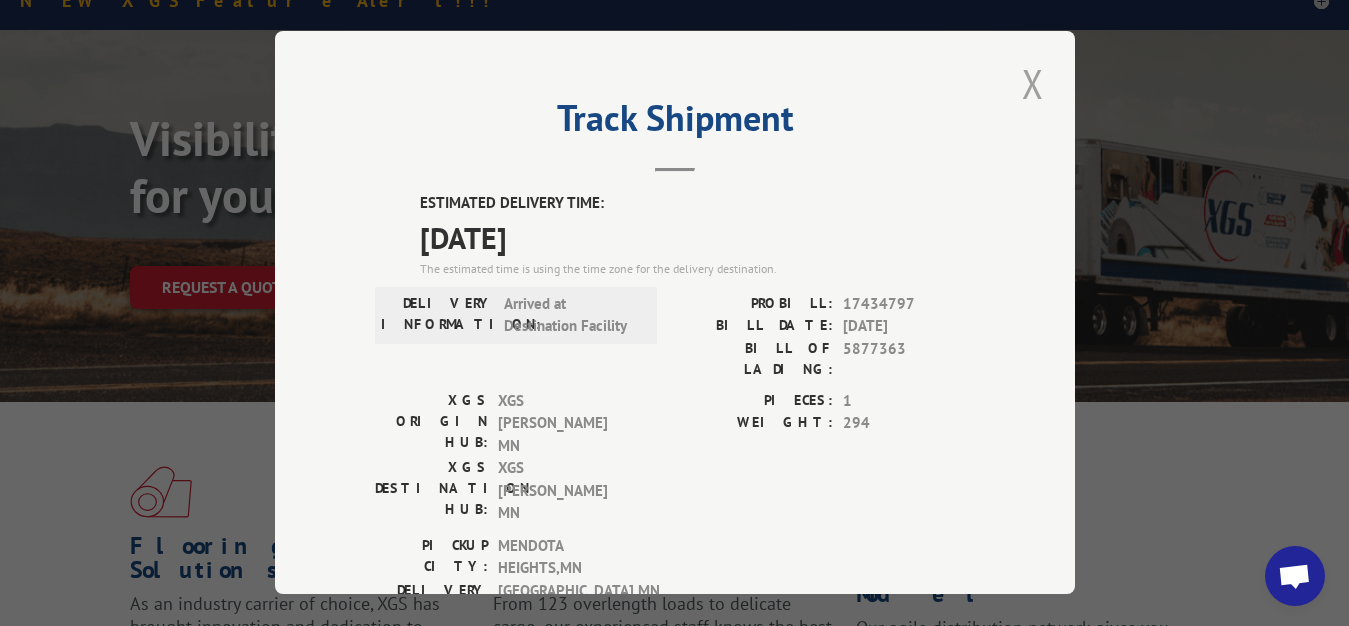 click at bounding box center [1033, 83] 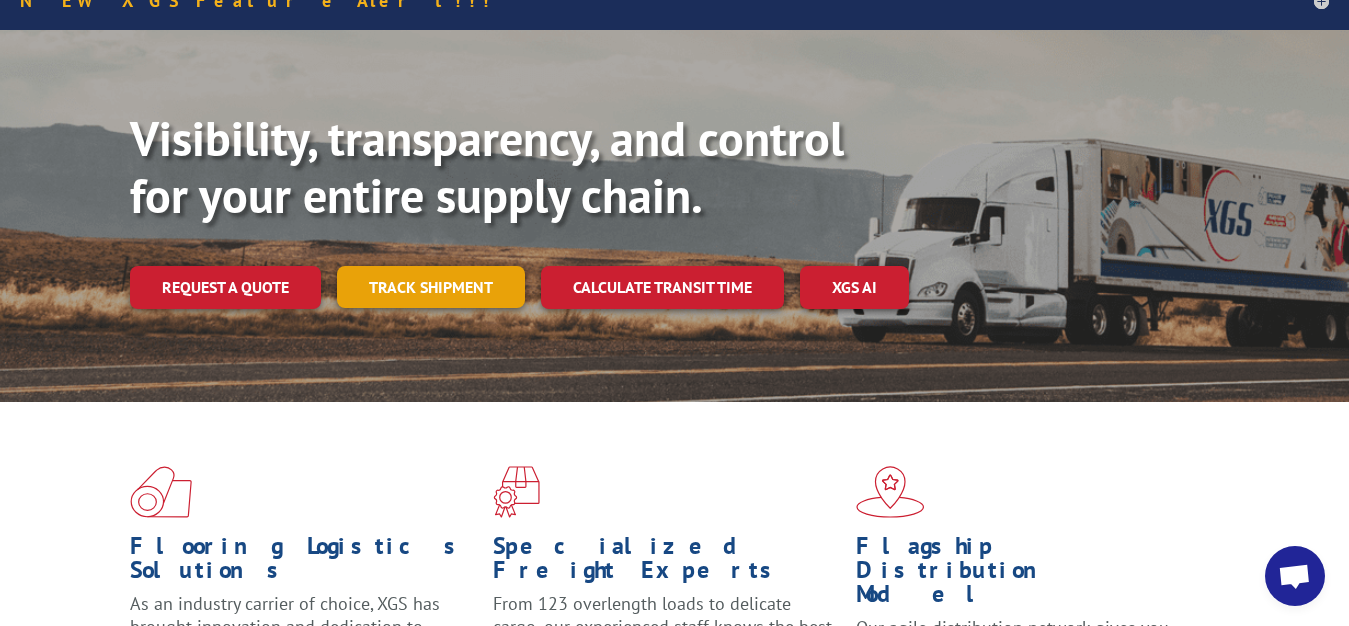 click on "Track shipment" at bounding box center (431, 287) 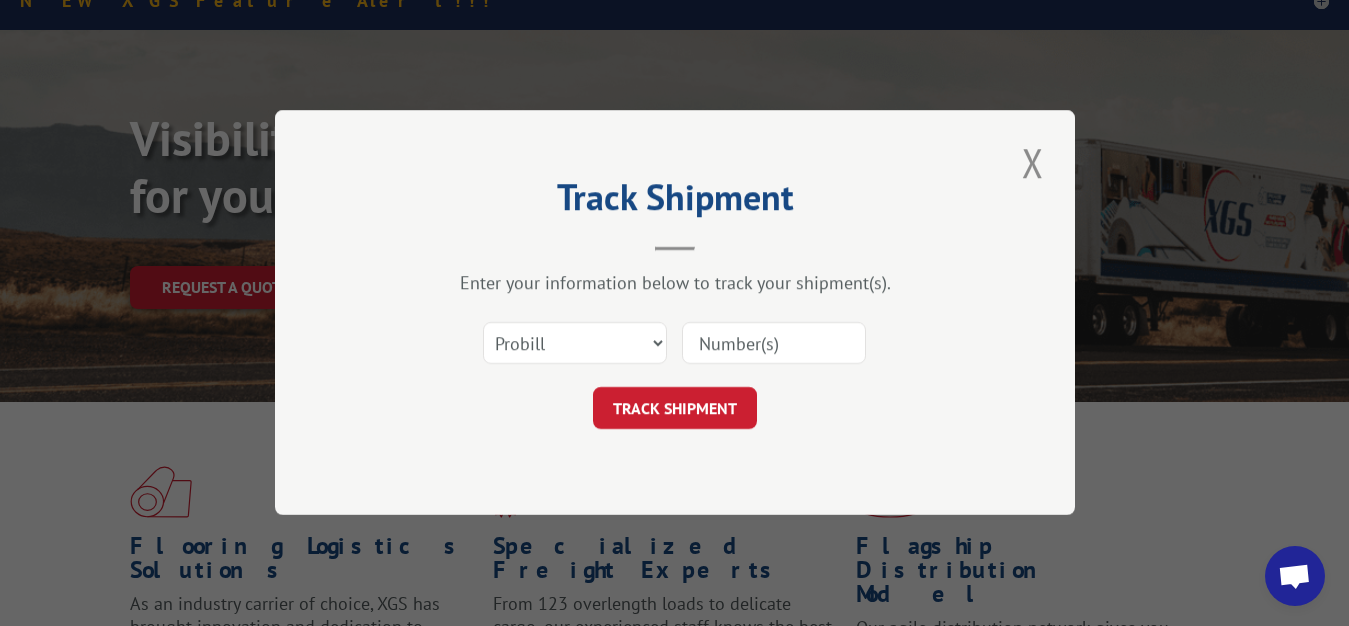 scroll, scrollTop: 0, scrollLeft: 0, axis: both 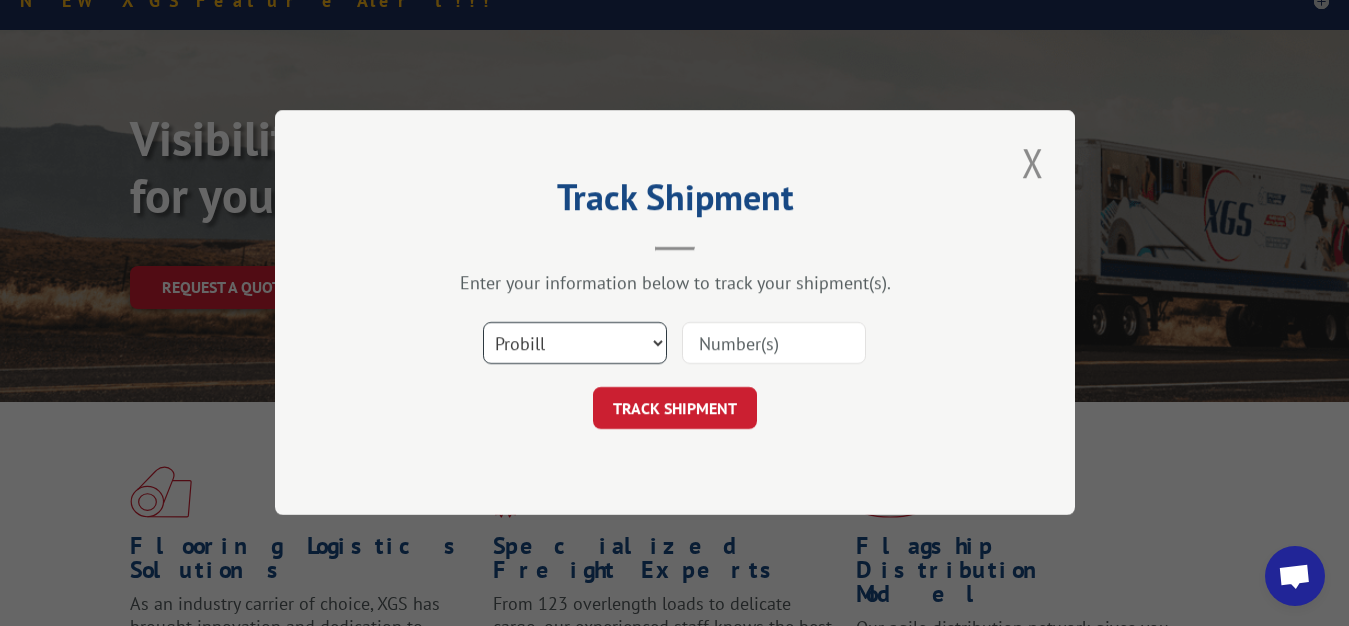 click on "Select category... Probill BOL PO" at bounding box center [575, 344] 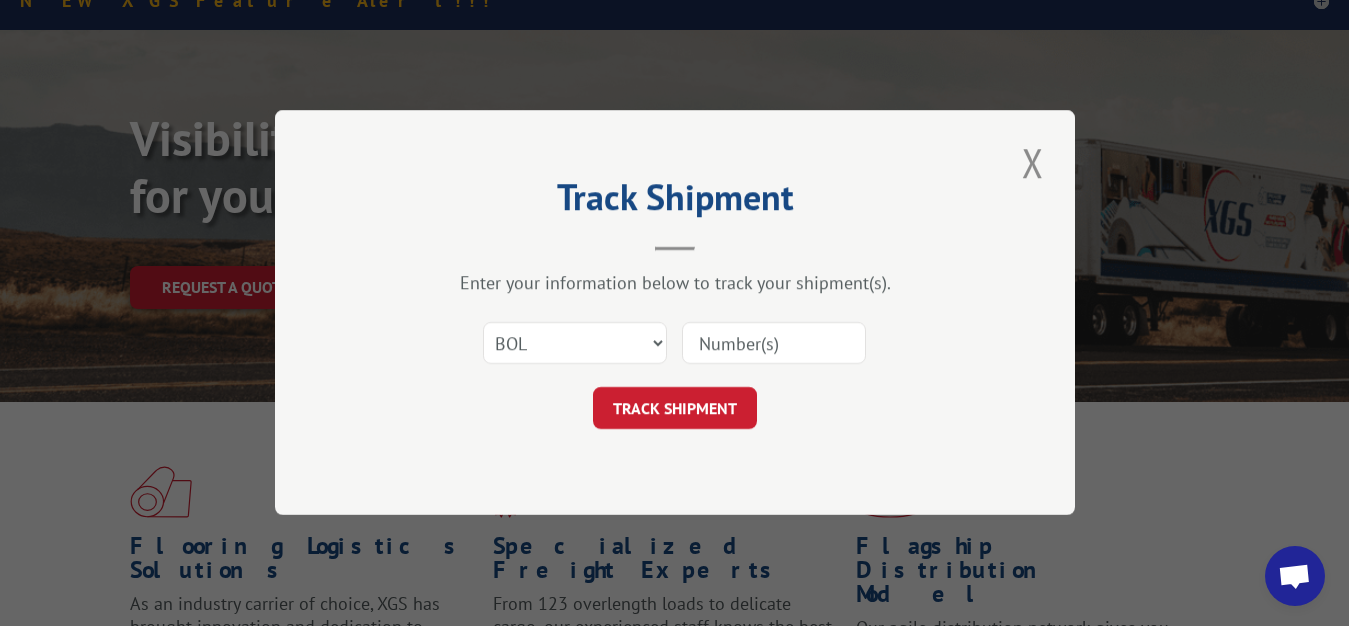 click at bounding box center [774, 344] 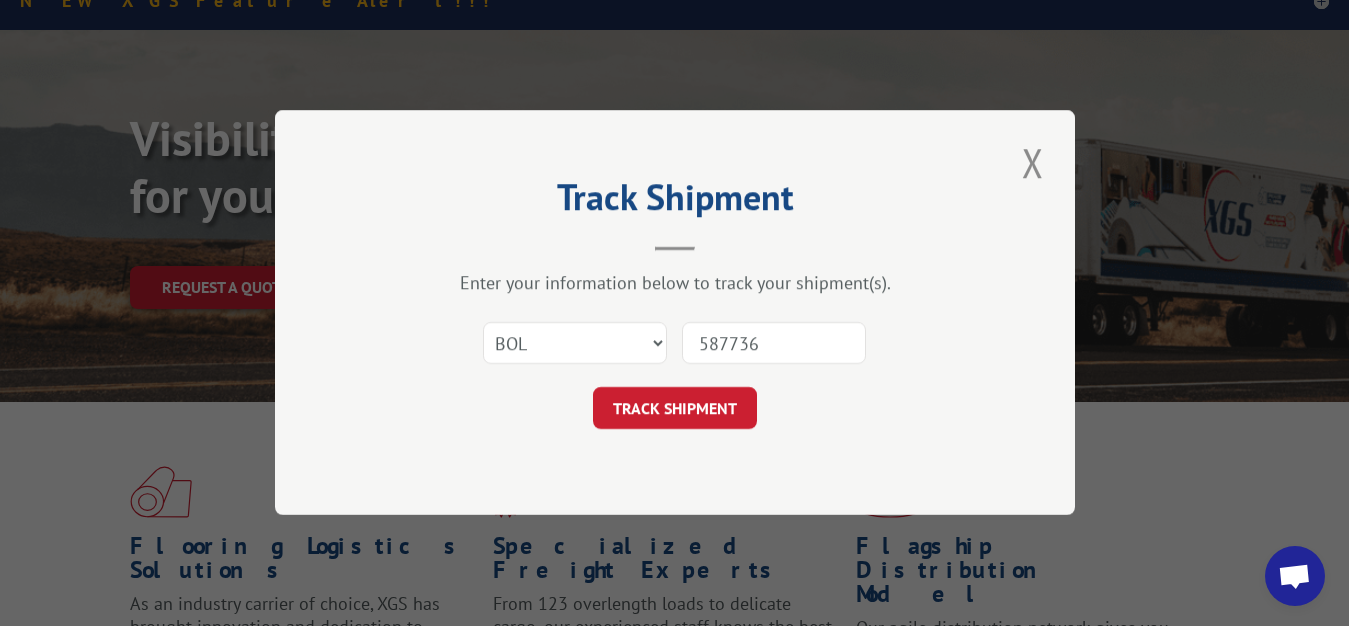 type on "5877365" 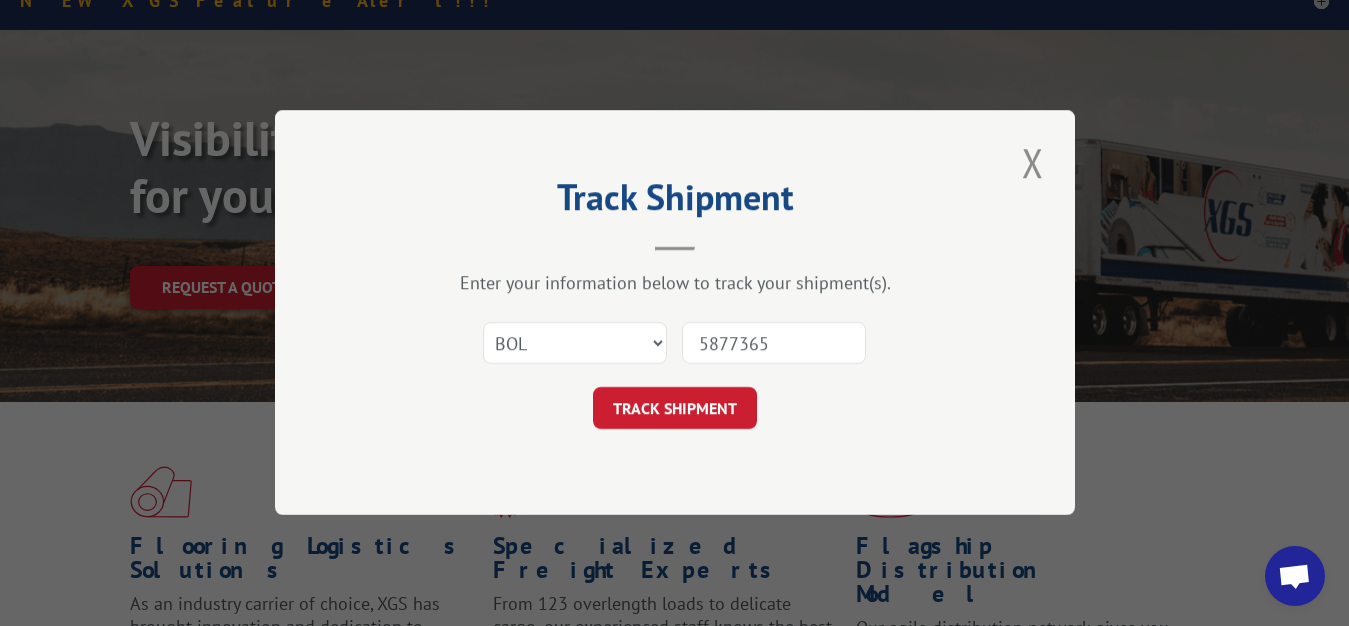 click on "TRACK SHIPMENT" at bounding box center (675, 409) 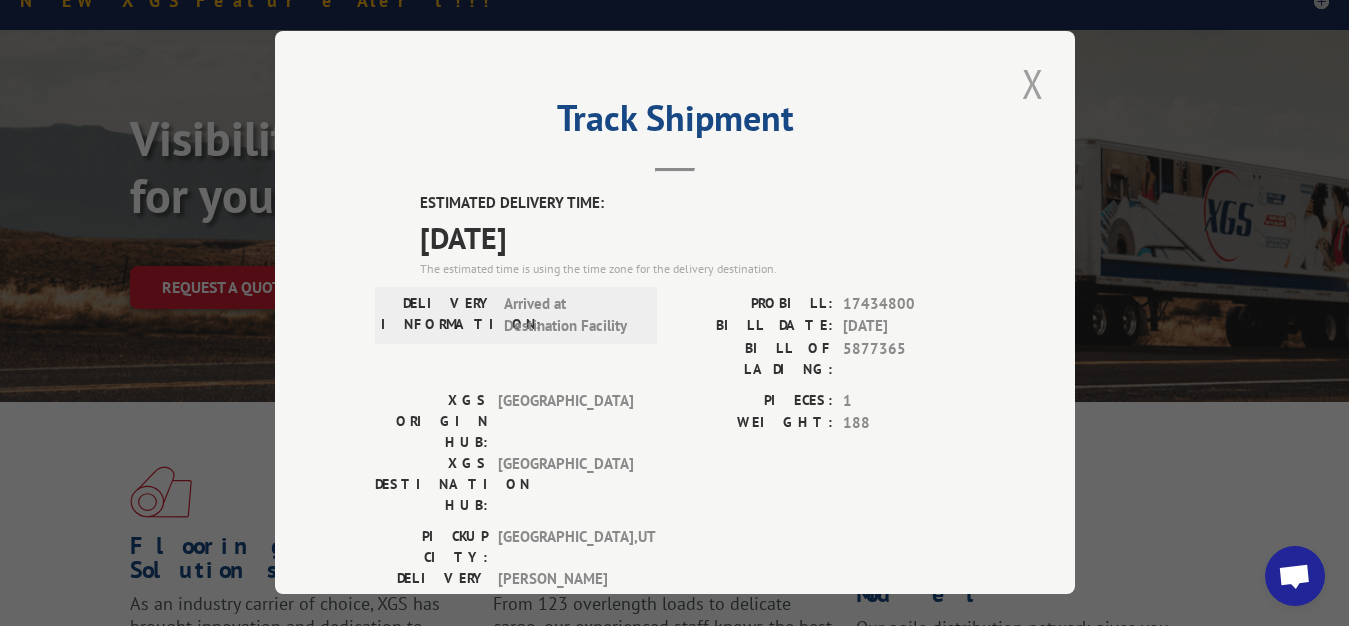 click at bounding box center (1033, 83) 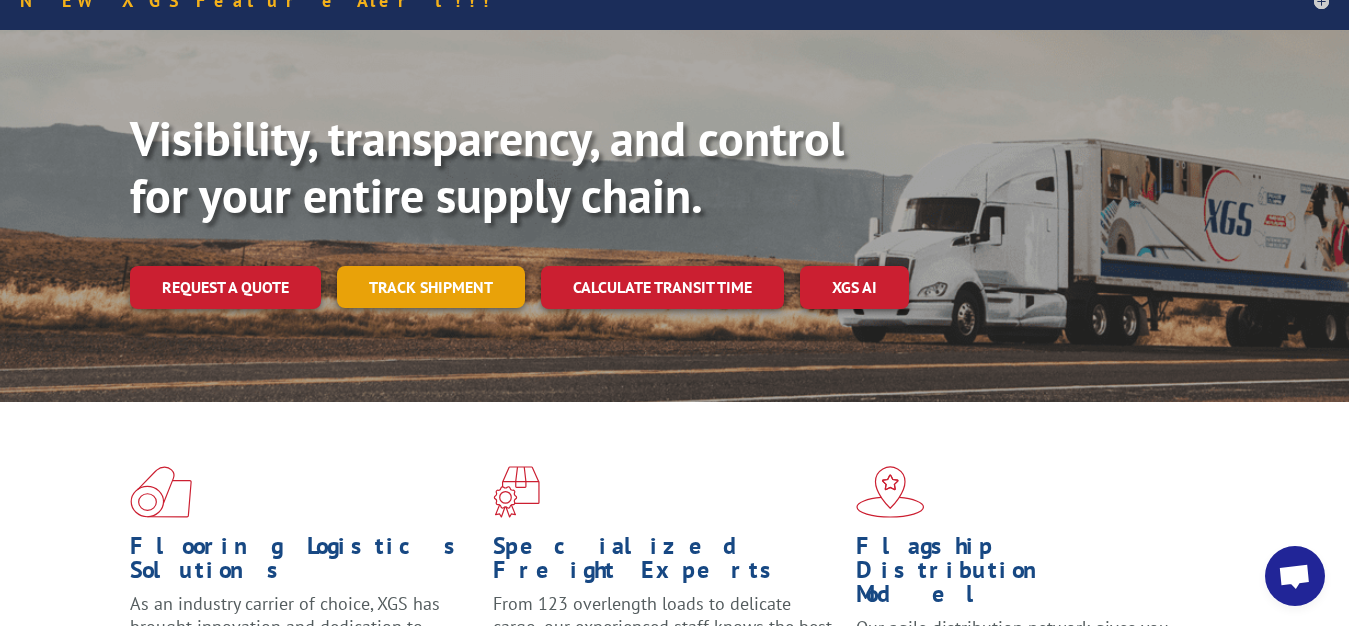 click on "Track shipment" at bounding box center (431, 287) 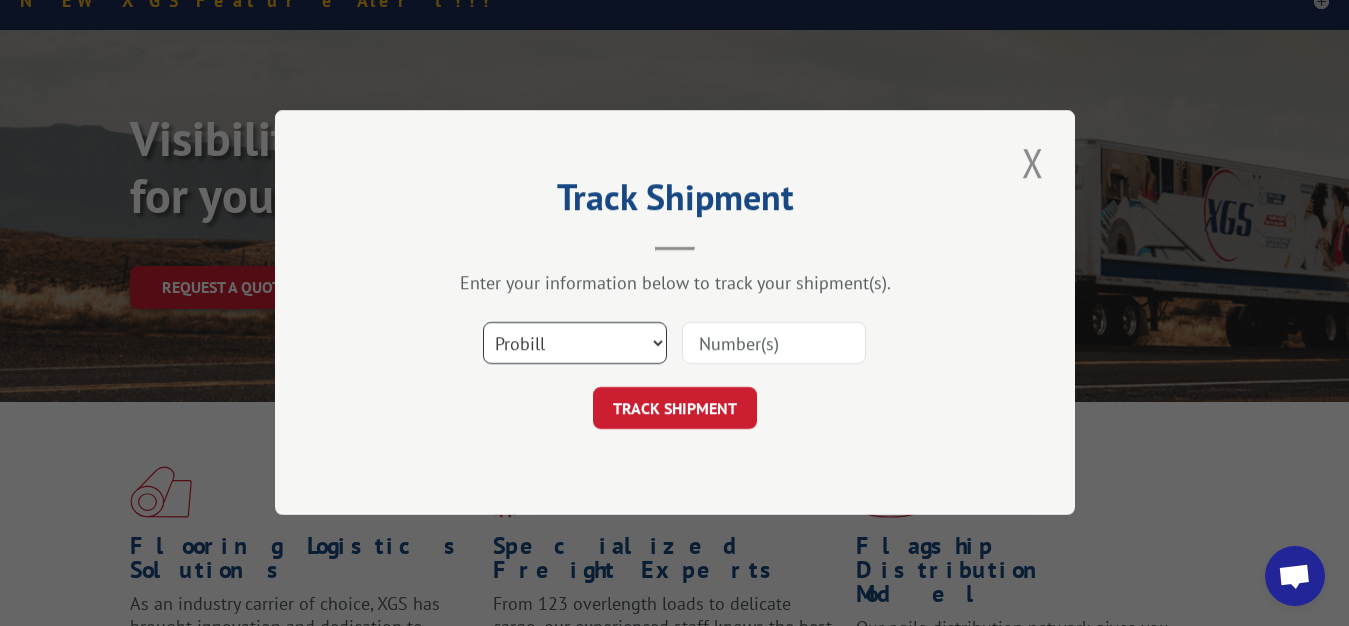 click on "Select category... Probill BOL PO" at bounding box center [575, 344] 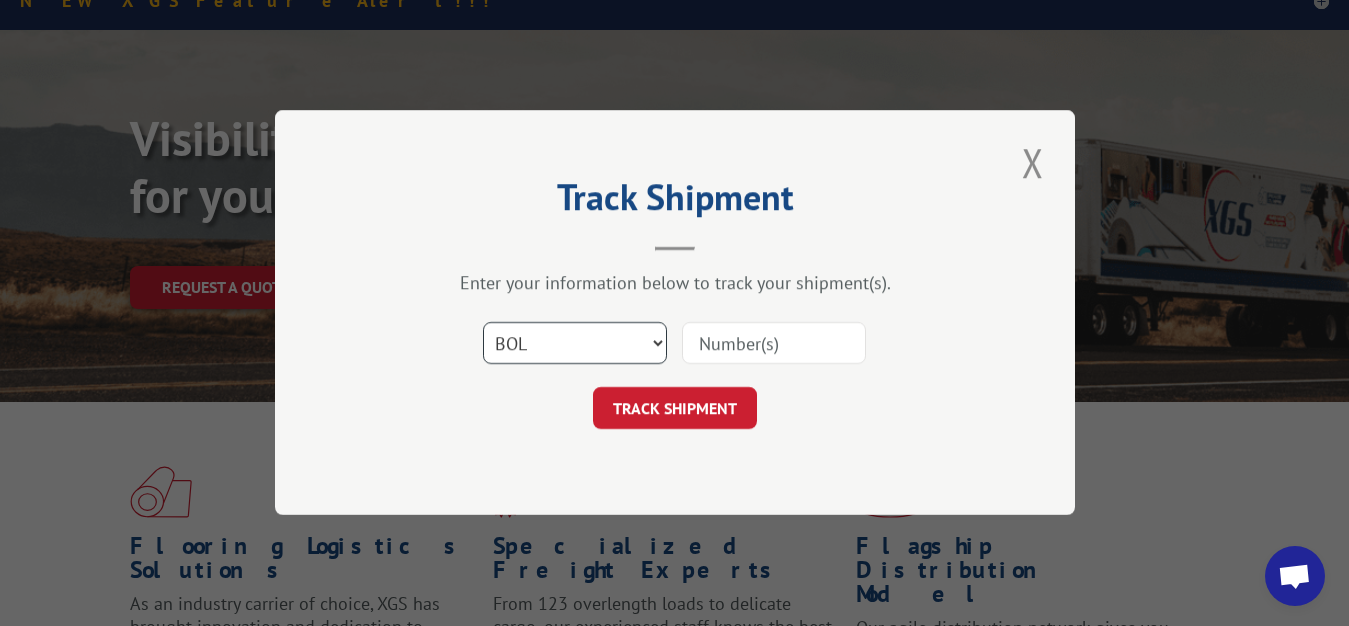 click on "BOL" at bounding box center (0, 0) 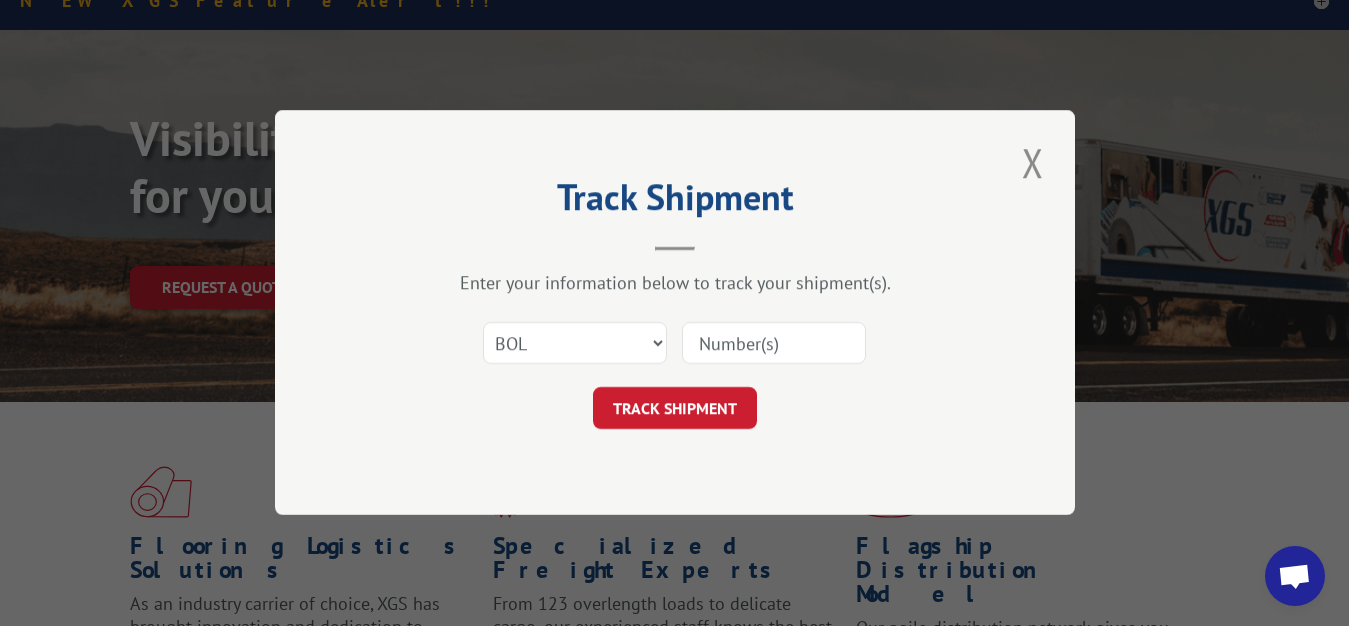 click at bounding box center (774, 344) 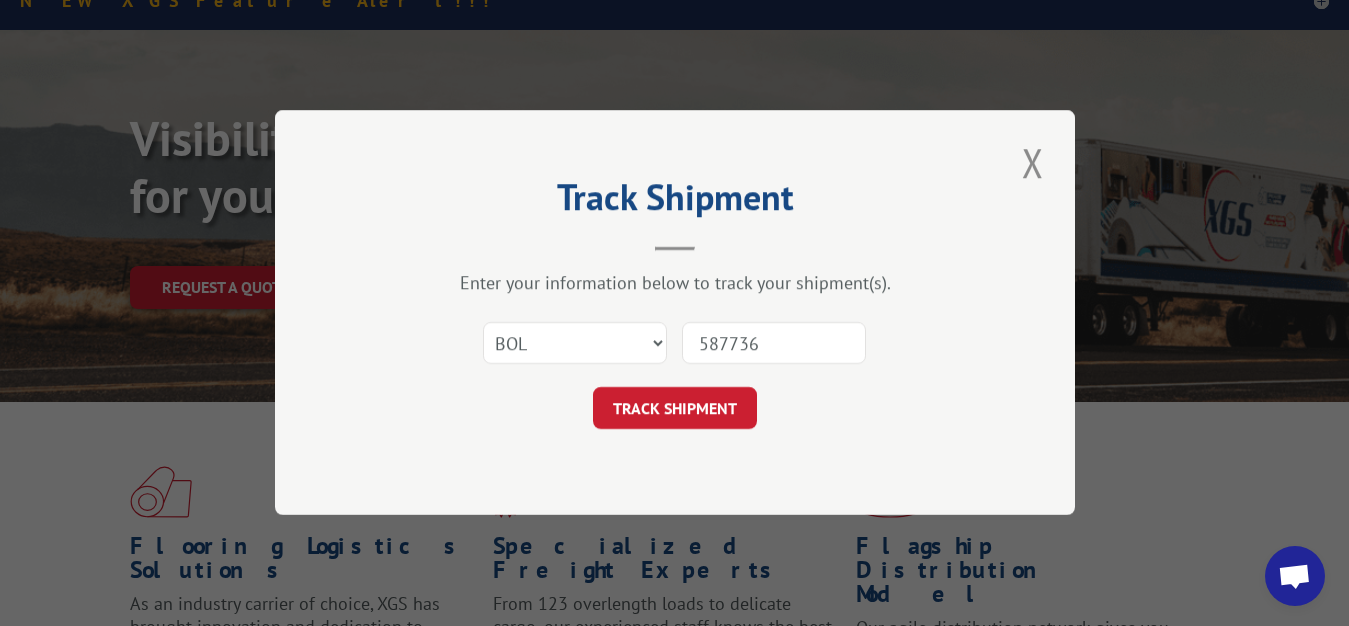type on "5877364" 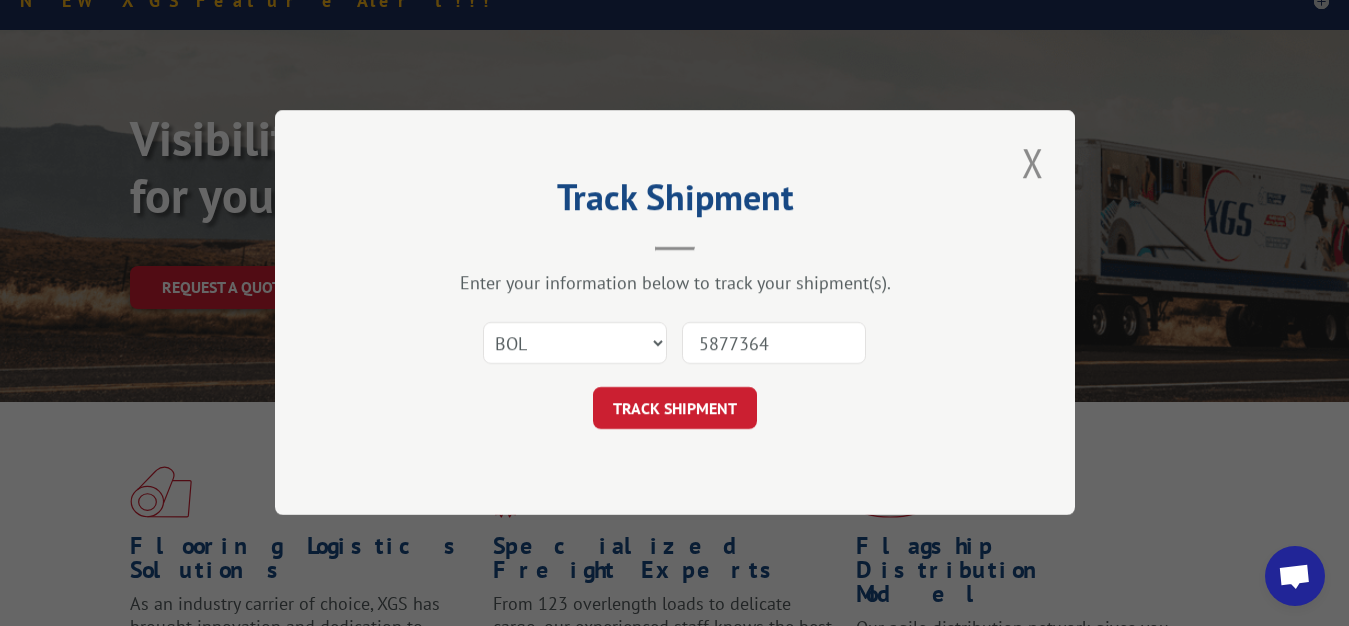 click on "TRACK SHIPMENT" at bounding box center [675, 409] 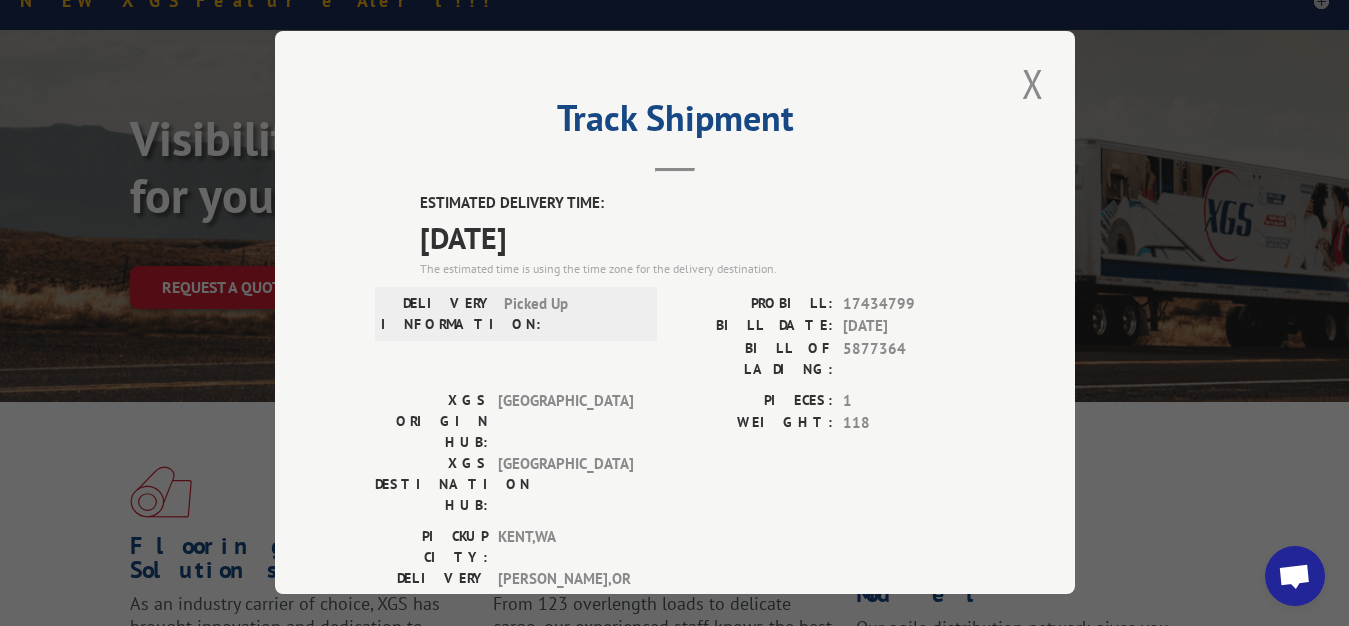 drag, startPoint x: 1022, startPoint y: 83, endPoint x: 942, endPoint y: 123, distance: 89.44272 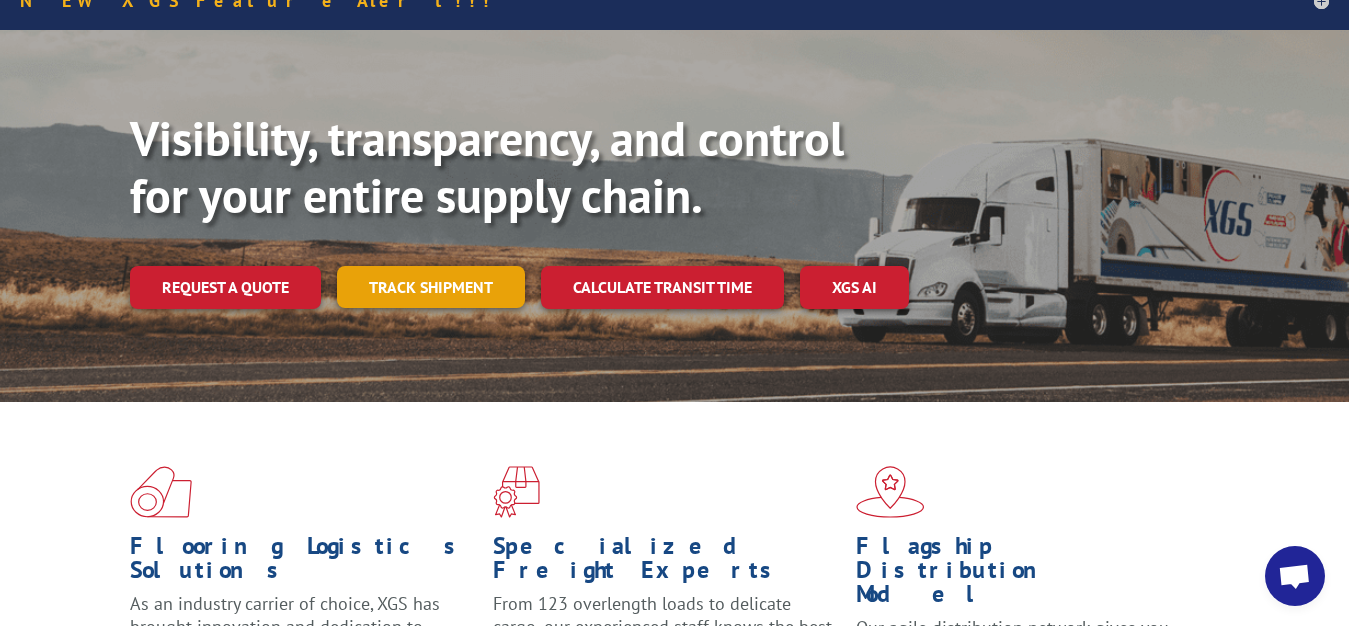 click on "Track shipment" at bounding box center [431, 287] 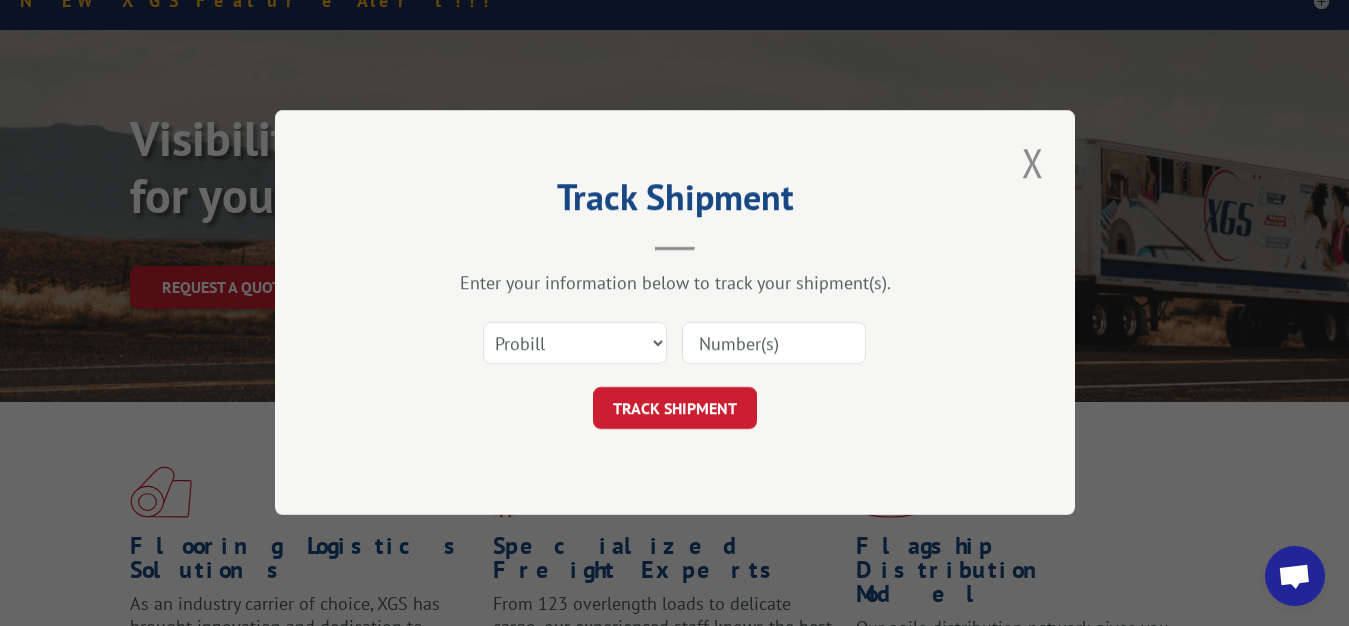 scroll, scrollTop: 0, scrollLeft: 0, axis: both 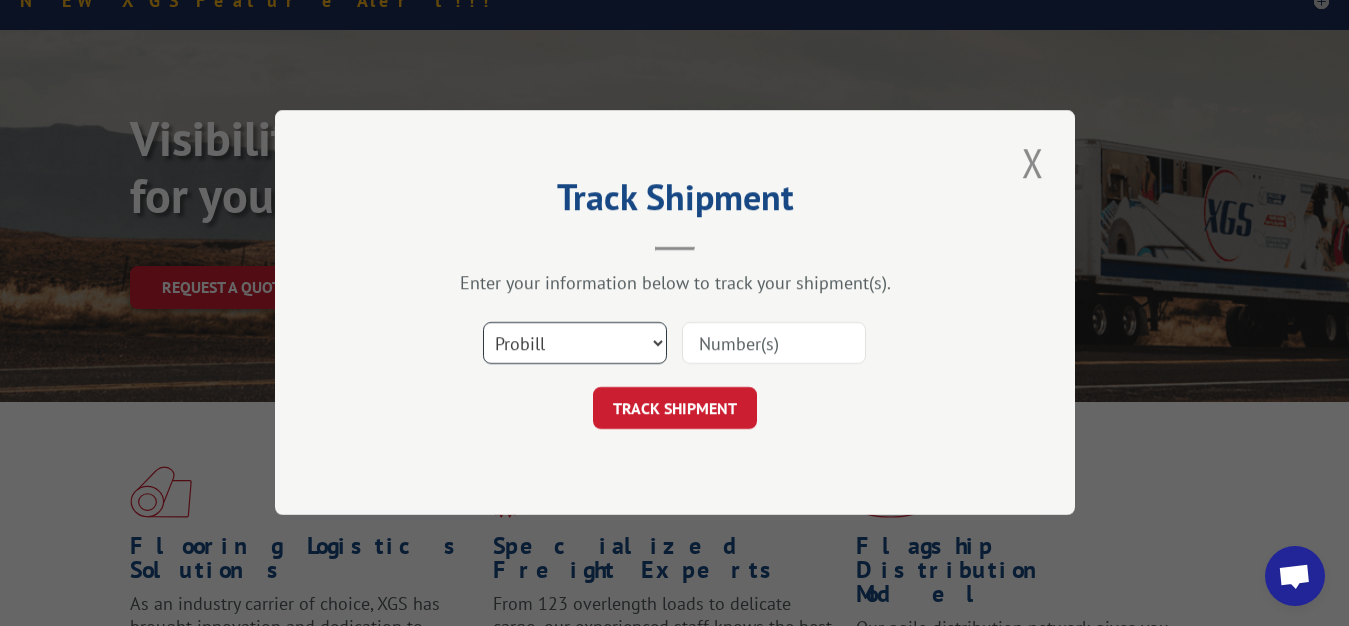 click on "Select category... Probill BOL PO" at bounding box center (575, 344) 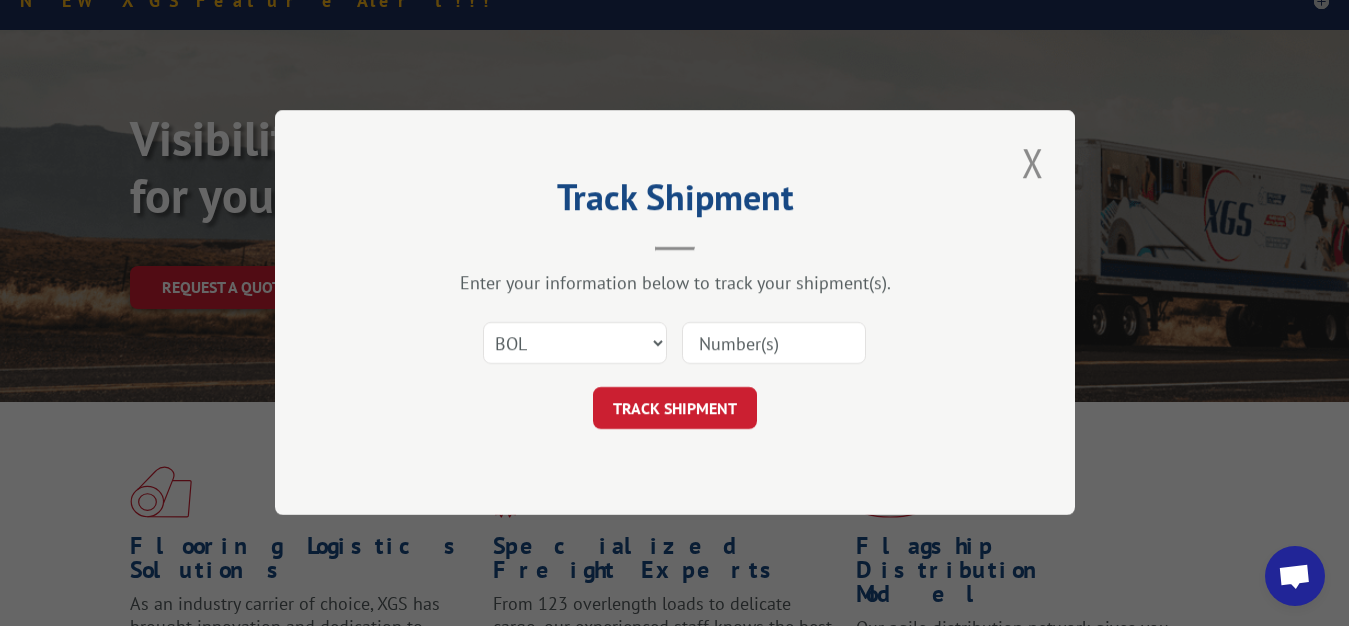 drag, startPoint x: 713, startPoint y: 355, endPoint x: 755, endPoint y: 260, distance: 103.87011 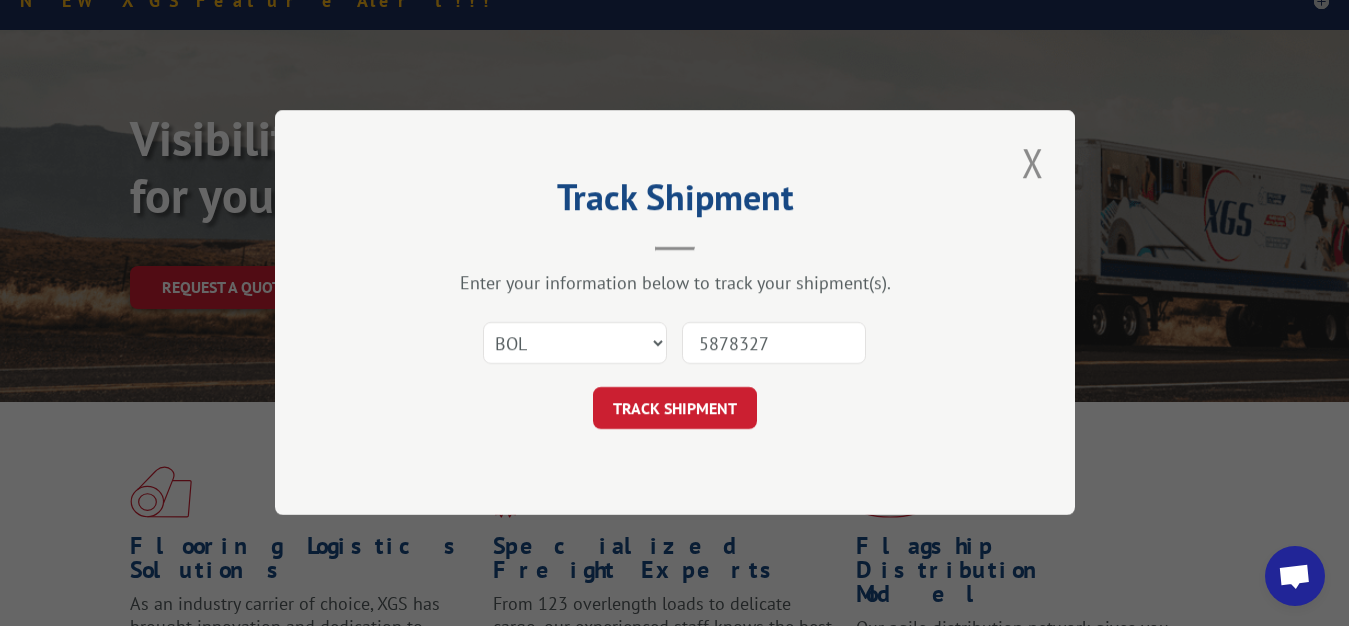 type on "5878327" 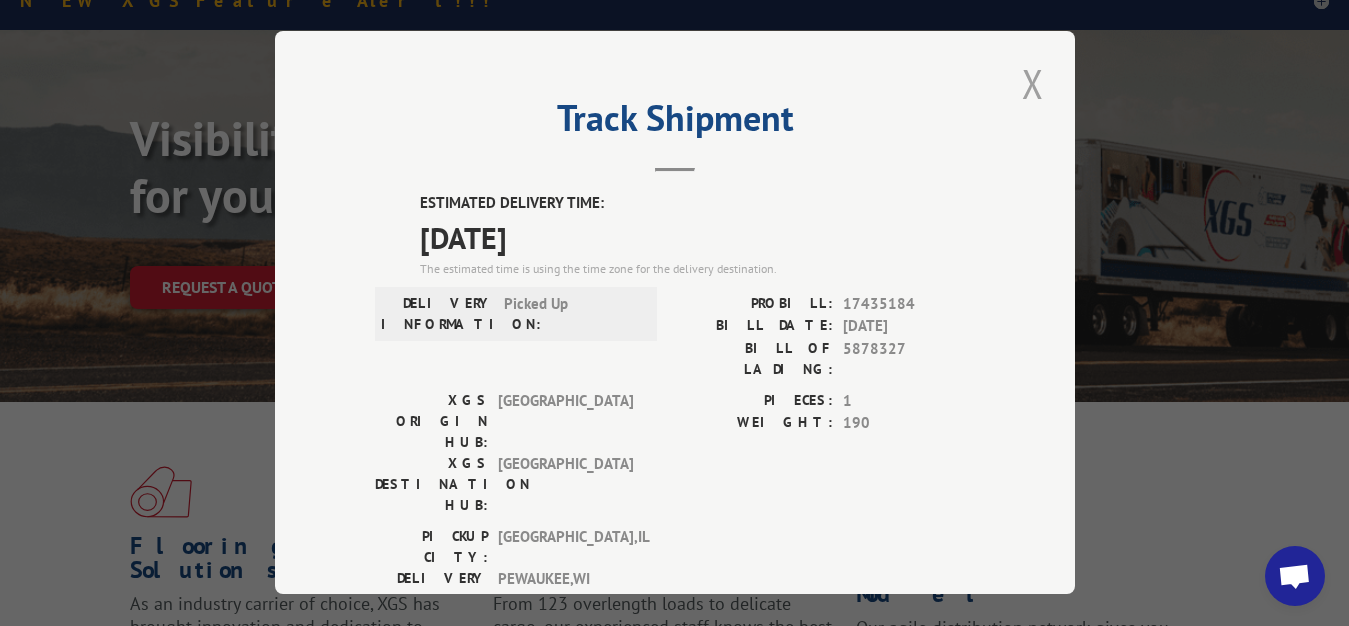 click at bounding box center [1033, 83] 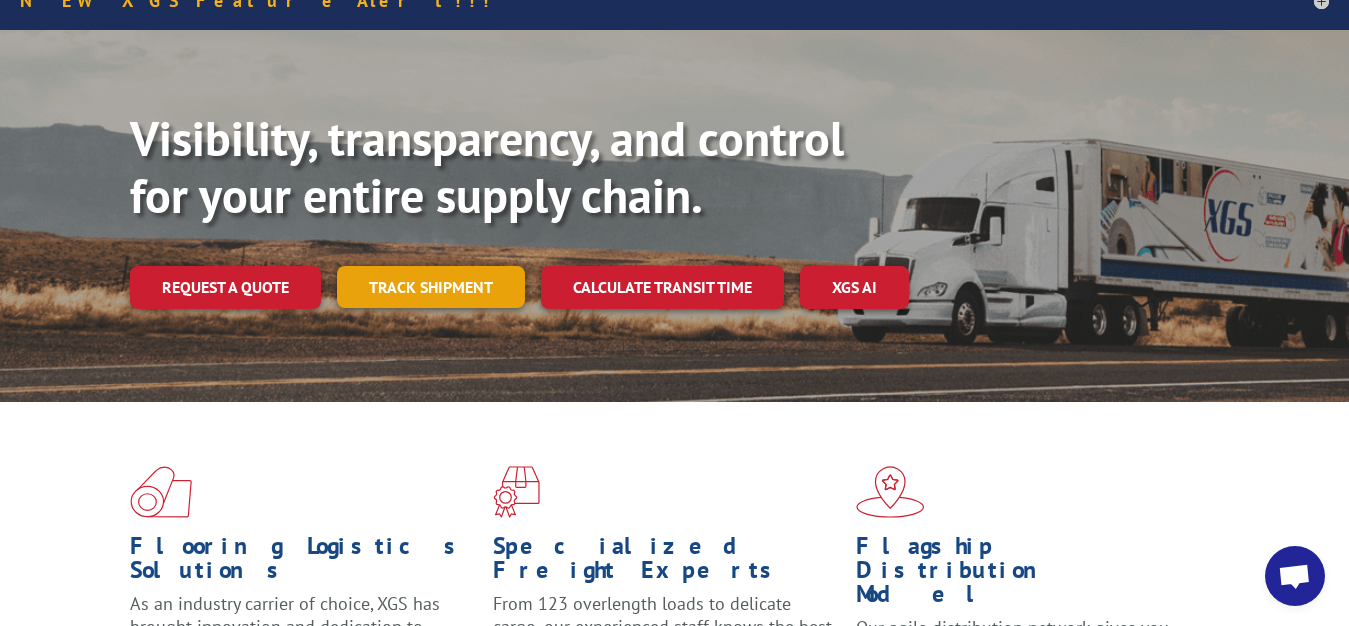 click on "Track shipment" at bounding box center [431, 287] 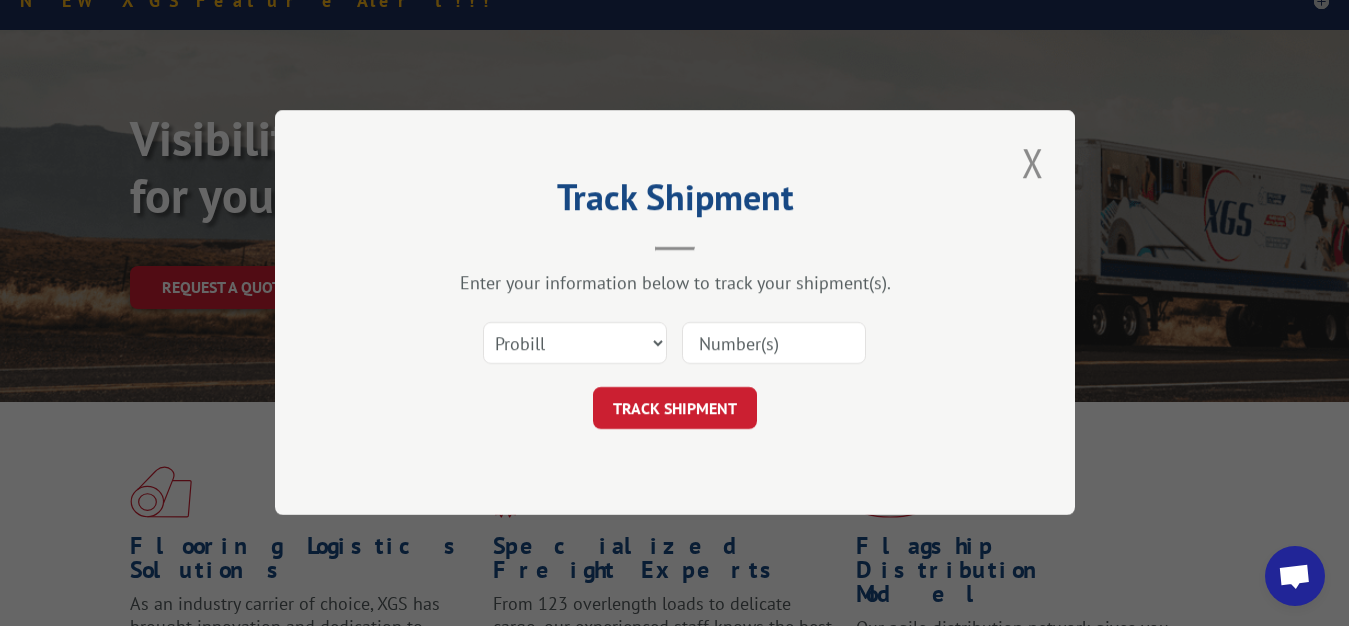 scroll, scrollTop: 0, scrollLeft: 0, axis: both 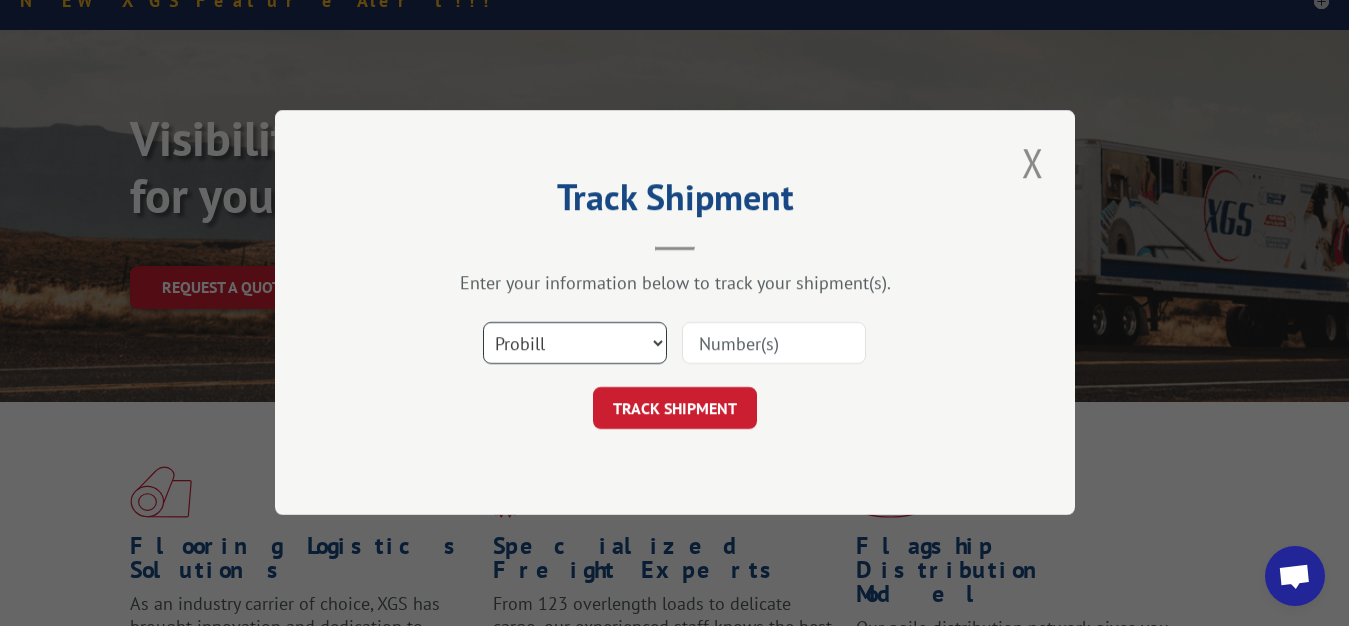click on "Select category... Probill BOL PO" at bounding box center [575, 344] 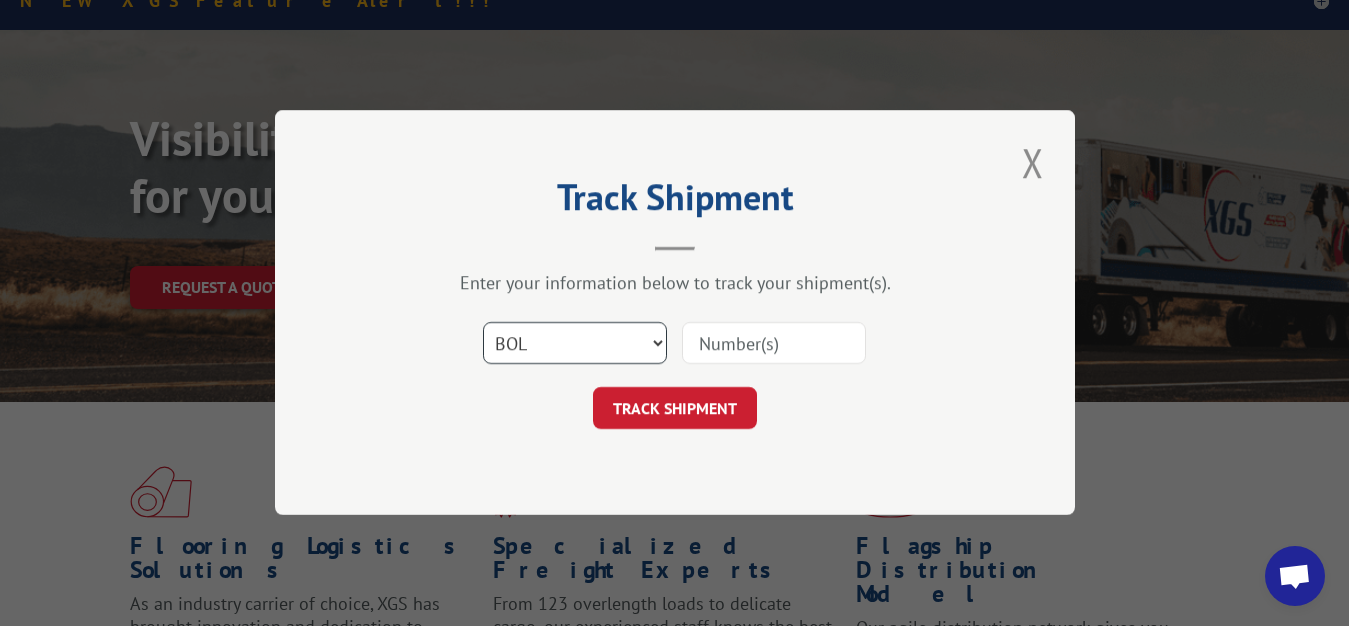 click on "BOL" at bounding box center [0, 0] 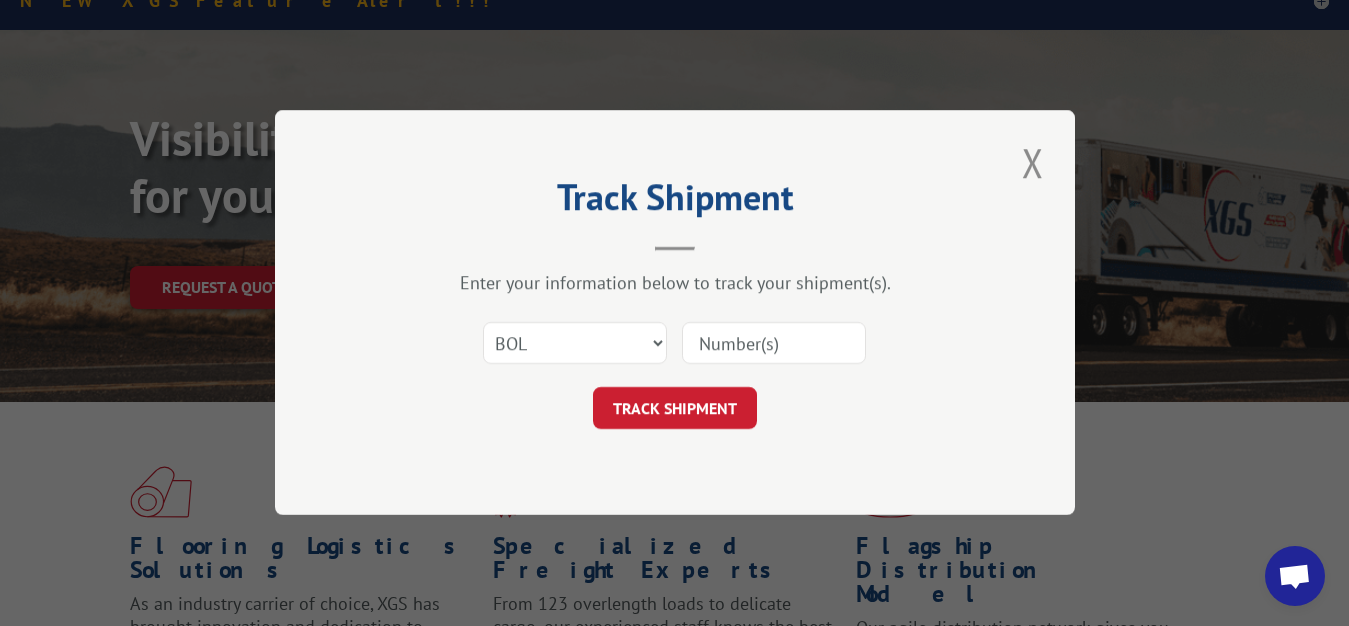 drag, startPoint x: 767, startPoint y: 343, endPoint x: 772, endPoint y: 183, distance: 160.07811 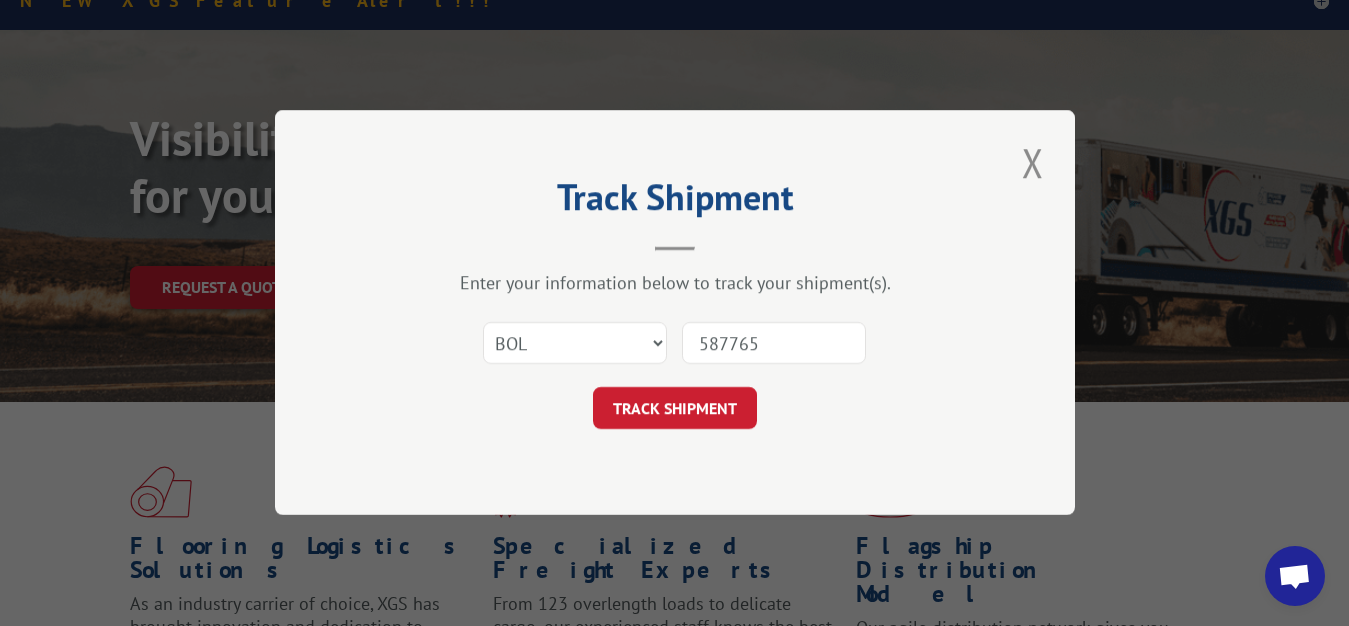 type on "5877657" 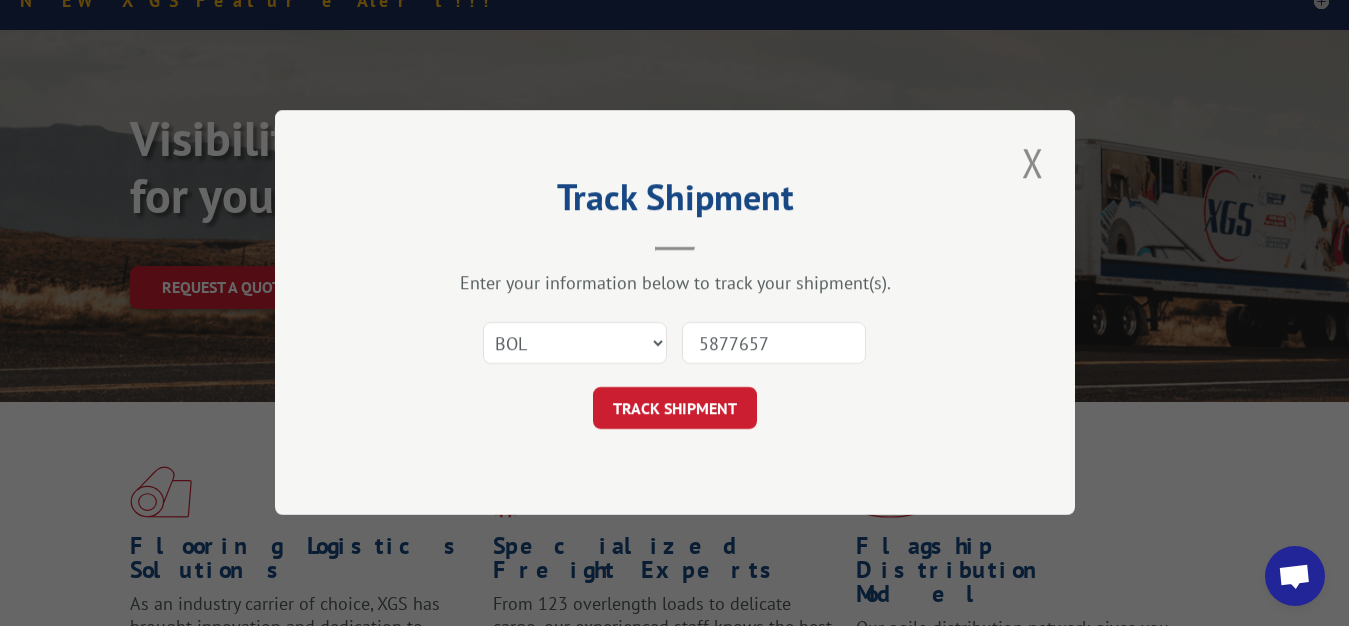 click on "TRACK SHIPMENT" at bounding box center (675, 409) 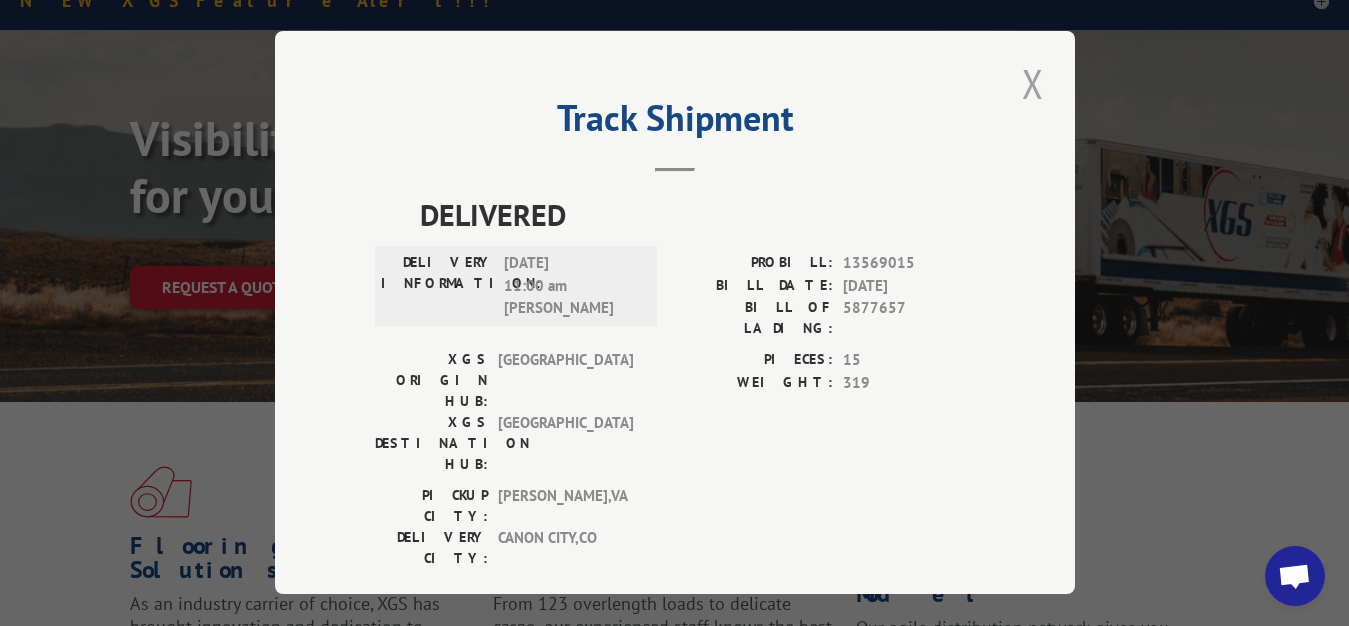 click at bounding box center [1033, 83] 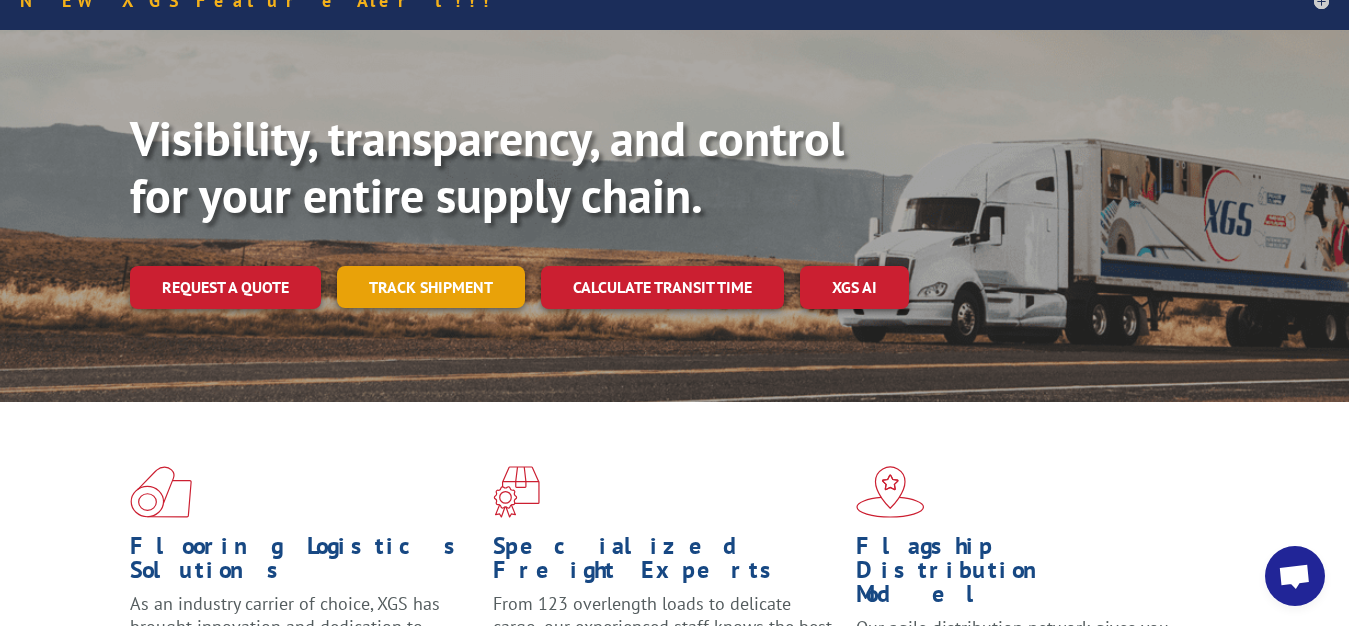 click on "Track shipment" at bounding box center (431, 287) 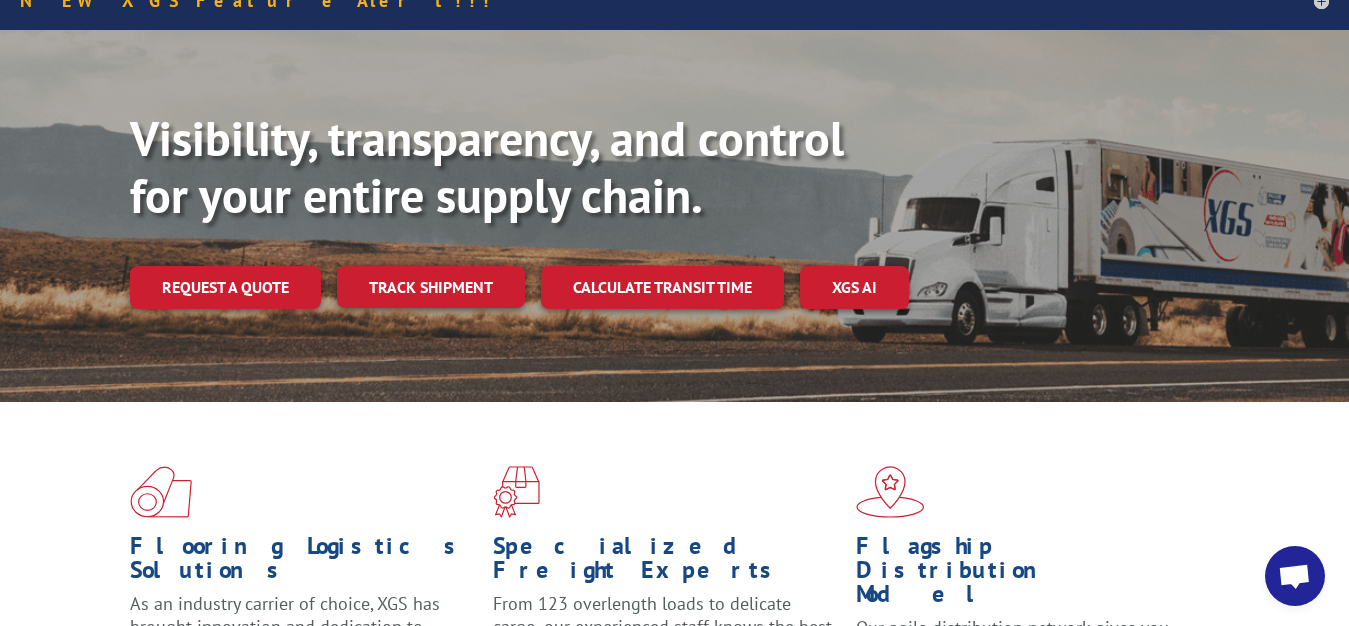 scroll, scrollTop: 0, scrollLeft: 0, axis: both 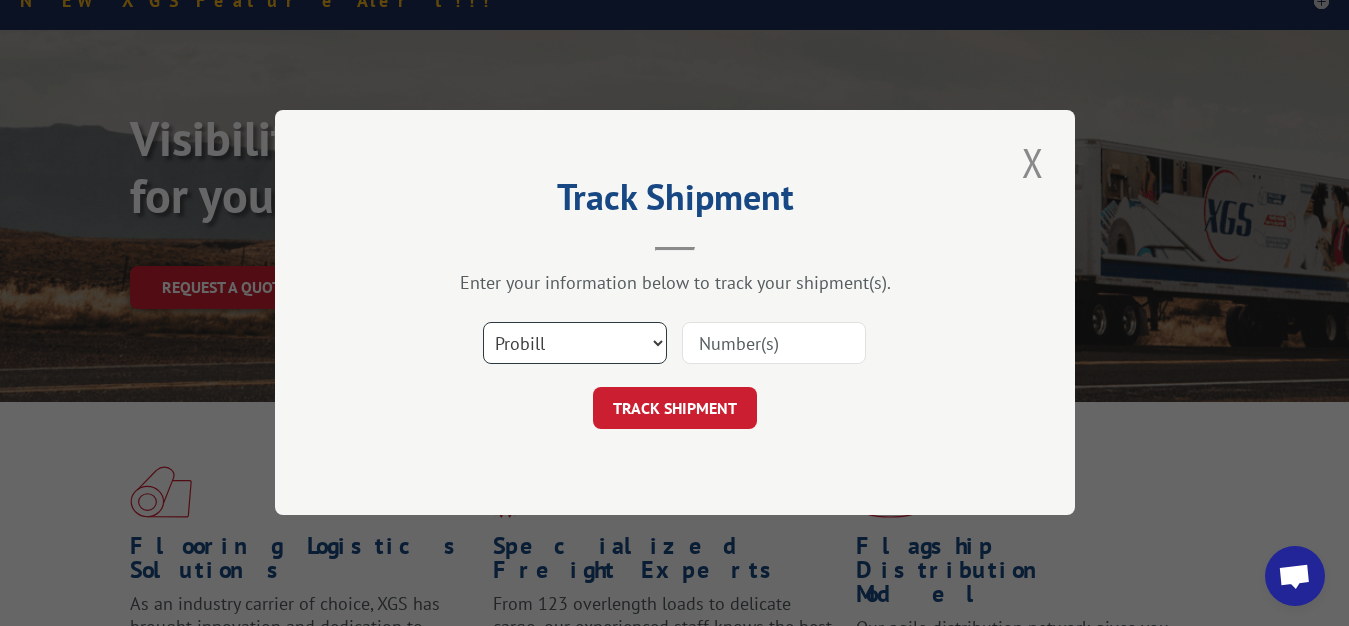 click on "Select category... Probill BOL PO" at bounding box center (575, 344) 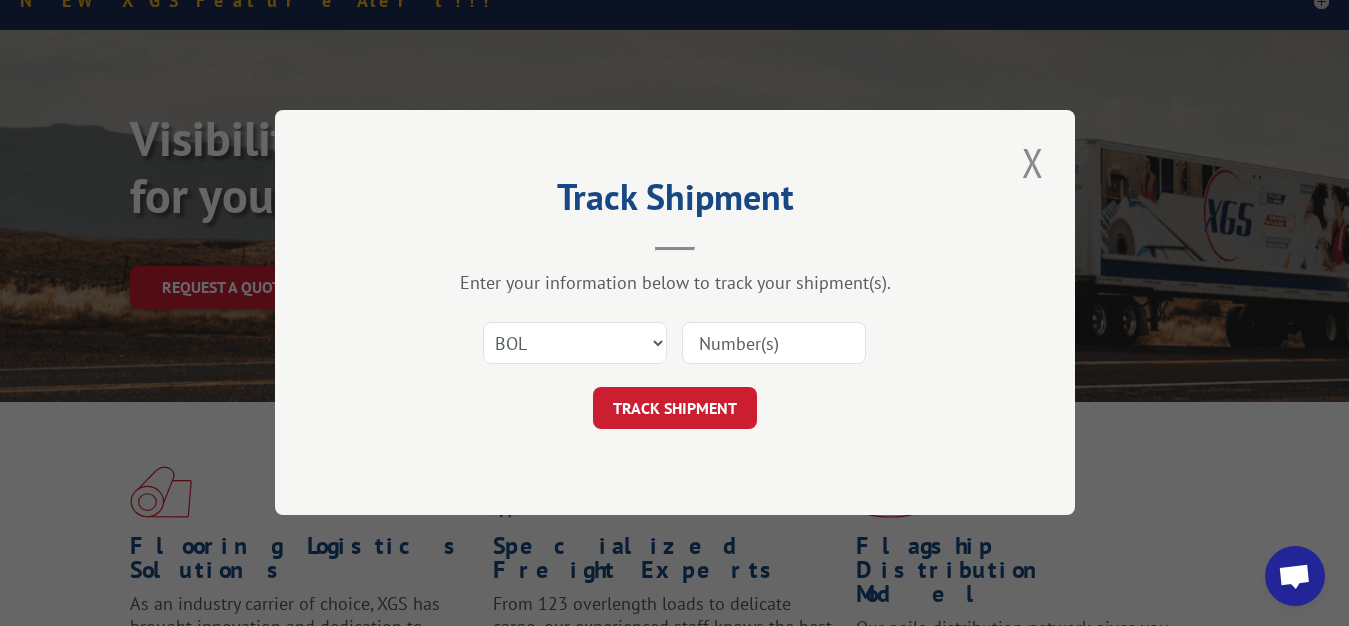 click at bounding box center [774, 344] 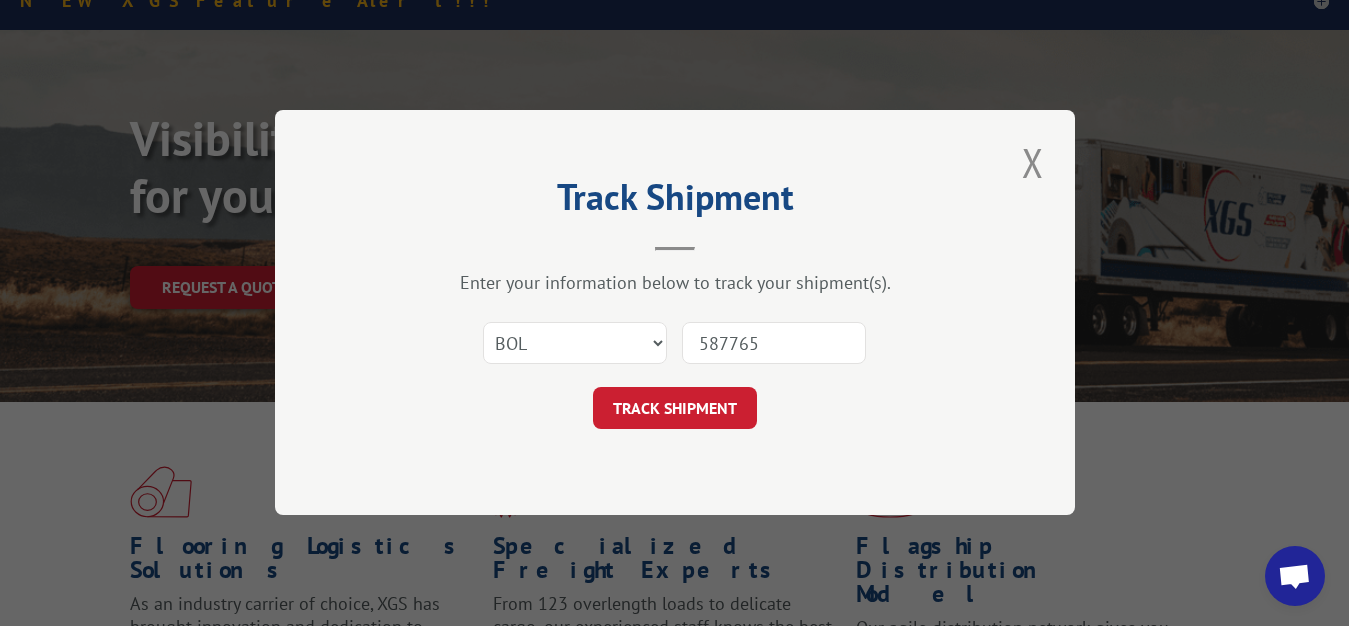 type on "5877658" 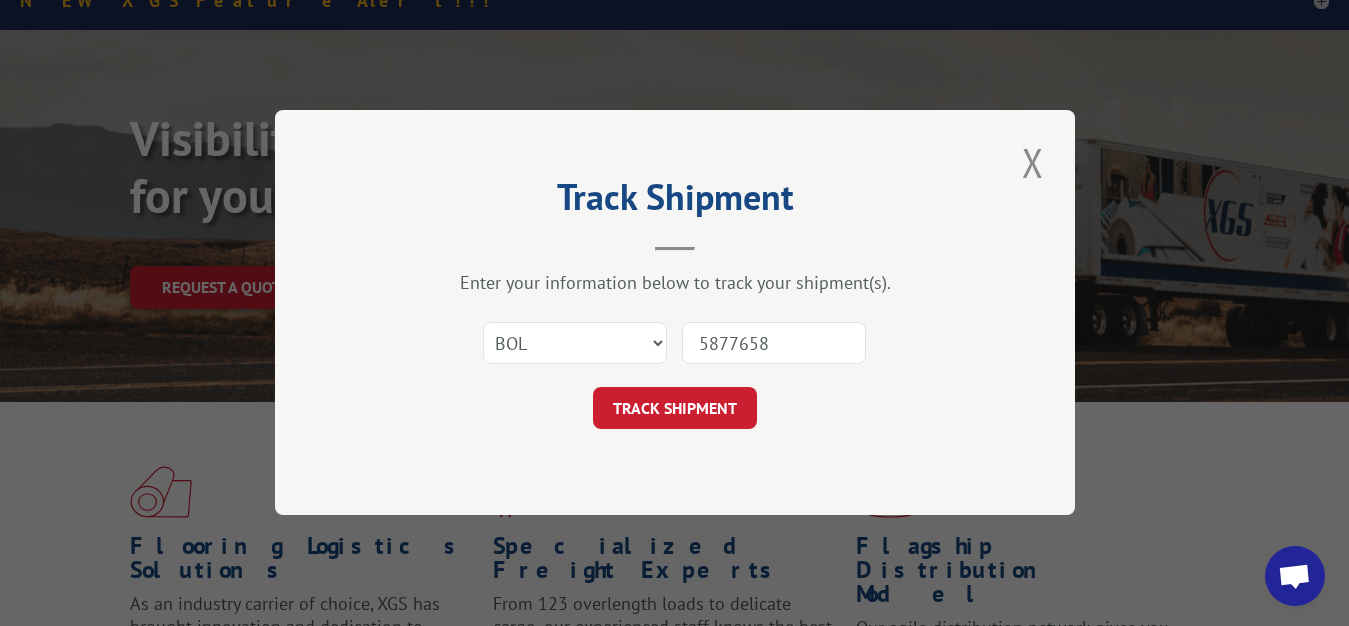 click on "TRACK SHIPMENT" at bounding box center [675, 409] 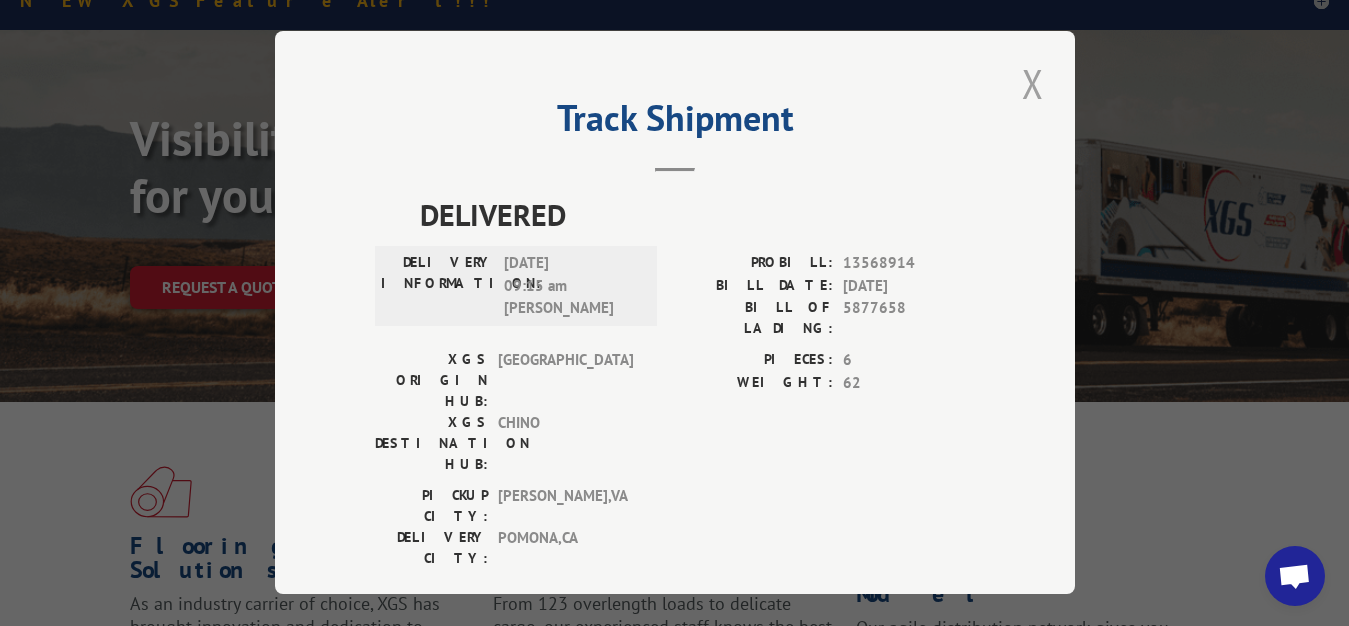 click at bounding box center [1033, 83] 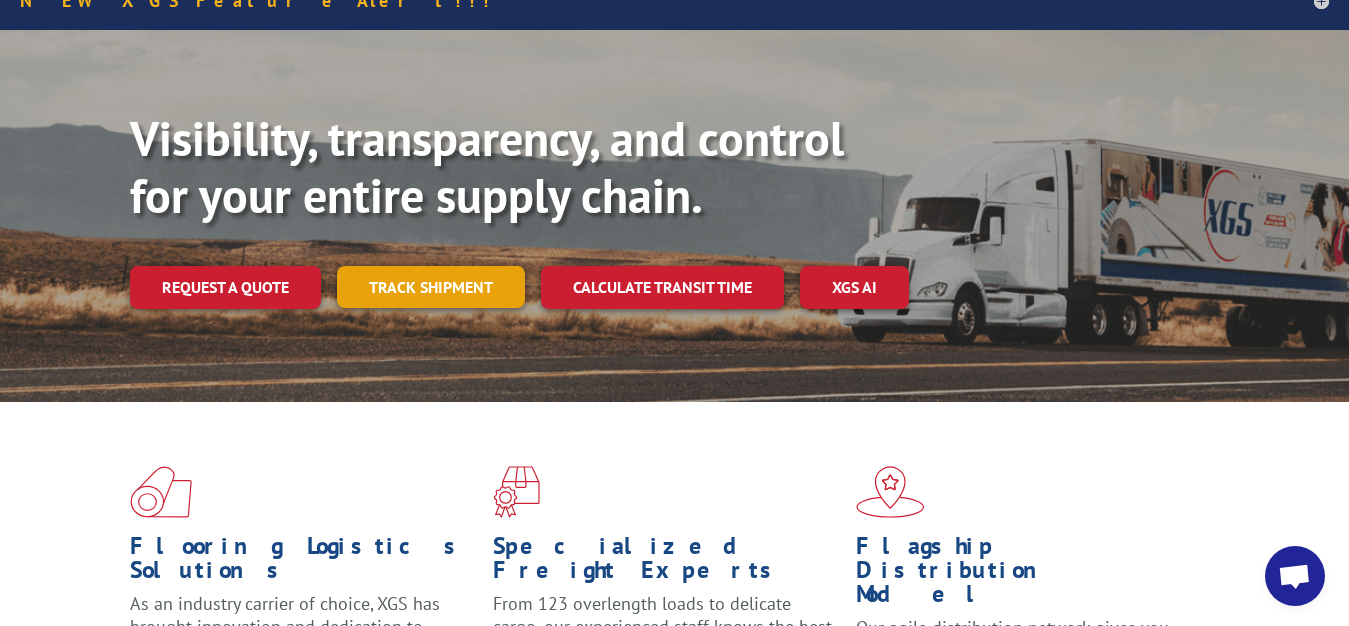 click on "Track shipment" at bounding box center [431, 287] 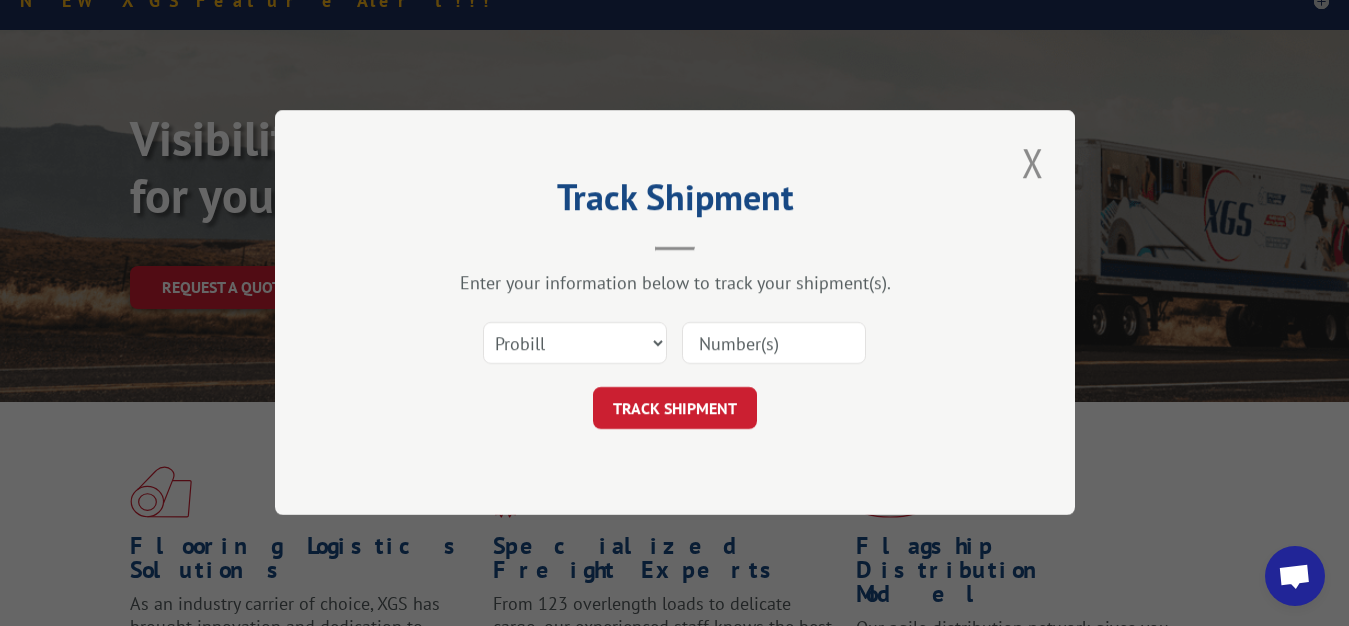 scroll, scrollTop: 0, scrollLeft: 0, axis: both 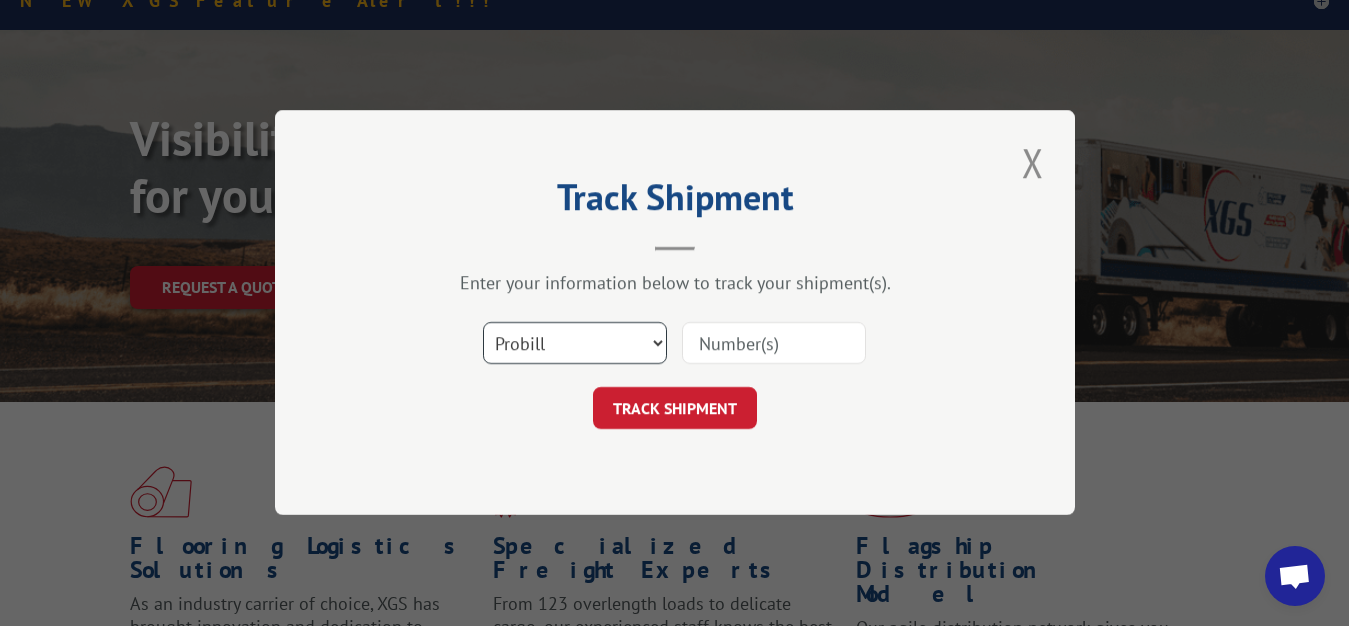click on "Select category... Probill BOL PO" at bounding box center (575, 344) 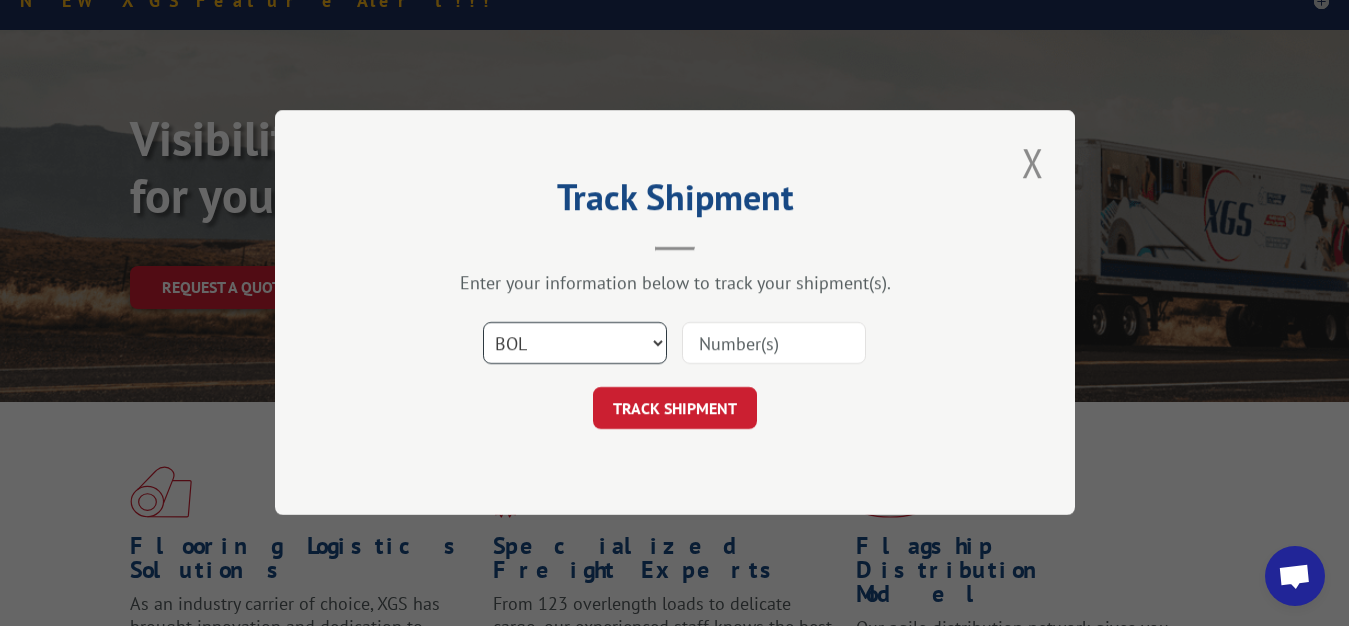 click on "BOL" at bounding box center (0, 0) 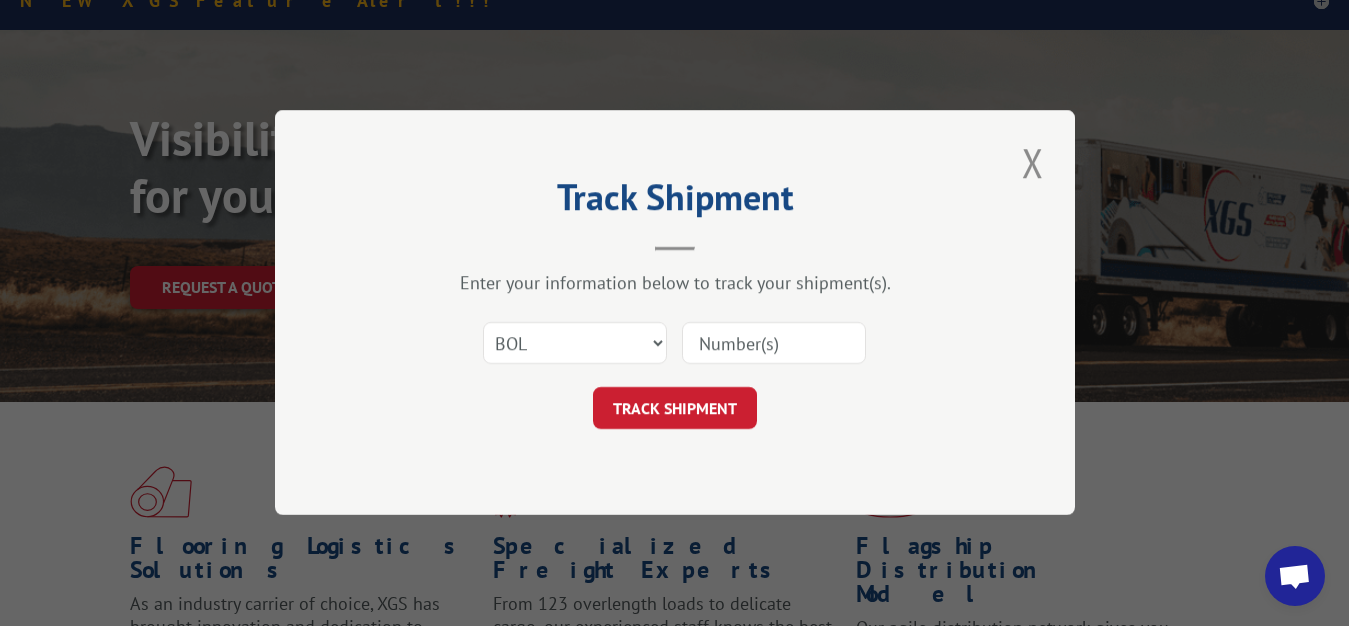 drag, startPoint x: 722, startPoint y: 330, endPoint x: 699, endPoint y: 200, distance: 132.01894 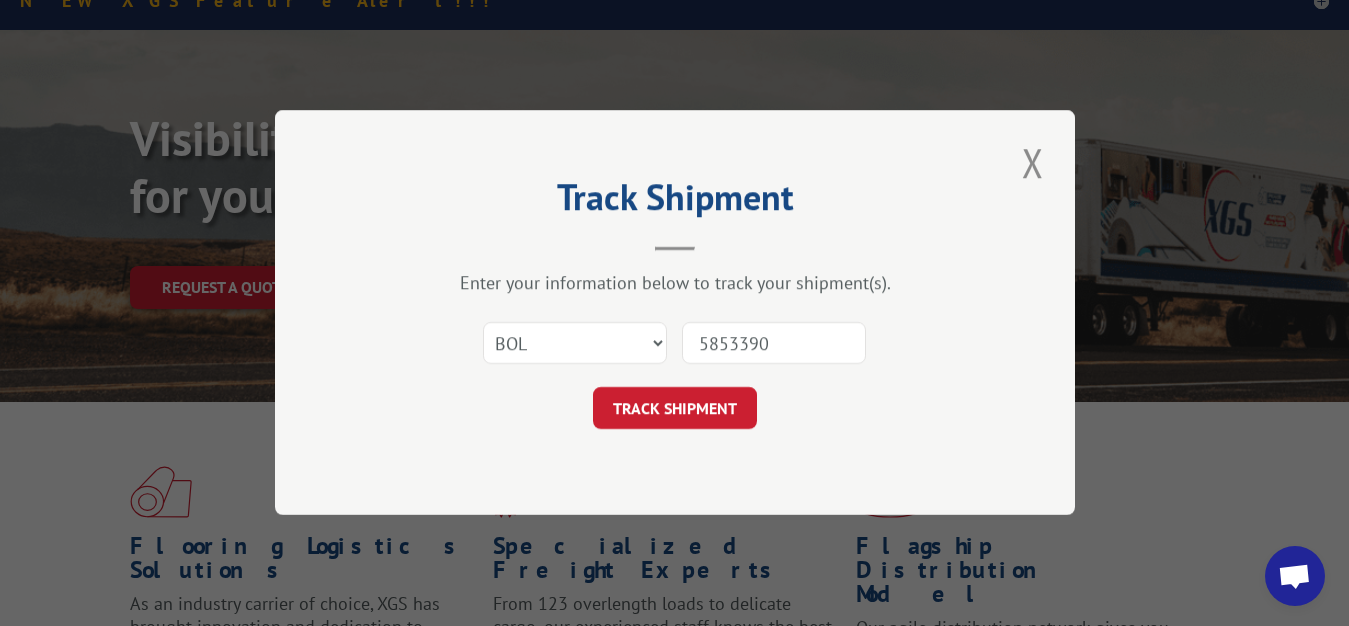 type on "5853390" 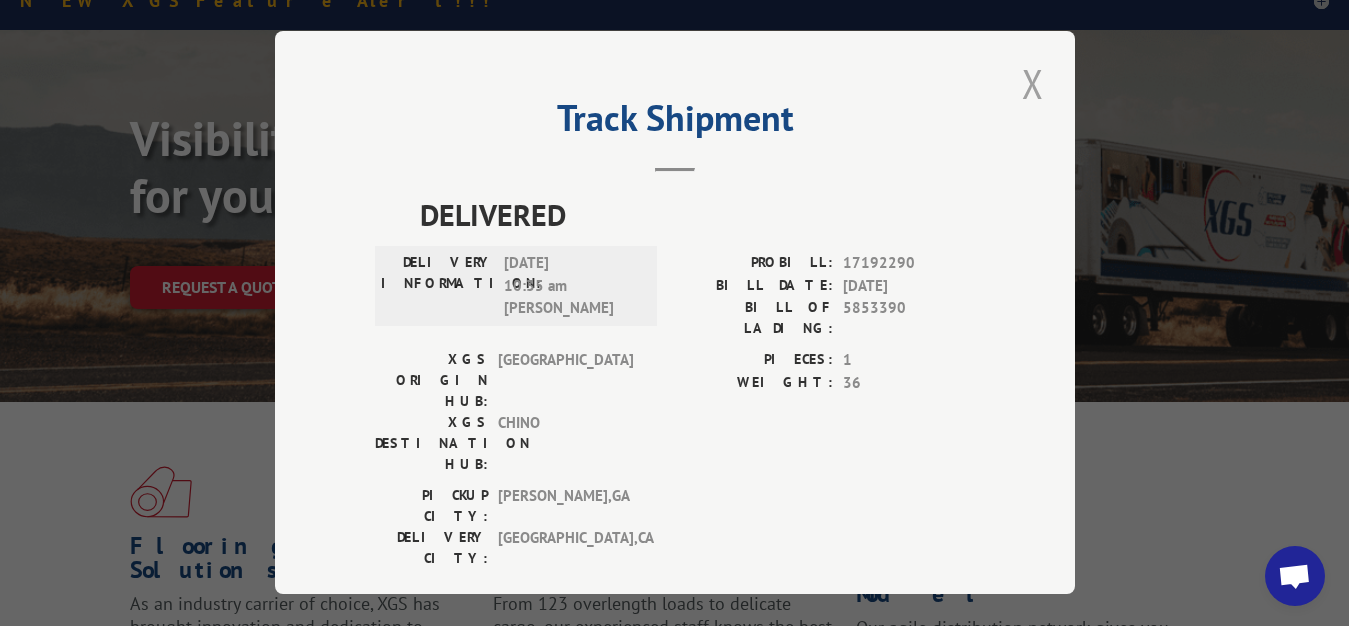 click at bounding box center (1033, 83) 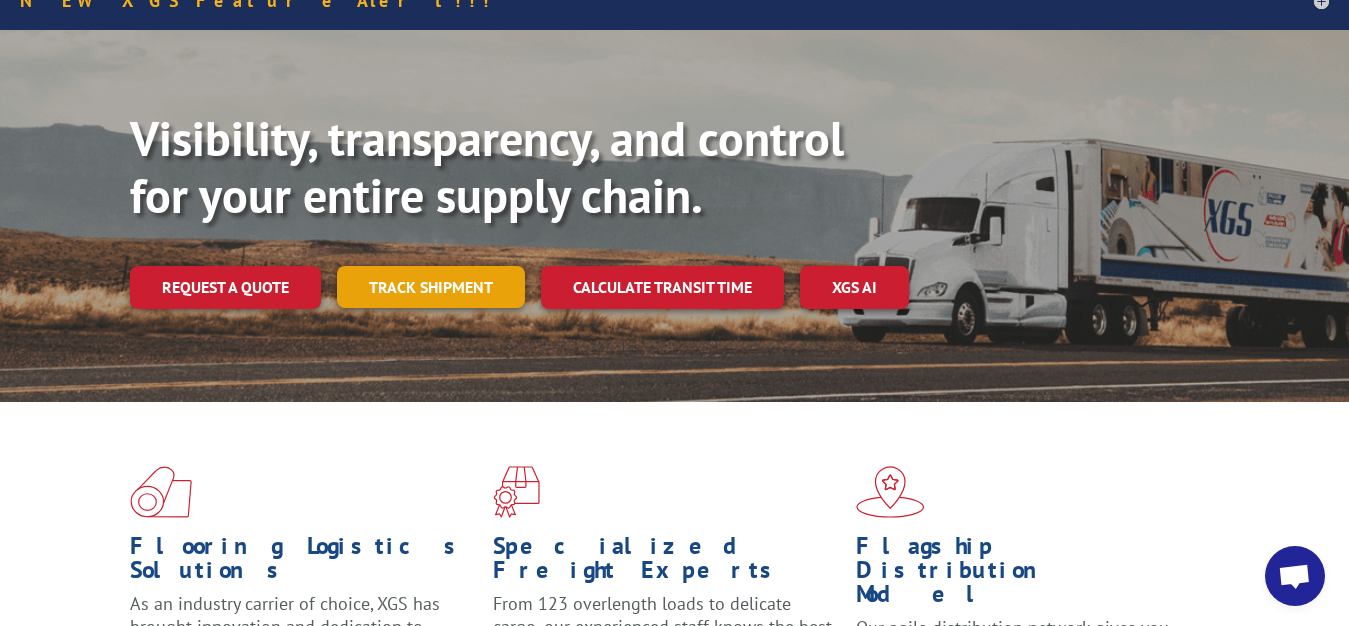 click on "Track shipment" at bounding box center [431, 287] 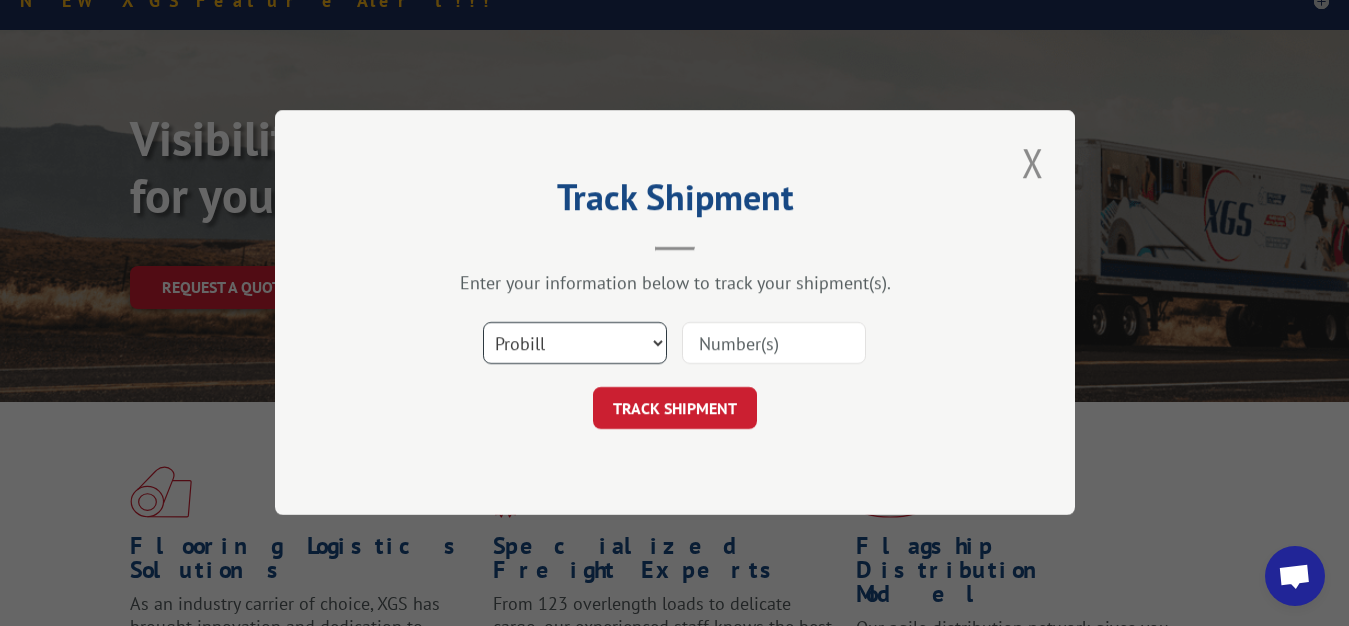 click on "Select category... Probill BOL PO" at bounding box center [575, 344] 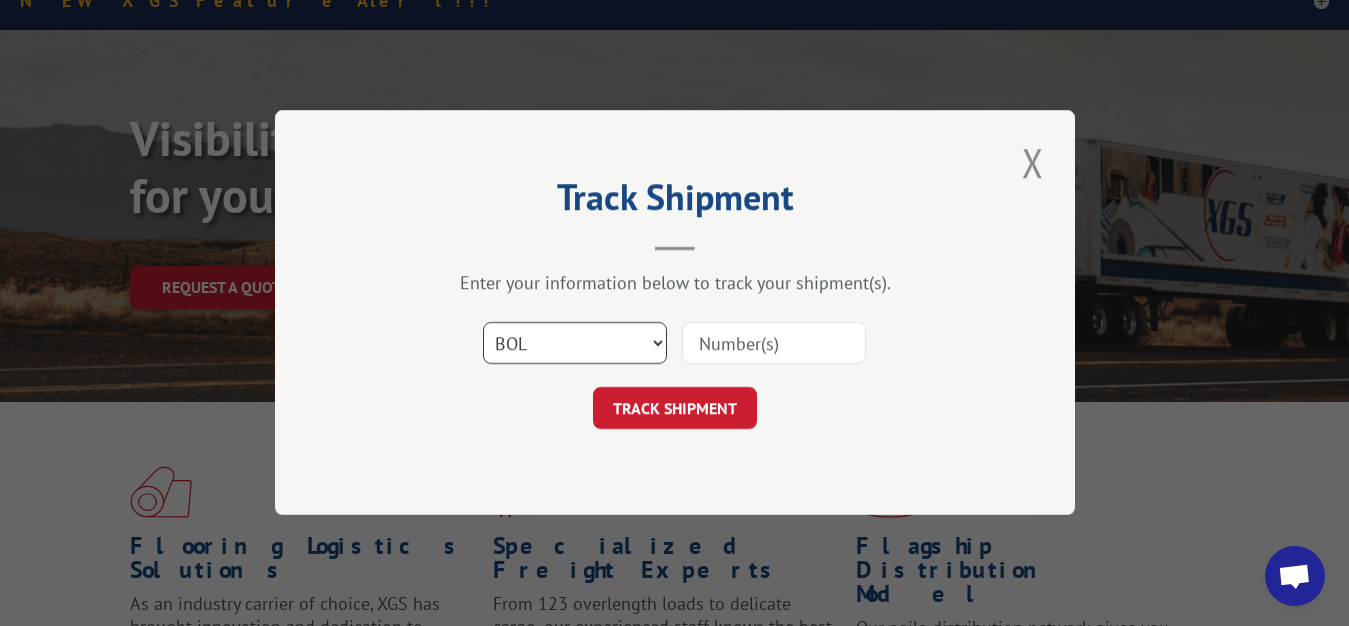 click on "BOL" at bounding box center (0, 0) 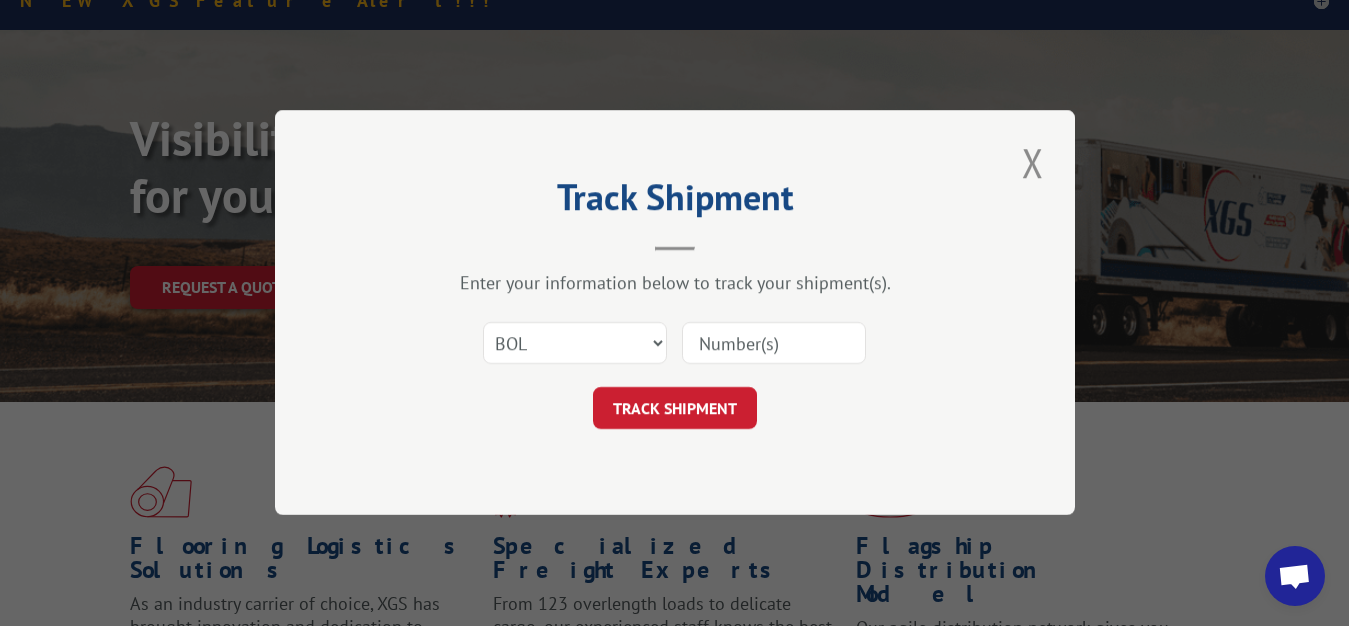 drag, startPoint x: 731, startPoint y: 334, endPoint x: 724, endPoint y: 323, distance: 13.038404 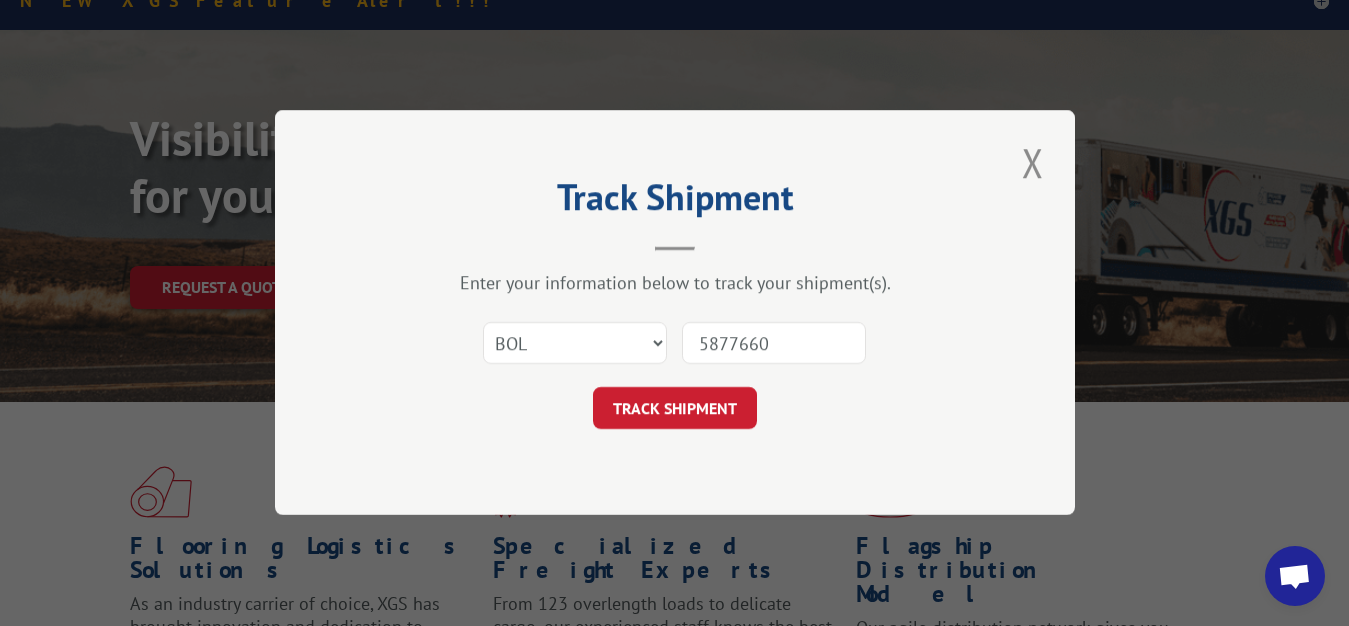 type on "5877660" 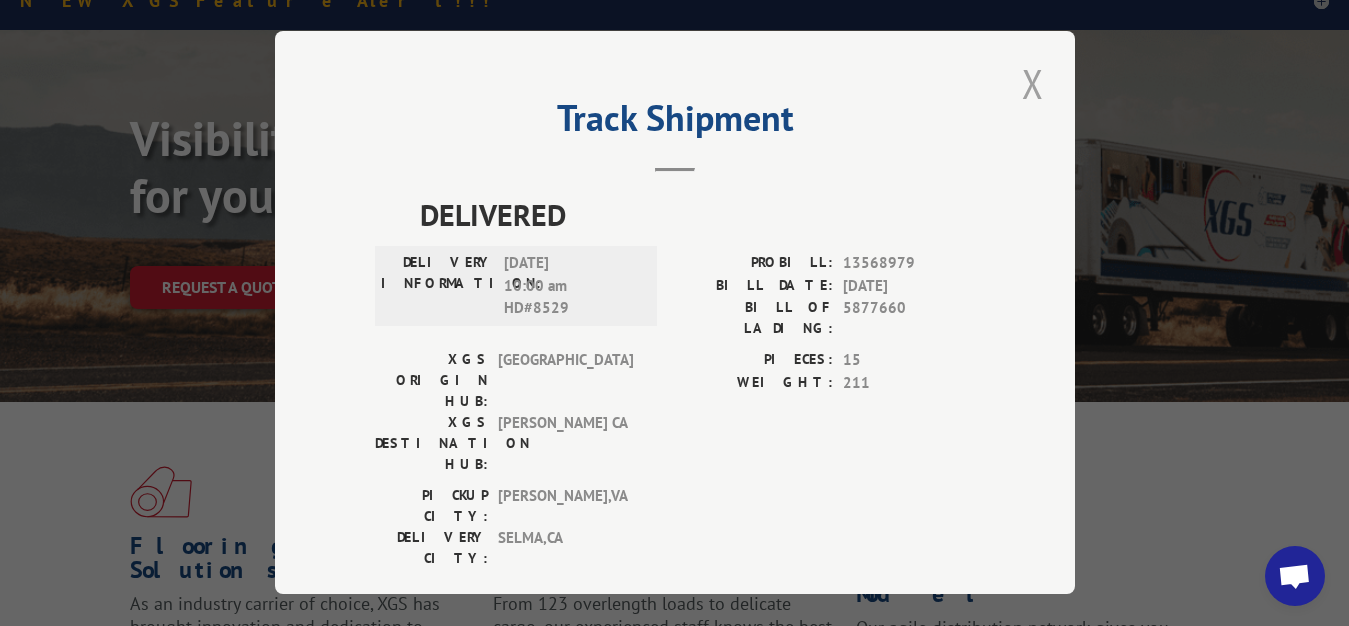 click at bounding box center [1033, 83] 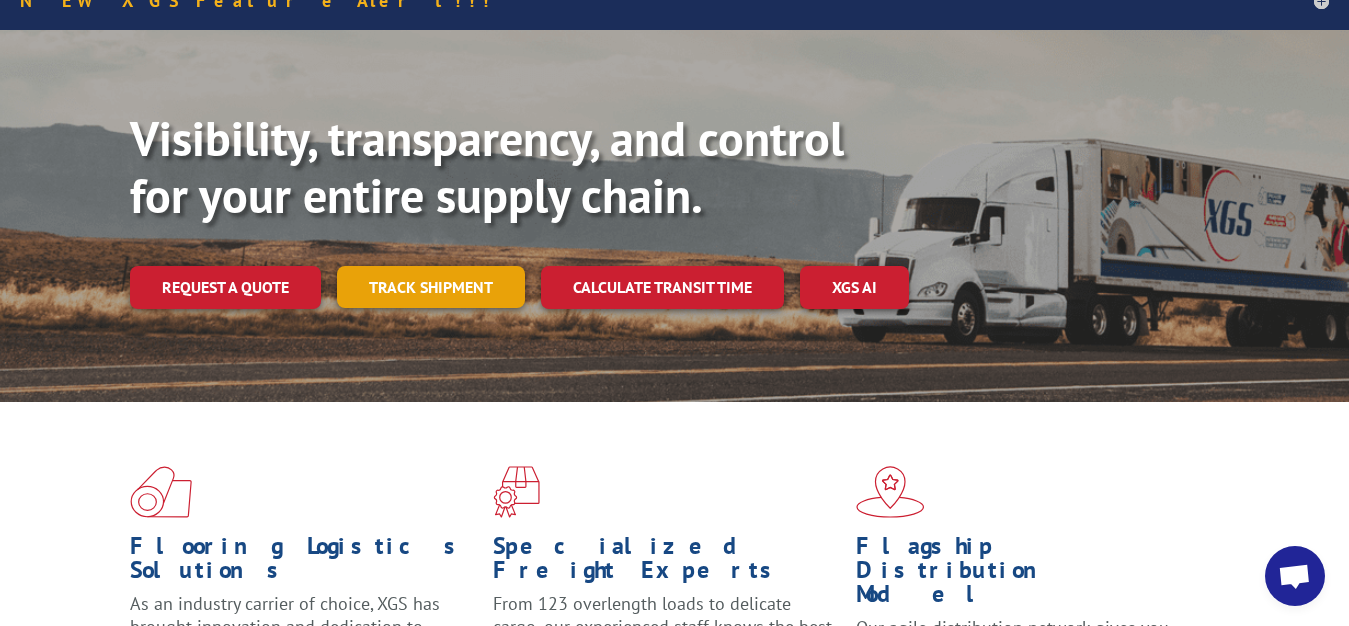 click on "Track shipment" at bounding box center (431, 287) 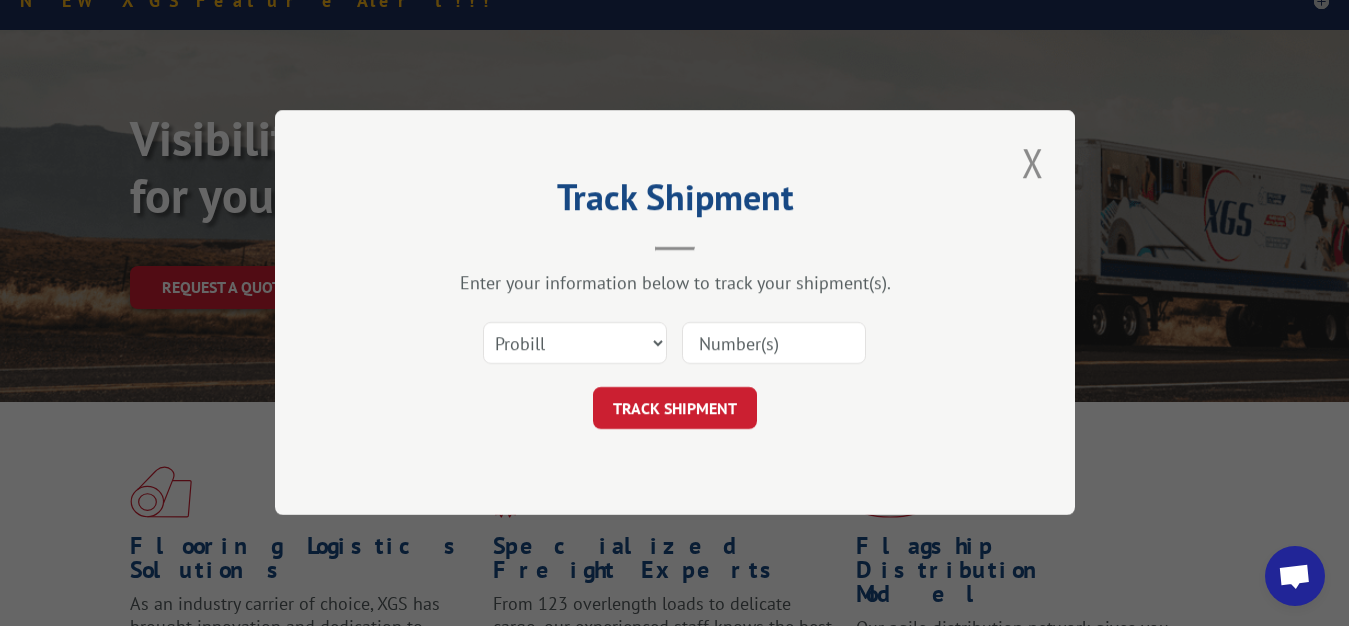 scroll, scrollTop: 0, scrollLeft: 0, axis: both 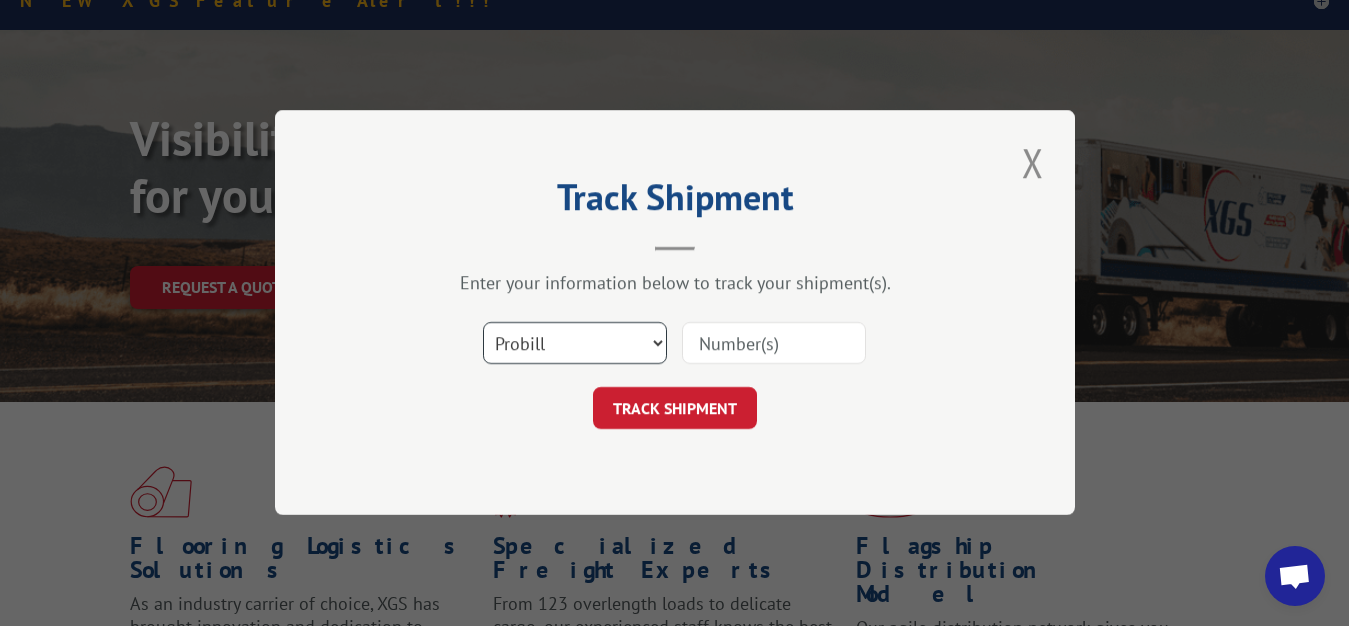 click on "Select category... Probill BOL PO" at bounding box center (575, 344) 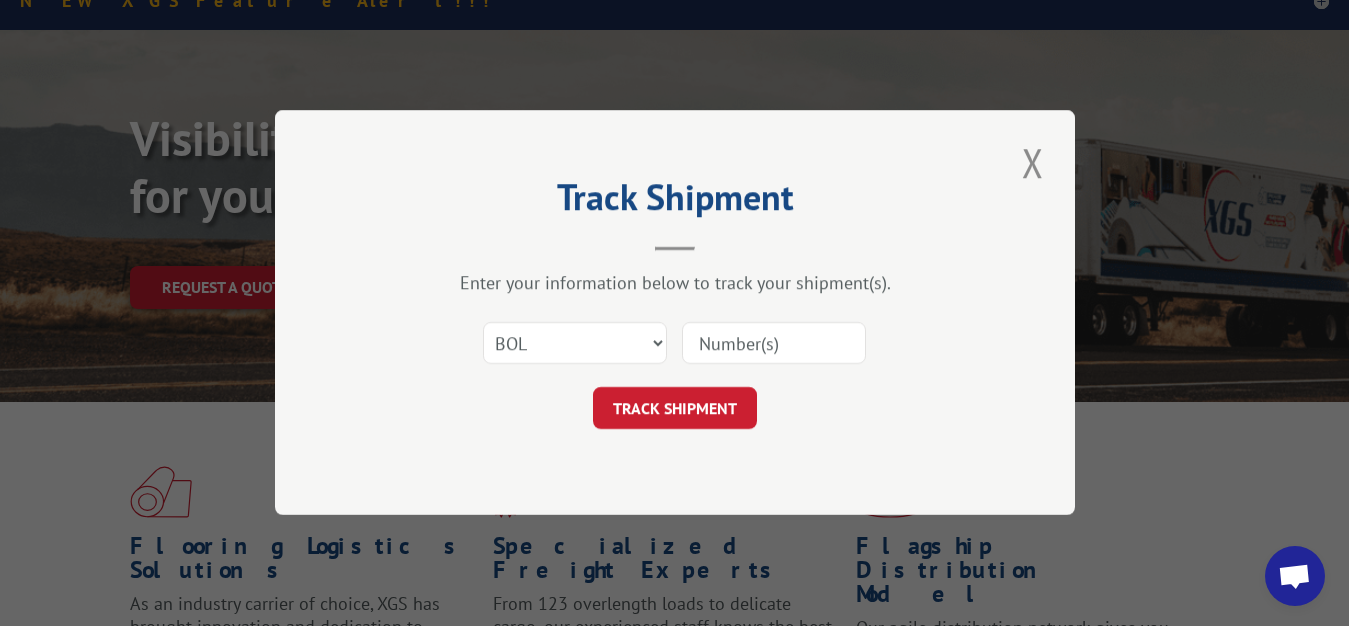click at bounding box center [774, 344] 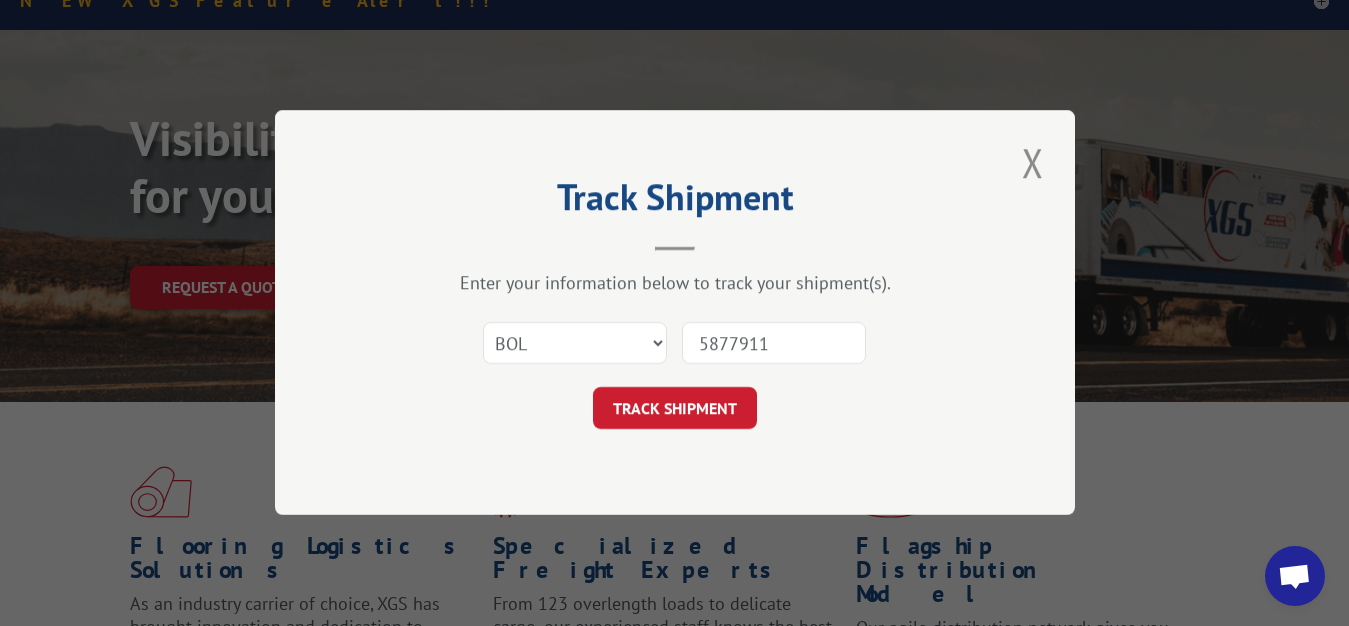 type on "5877911" 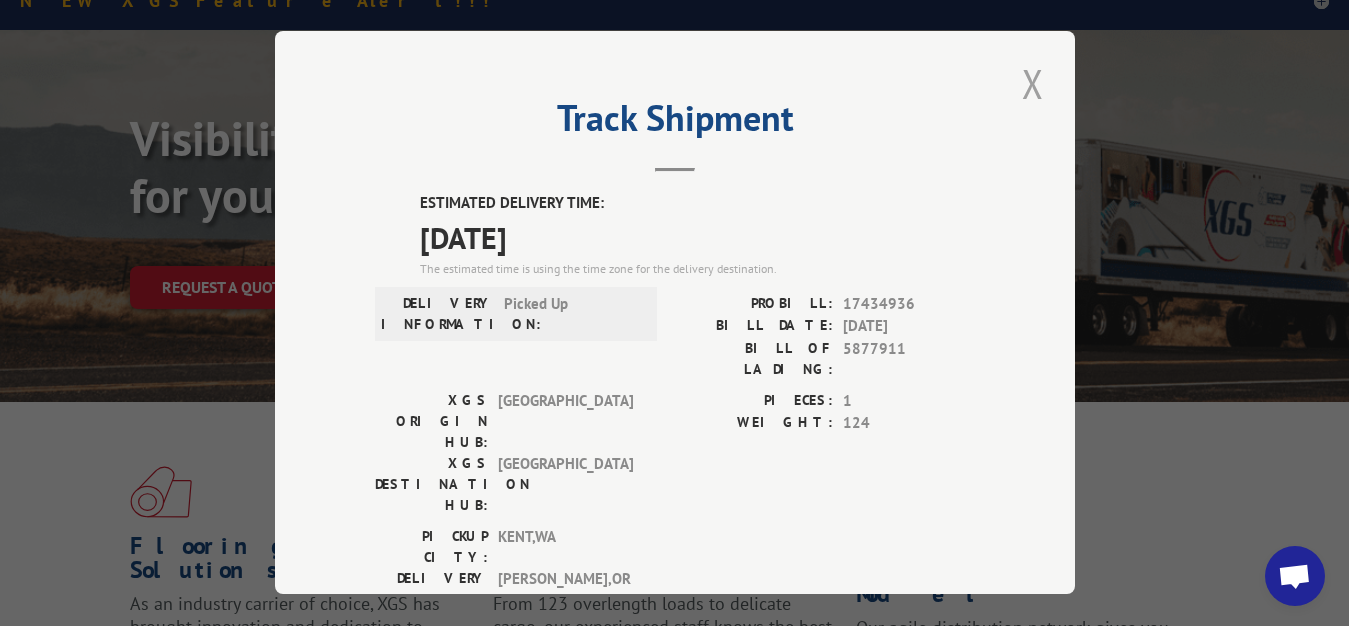 click at bounding box center [1033, 83] 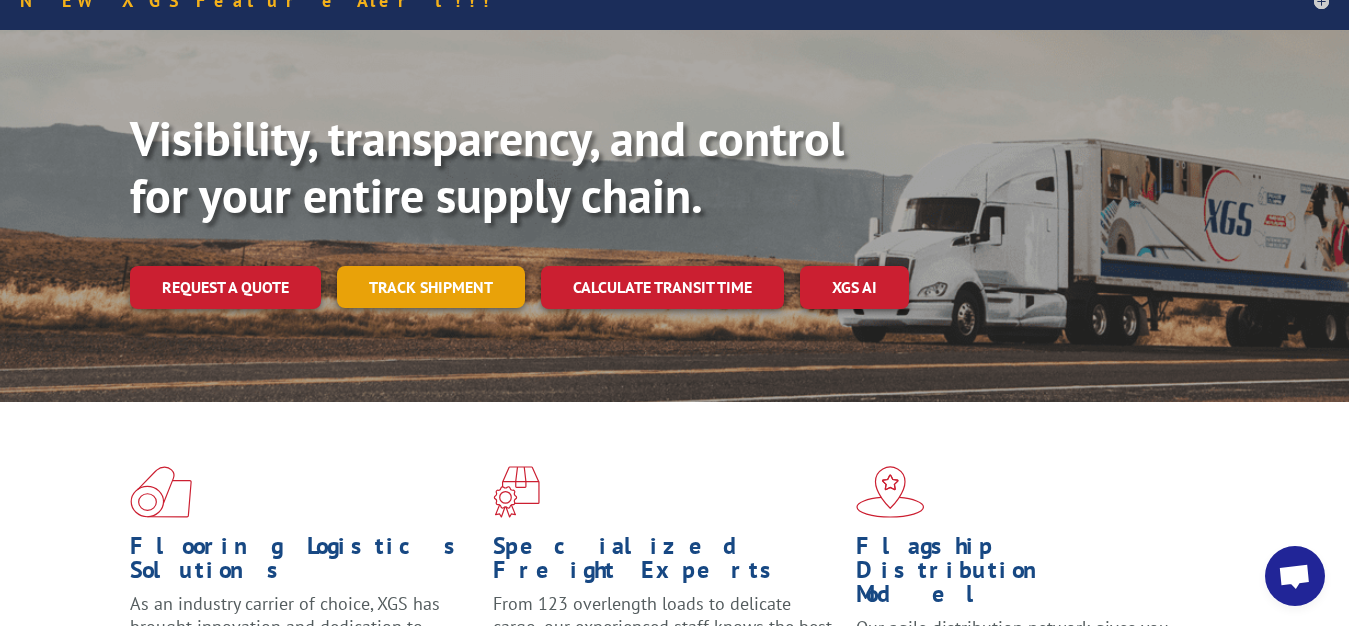click on "Track shipment" at bounding box center (431, 287) 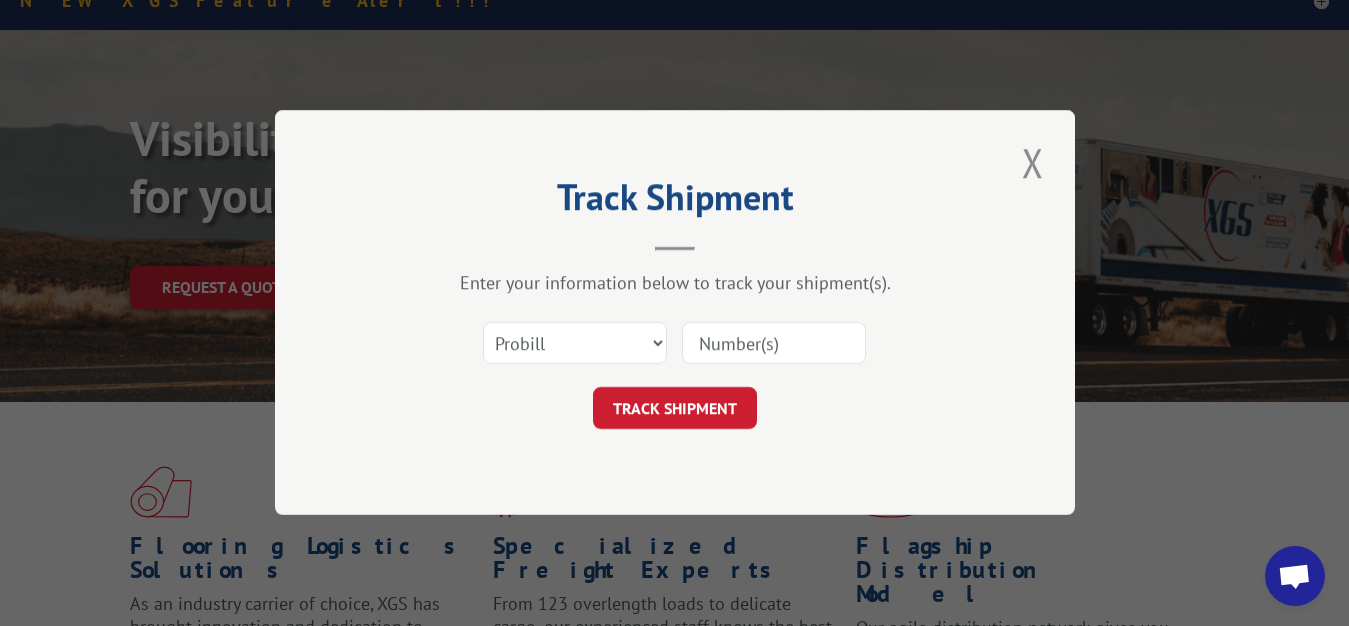 scroll, scrollTop: 0, scrollLeft: 0, axis: both 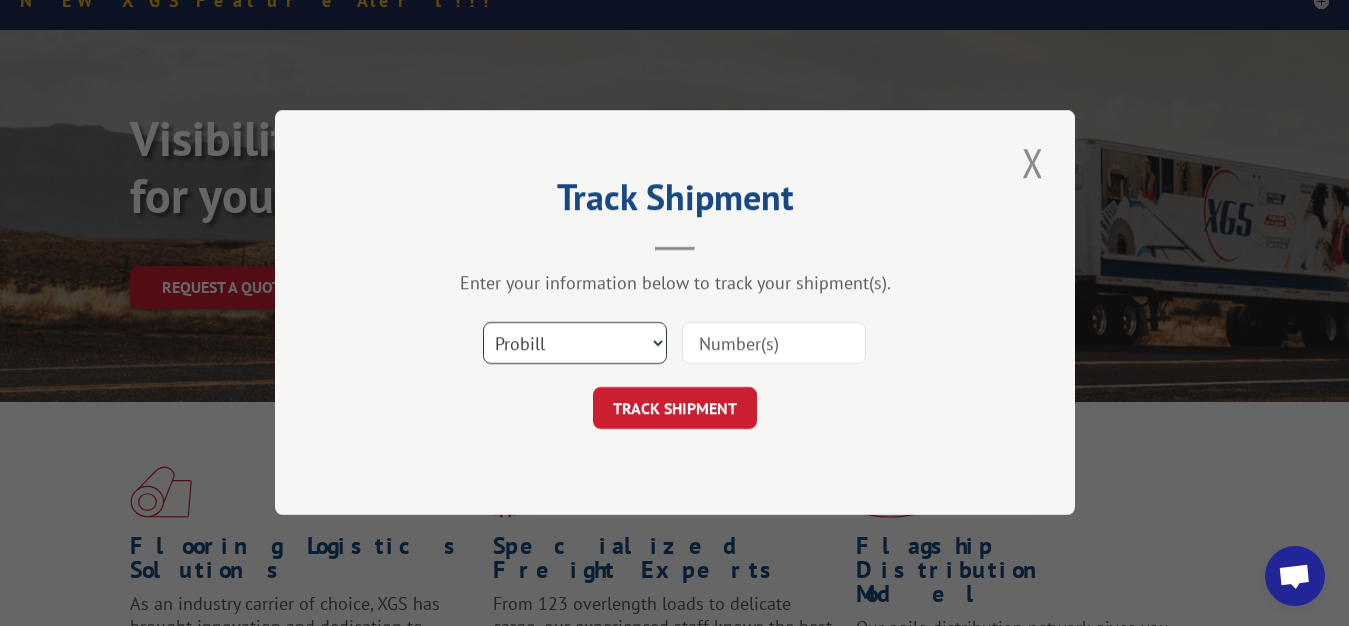 click on "Select category... Probill BOL PO" at bounding box center (575, 344) 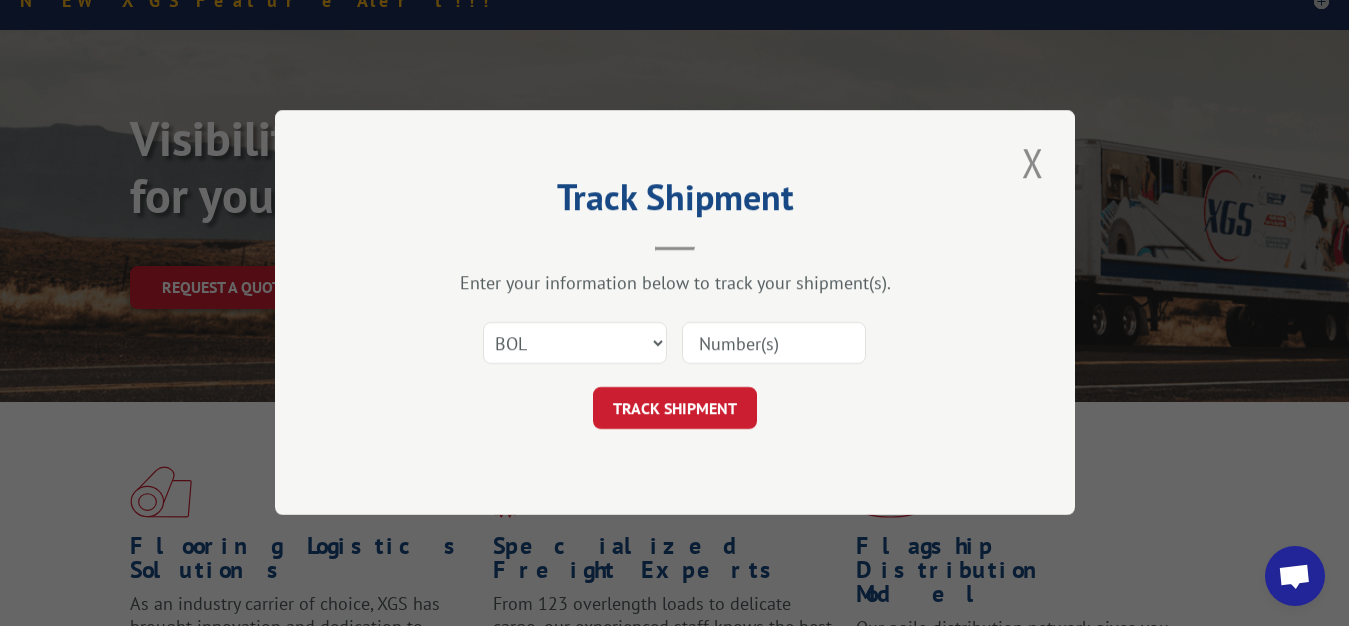 click at bounding box center (774, 344) 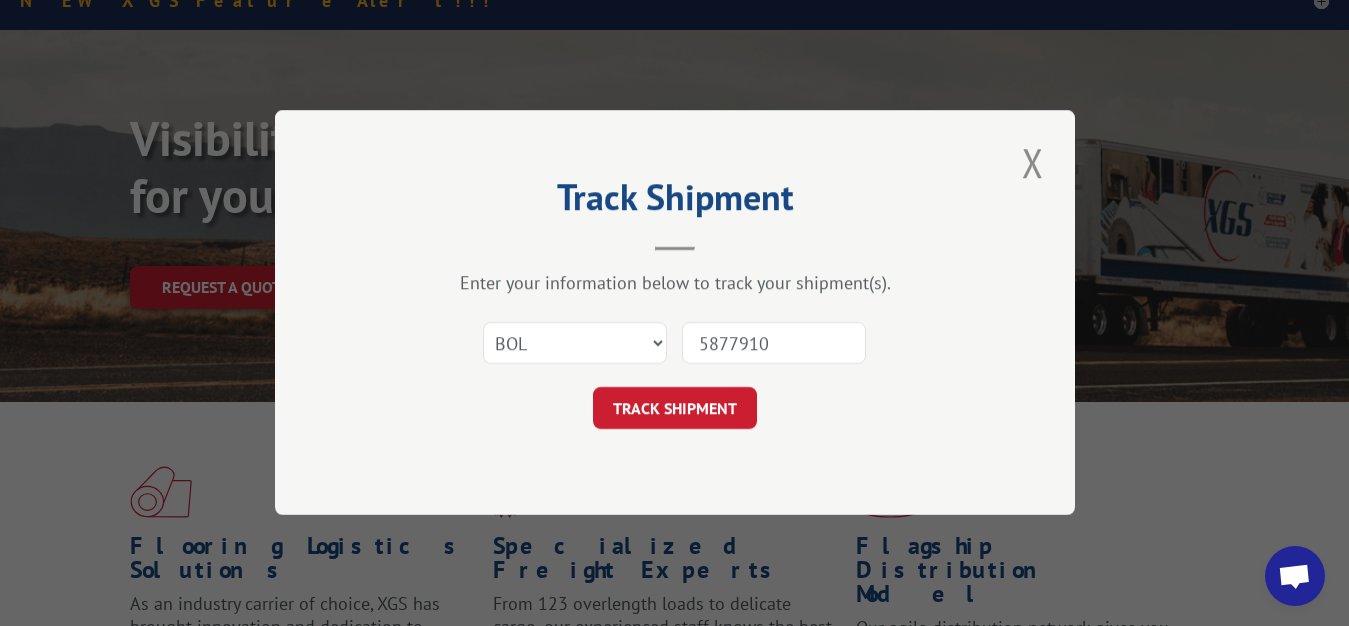 type on "5877910" 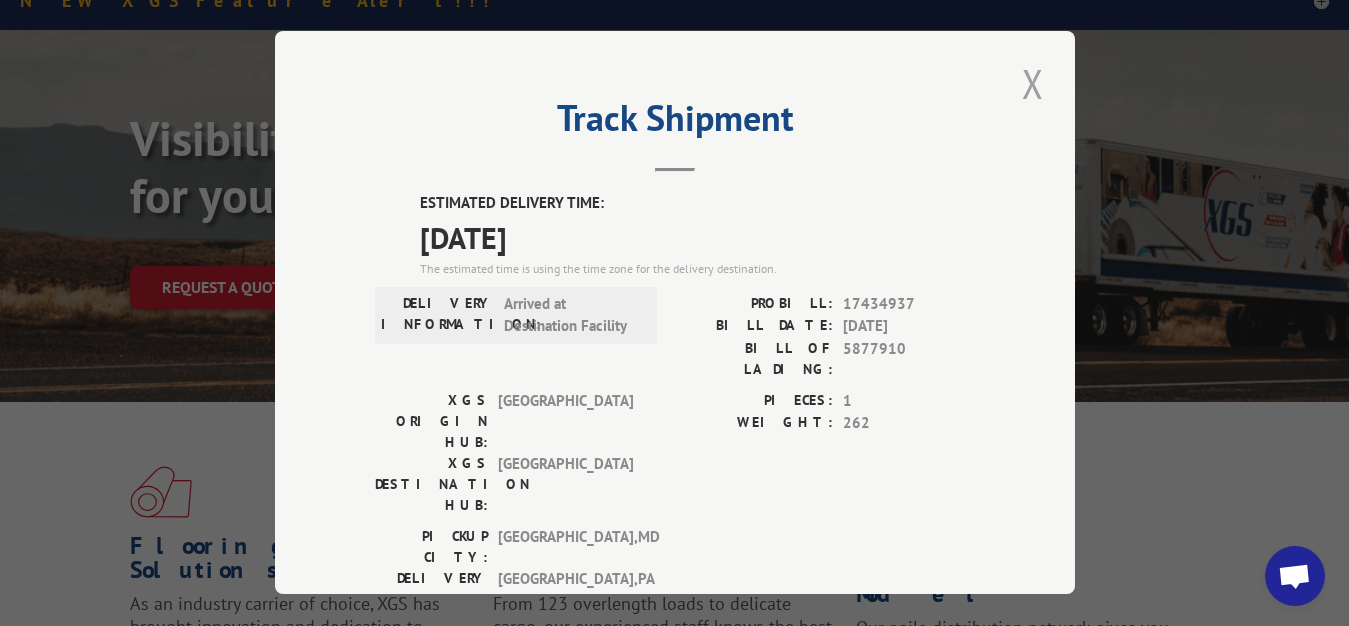 click at bounding box center [1033, 83] 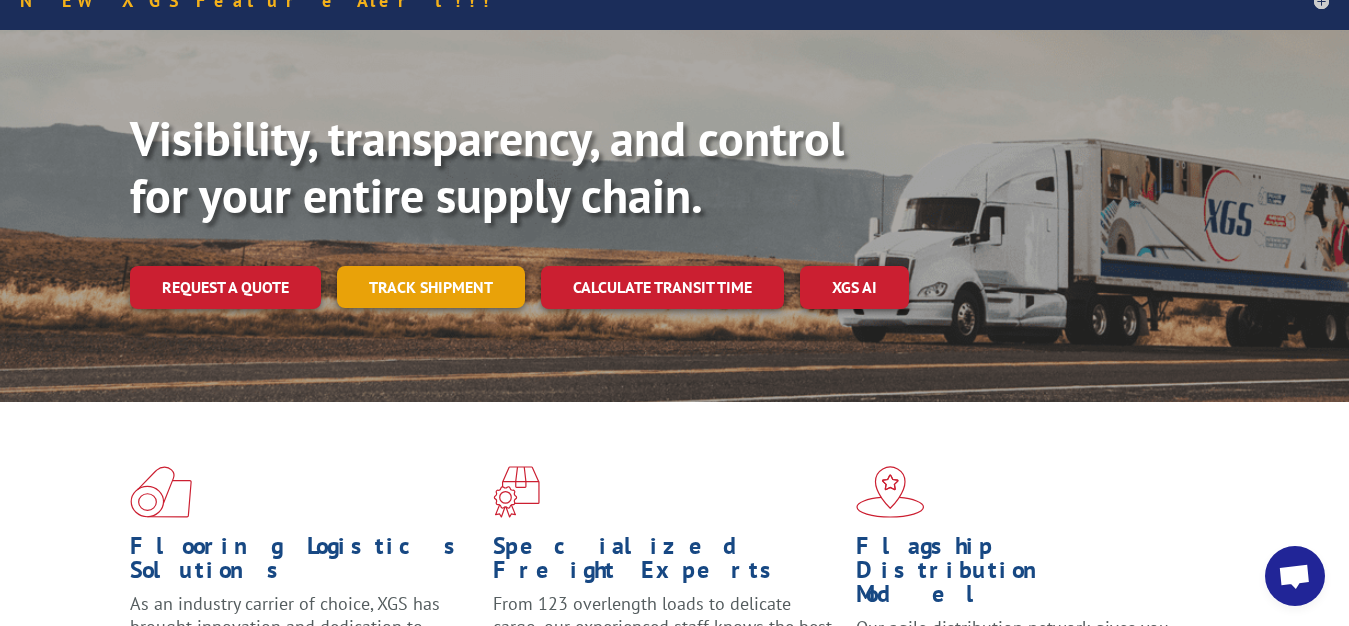 click on "Track shipment" at bounding box center (431, 287) 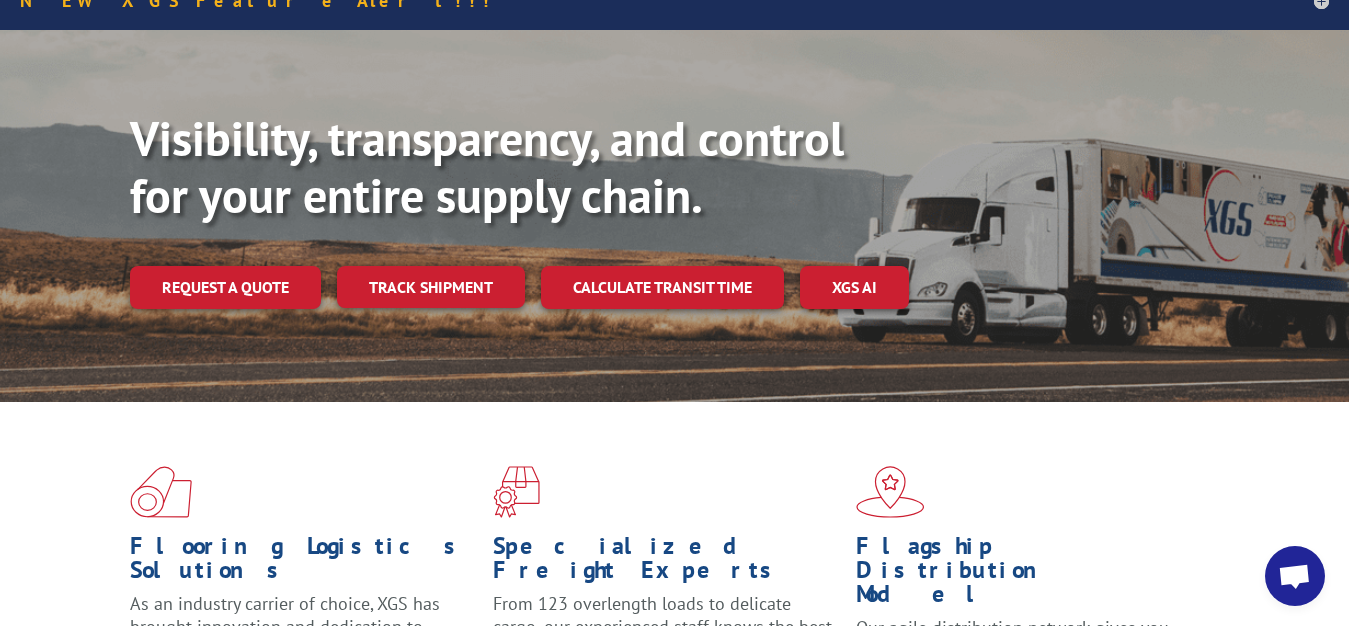 scroll, scrollTop: 0, scrollLeft: 0, axis: both 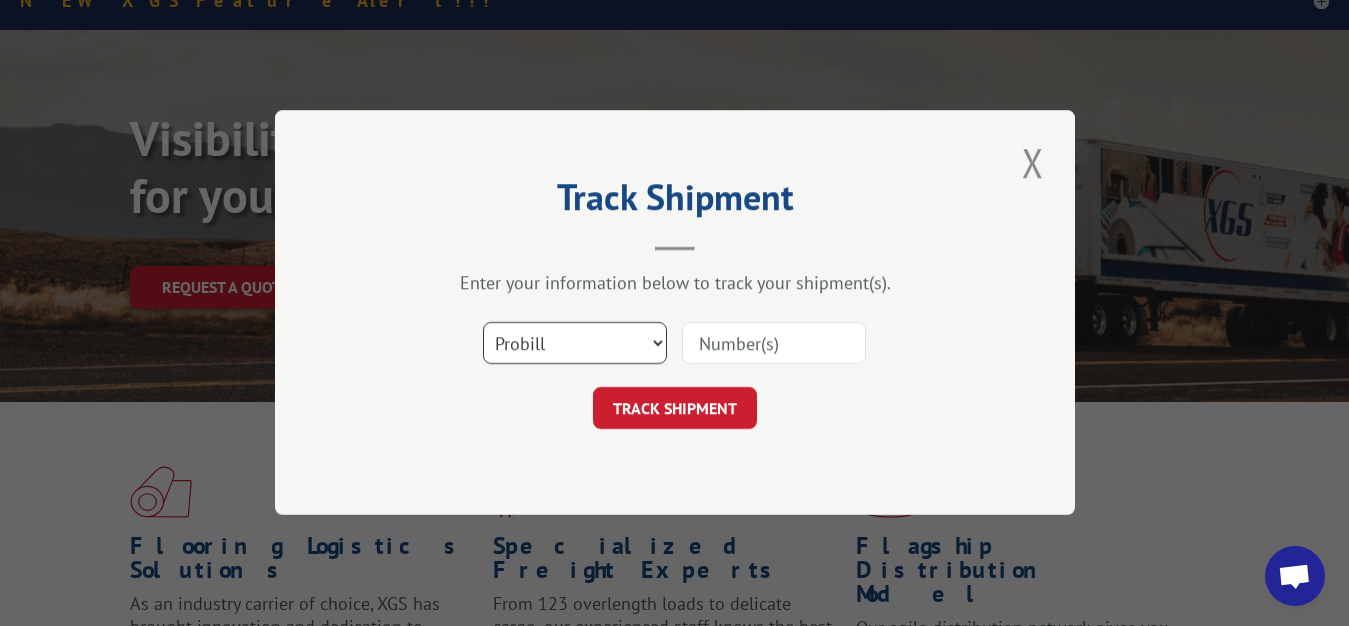 click on "Select category... Probill BOL PO" at bounding box center [575, 344] 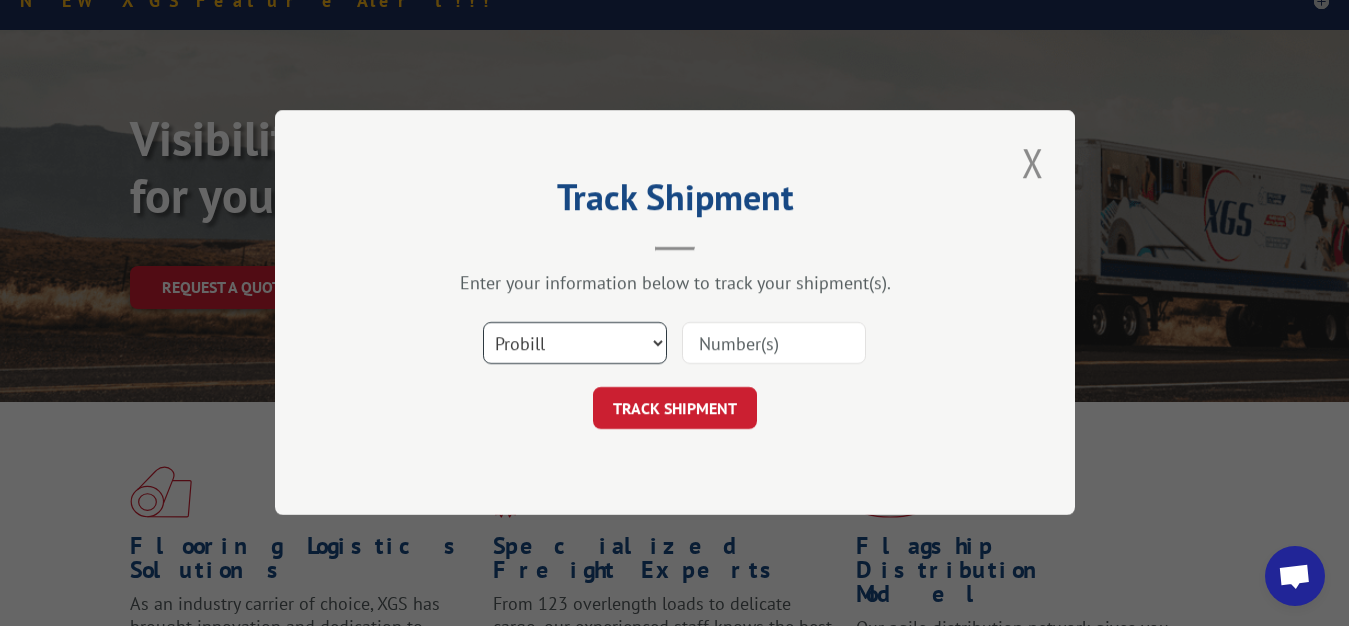 select on "bol" 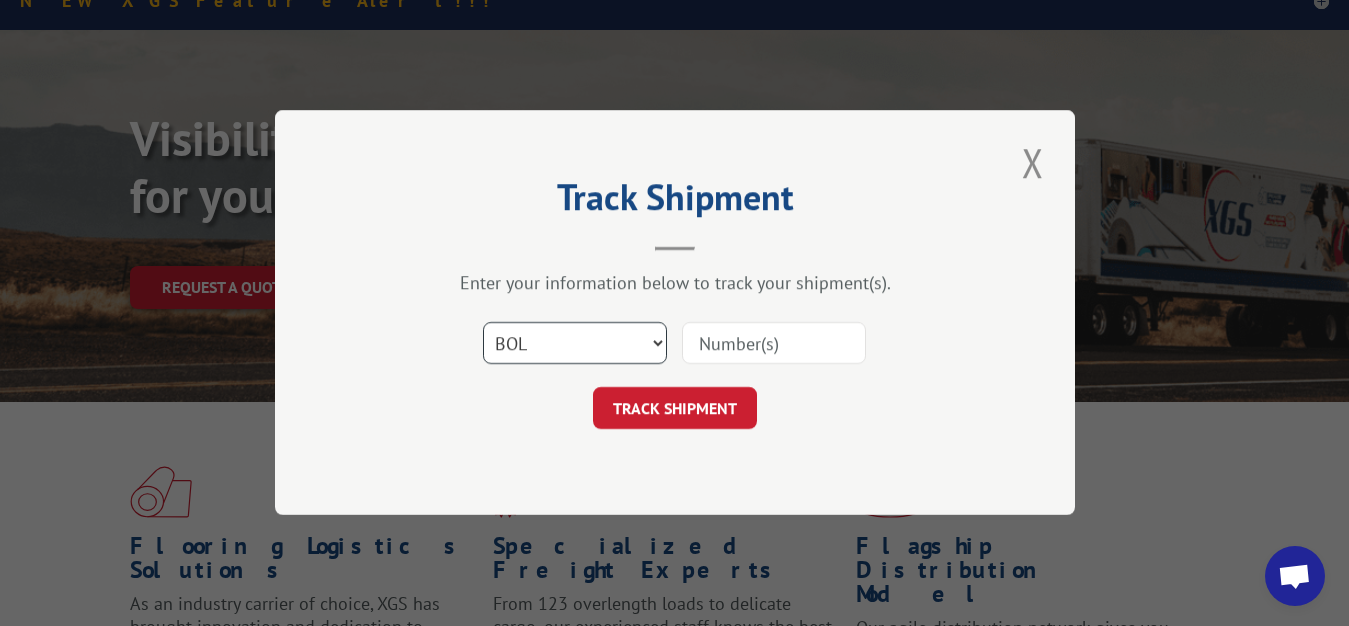 click on "BOL" at bounding box center [0, 0] 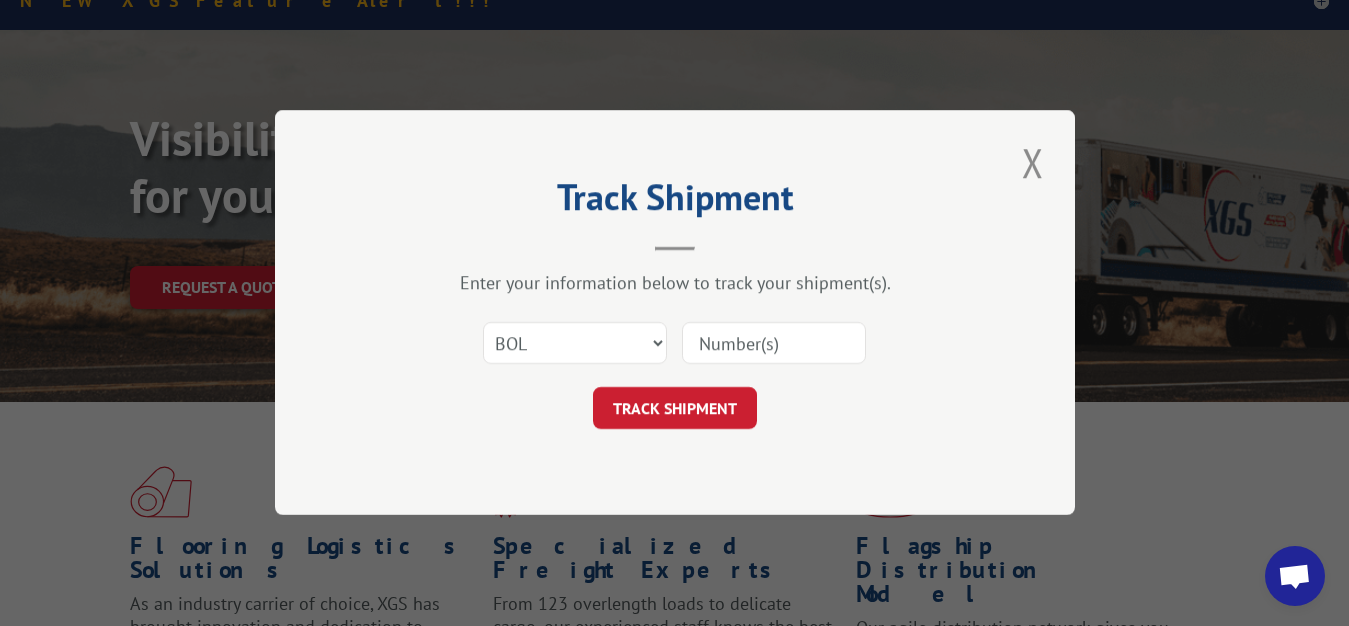 drag, startPoint x: 730, startPoint y: 344, endPoint x: 731, endPoint y: 298, distance: 46.010868 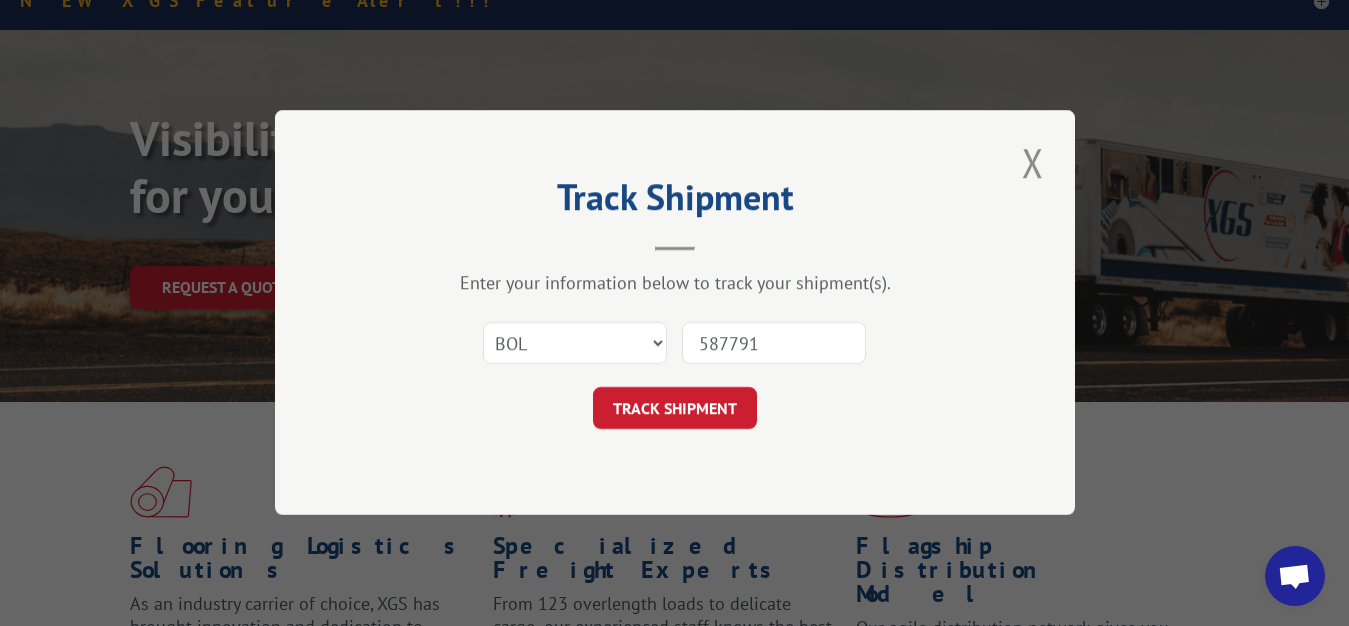 type on "5877912" 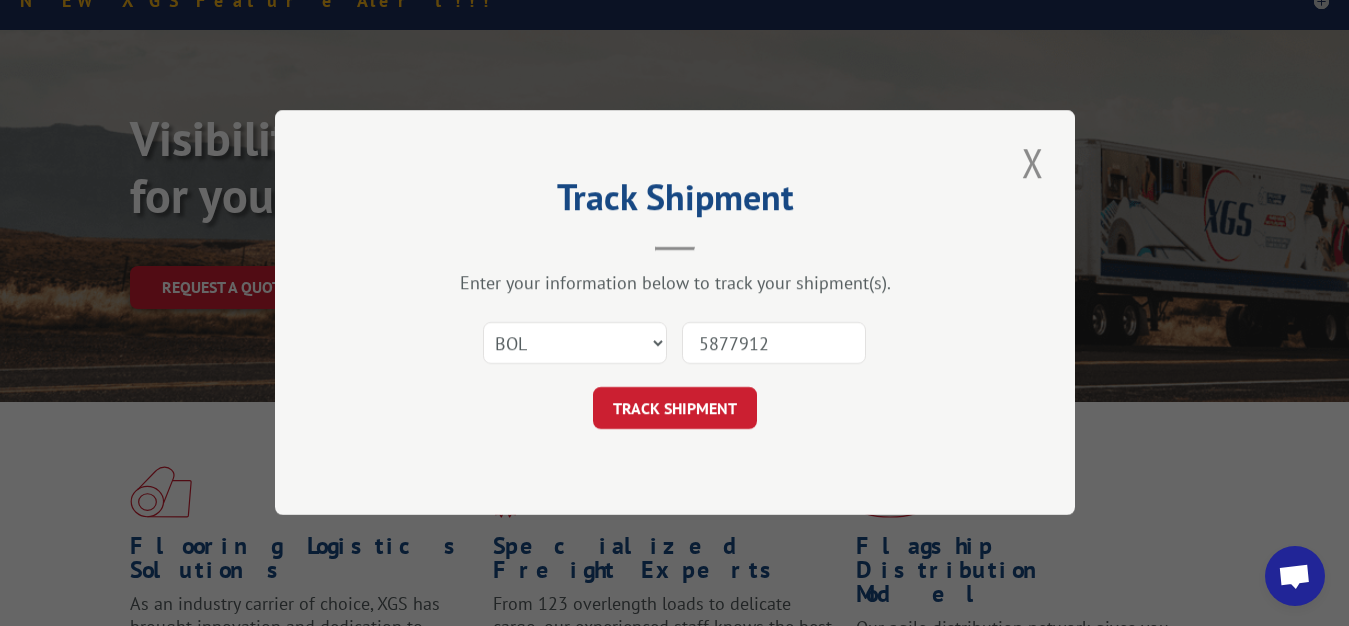 click on "TRACK SHIPMENT" at bounding box center [675, 409] 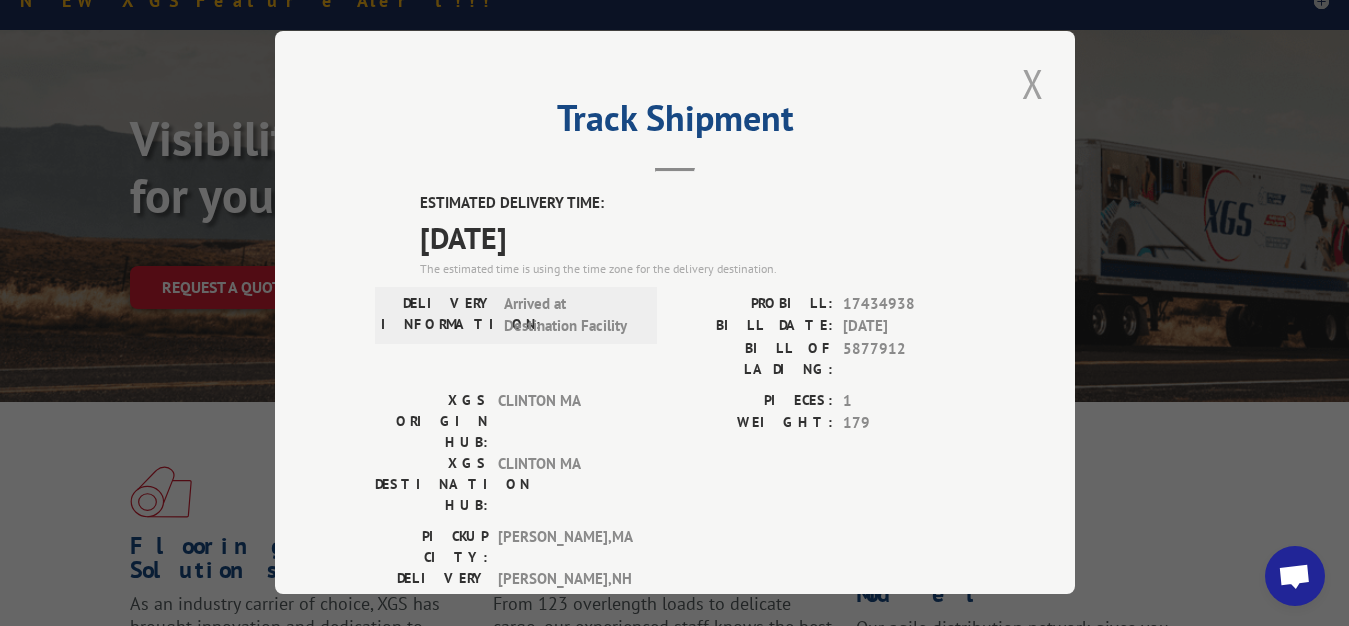 click at bounding box center [1033, 83] 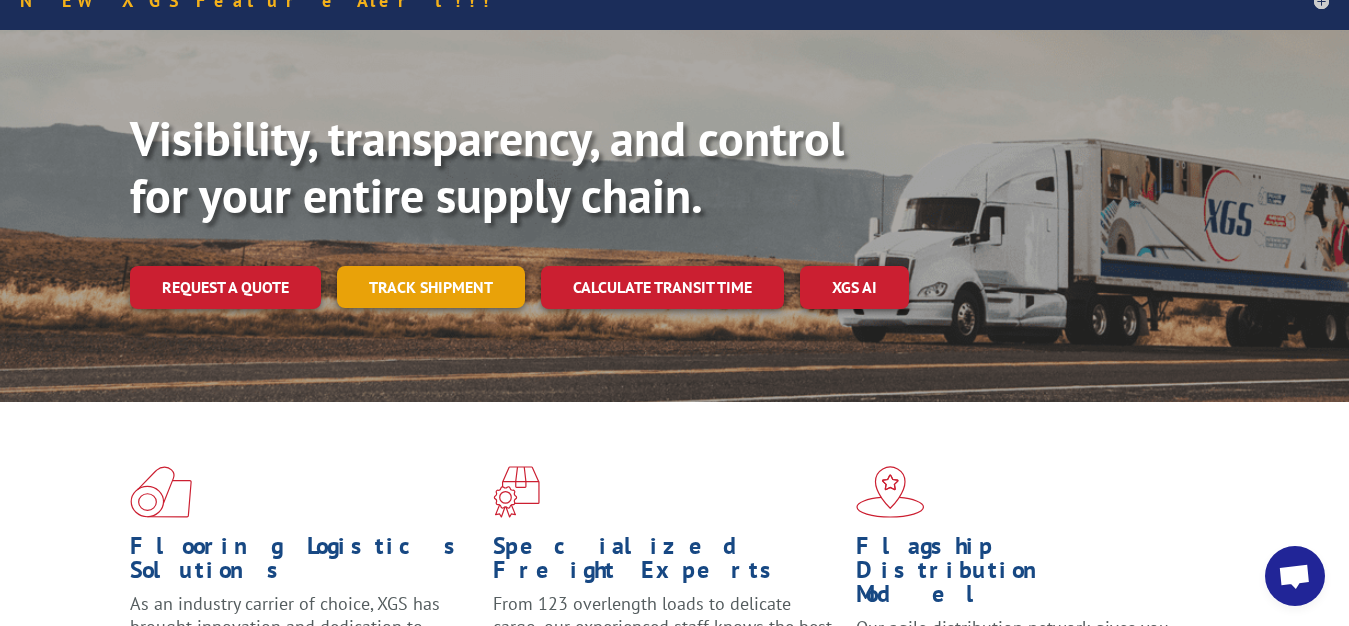 click on "Track shipment" at bounding box center [431, 287] 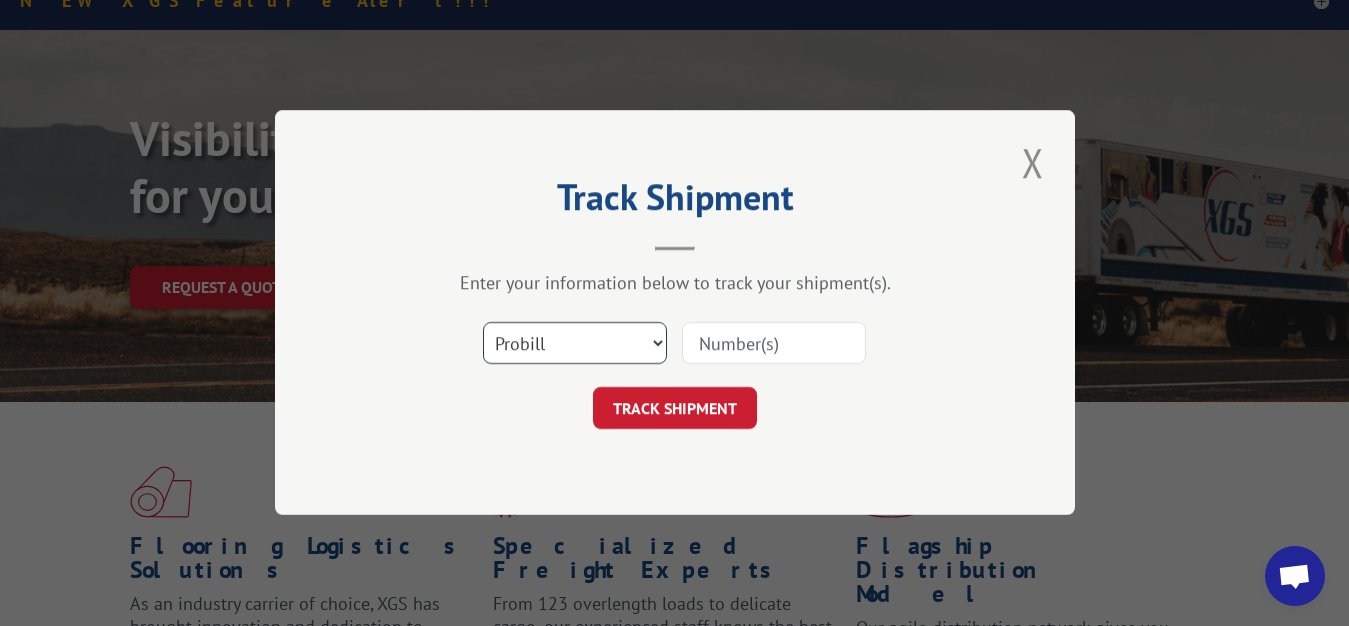 click on "Select category... Probill BOL PO" at bounding box center (575, 344) 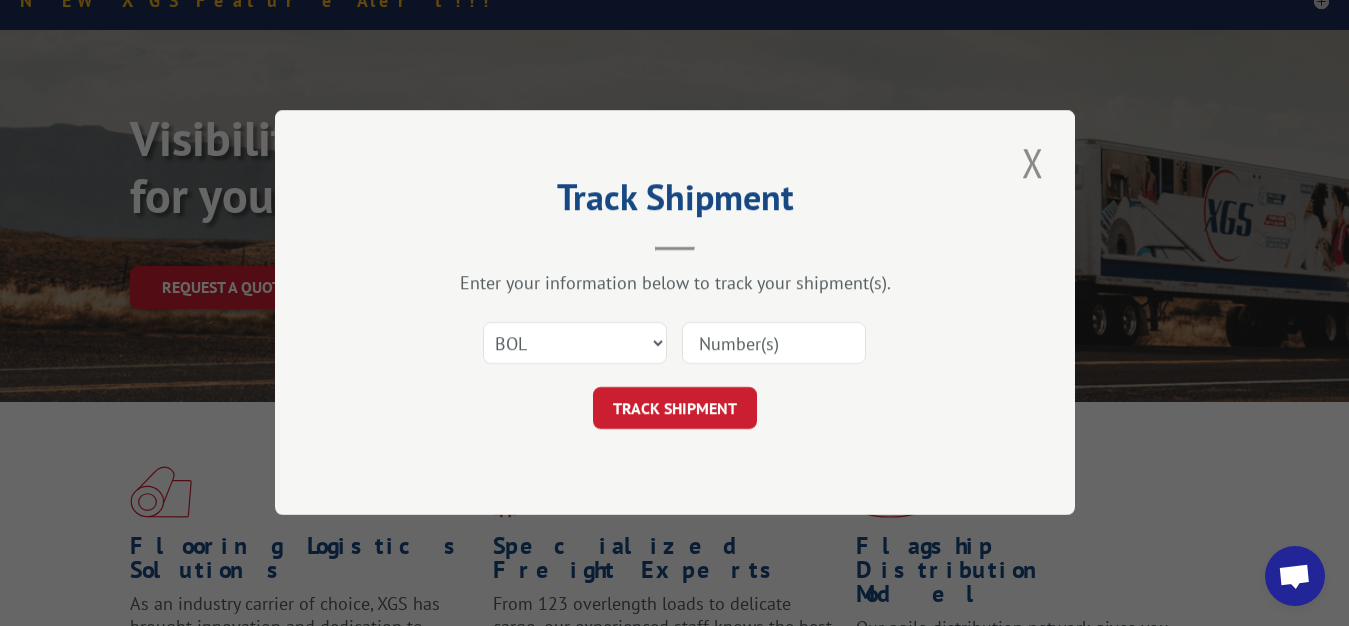 click at bounding box center [774, 344] 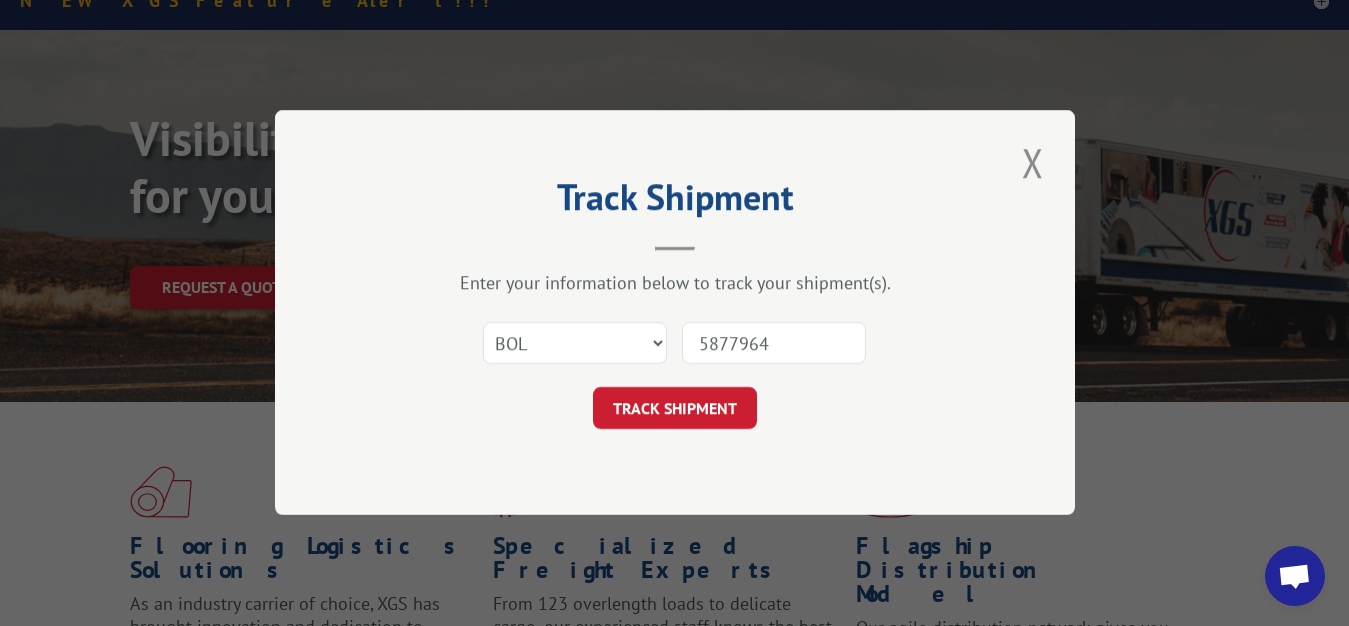 type on "5877964" 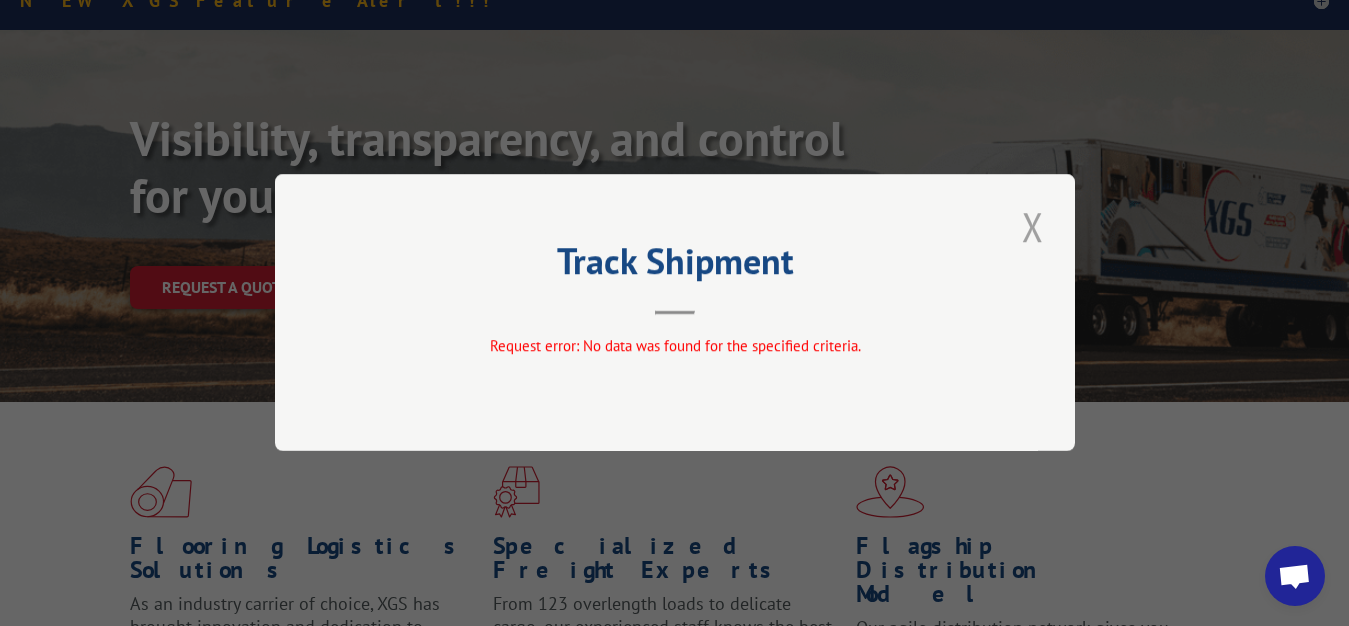 click at bounding box center (1033, 226) 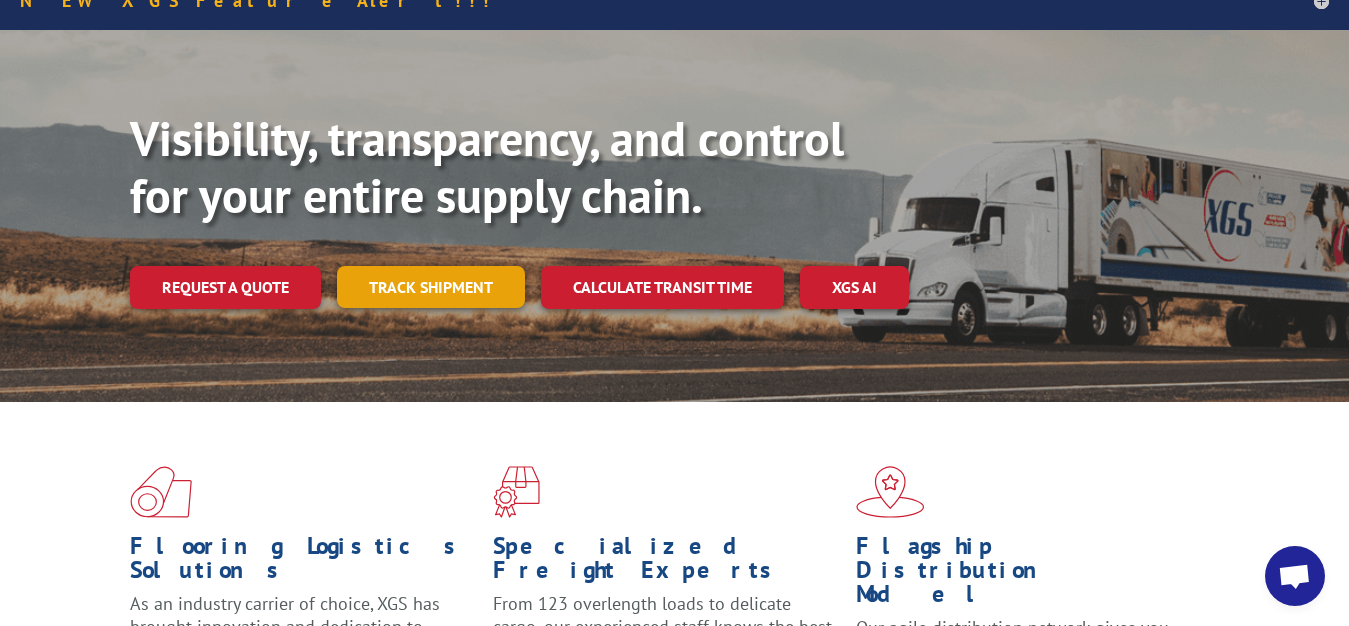 click on "Track shipment" at bounding box center (431, 287) 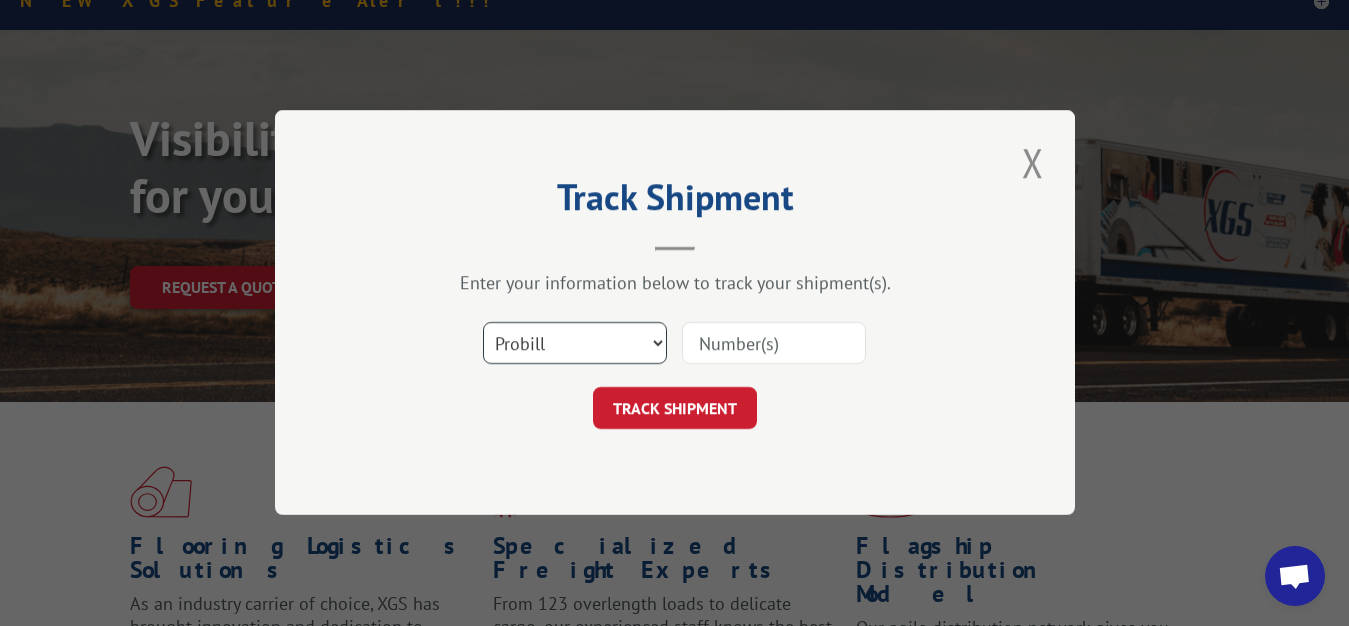 click on "Select category... Probill BOL PO" at bounding box center [575, 344] 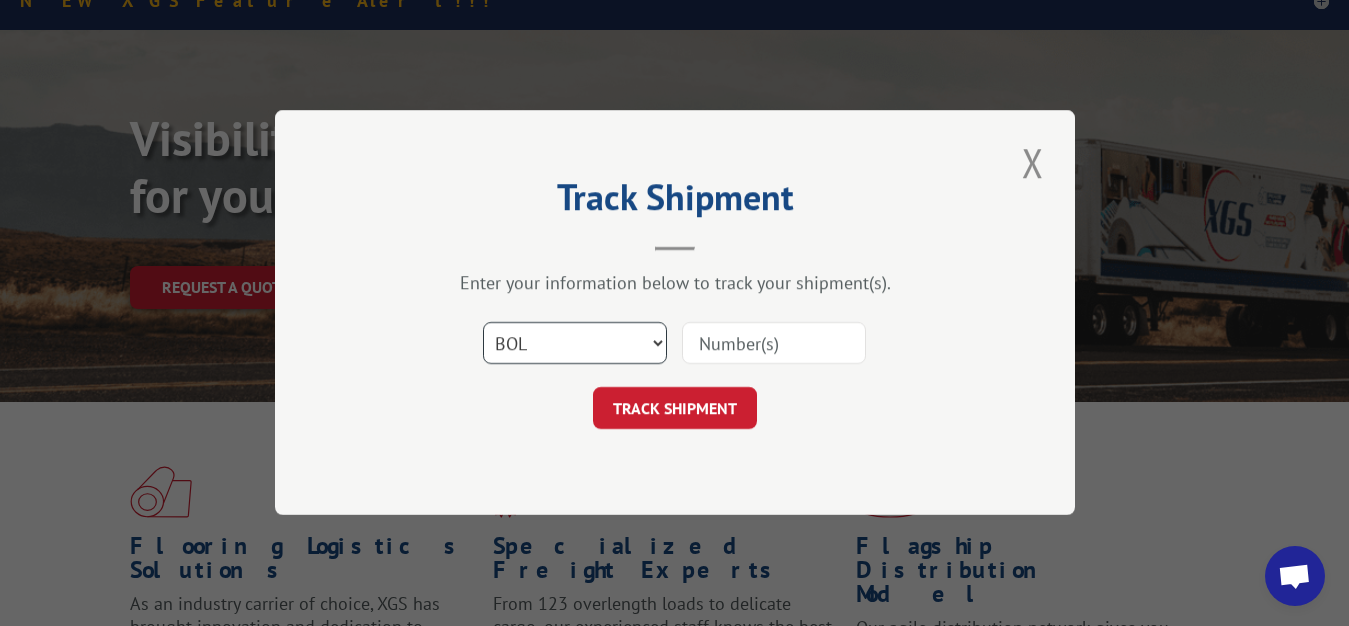click on "BOL" at bounding box center (0, 0) 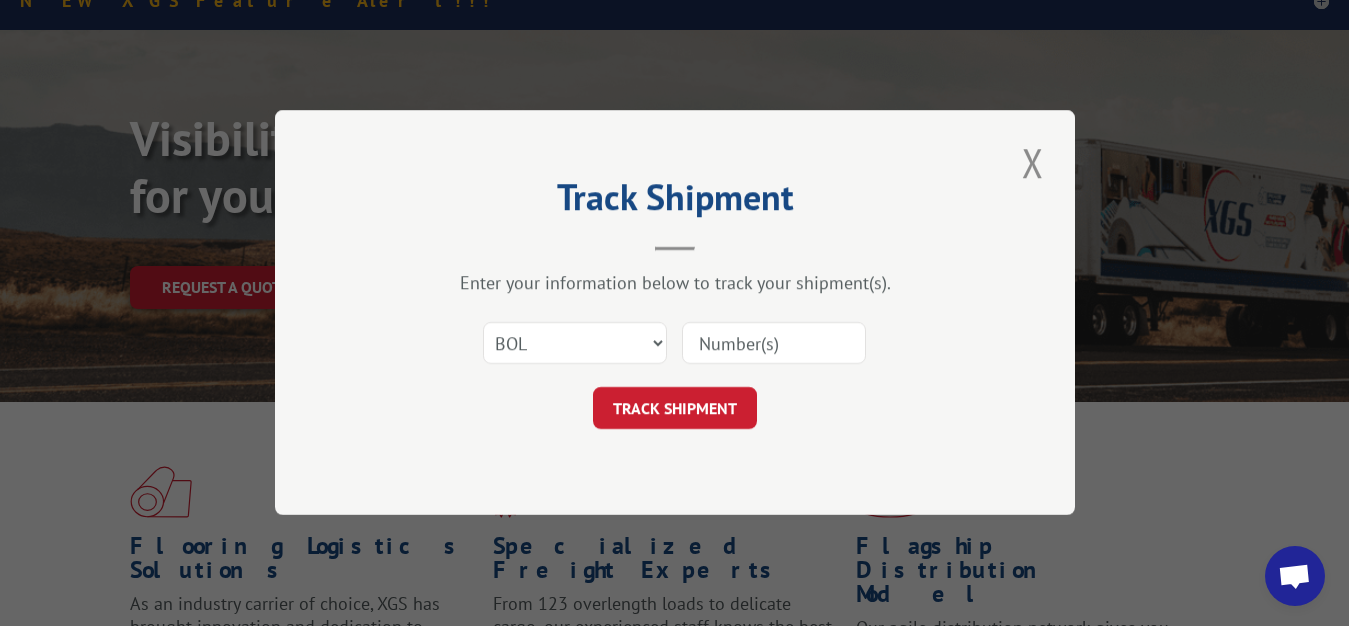 click at bounding box center [774, 344] 